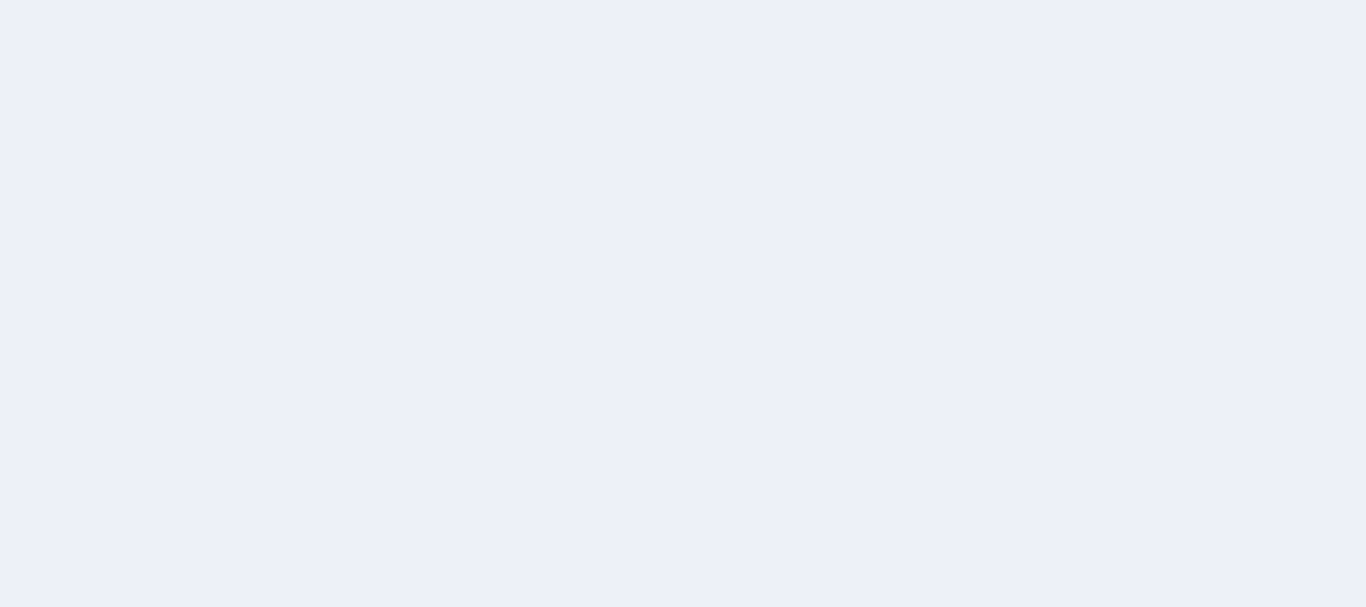 scroll, scrollTop: 0, scrollLeft: 0, axis: both 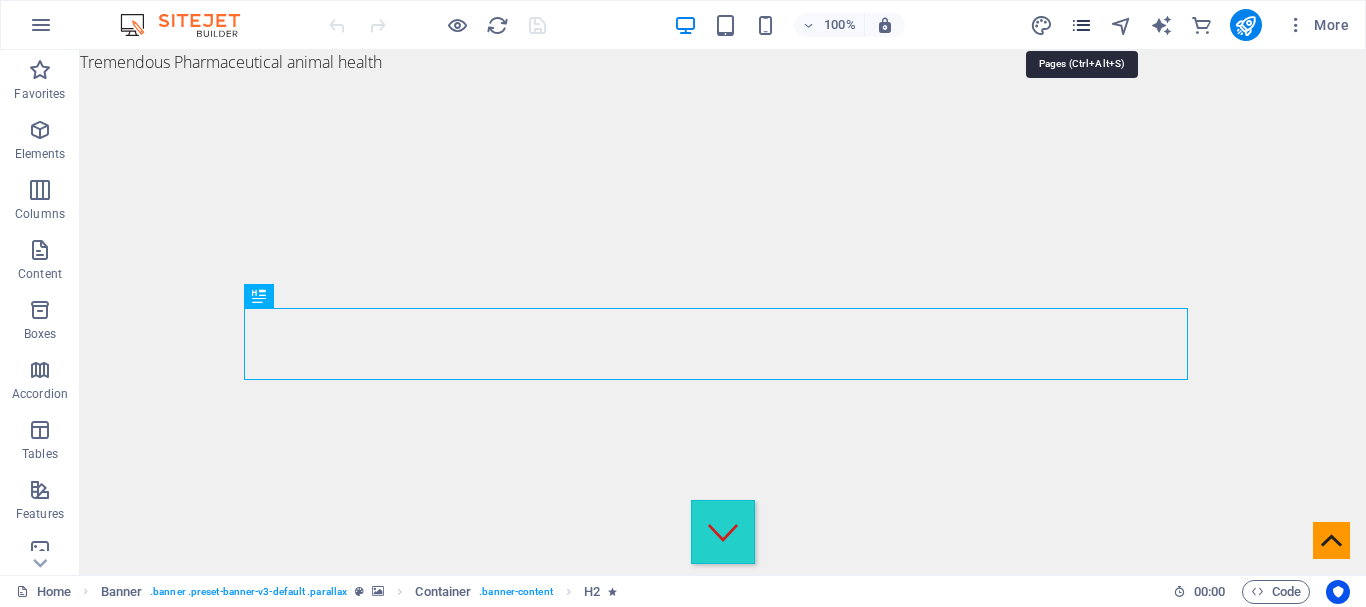 click at bounding box center [1081, 25] 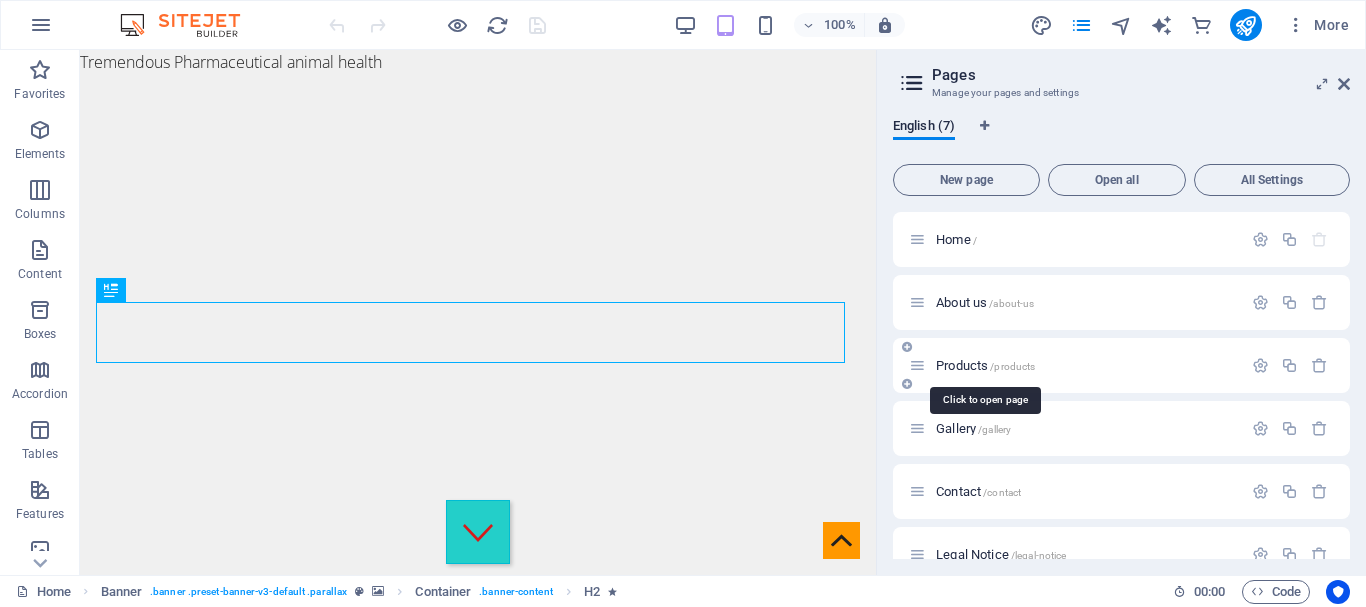 click on "Products /products" at bounding box center [985, 365] 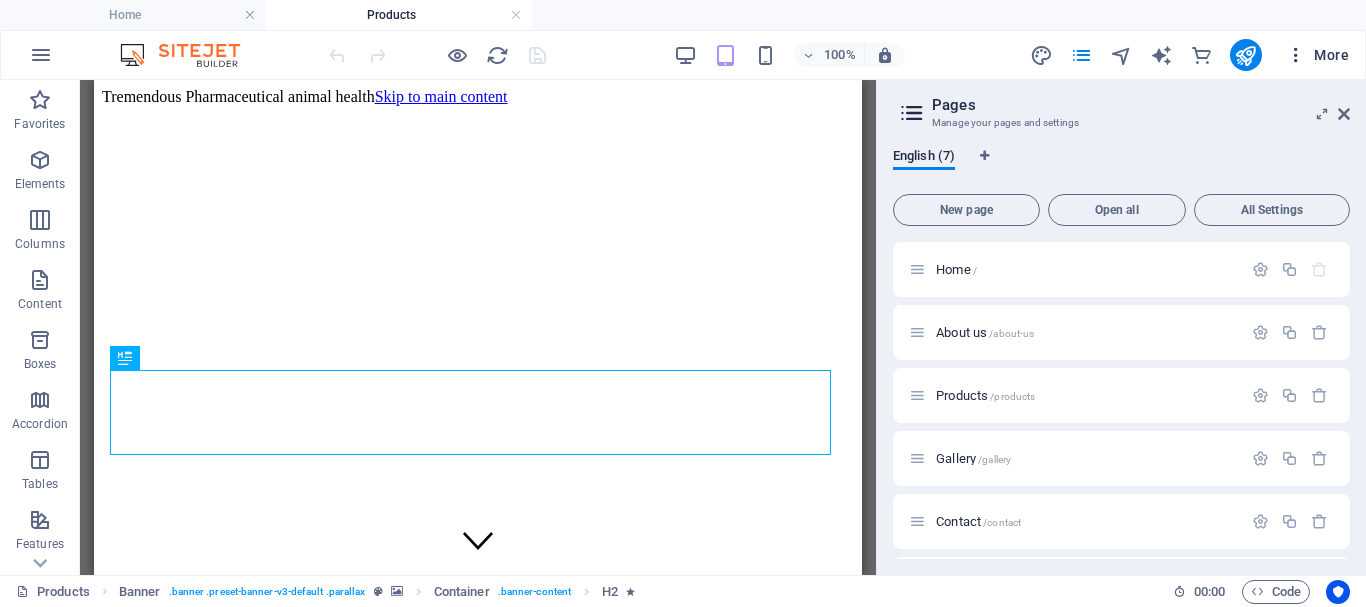 scroll, scrollTop: 0, scrollLeft: 0, axis: both 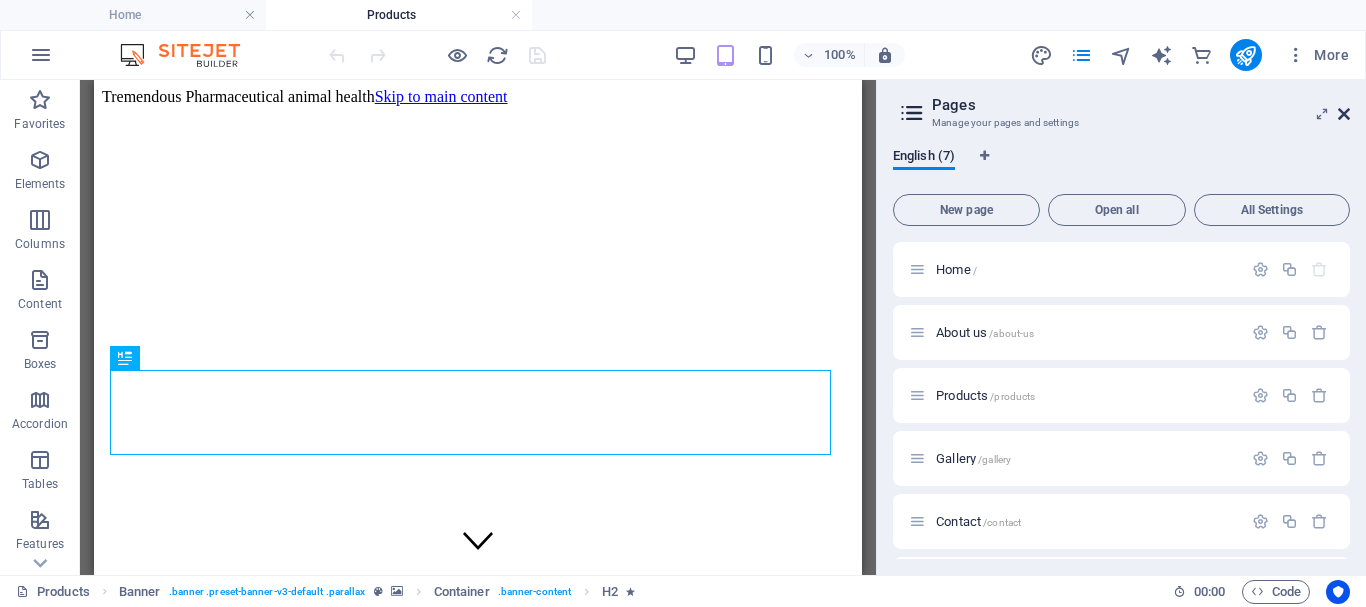 click at bounding box center [1344, 114] 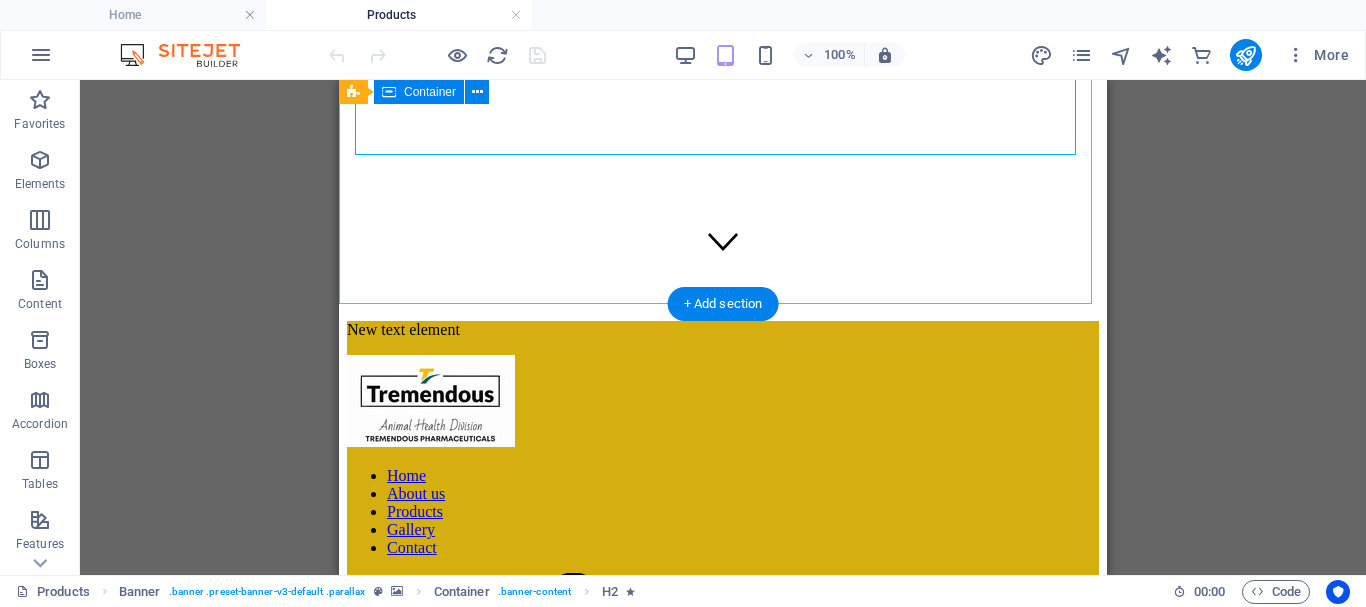 scroll, scrollTop: 300, scrollLeft: 0, axis: vertical 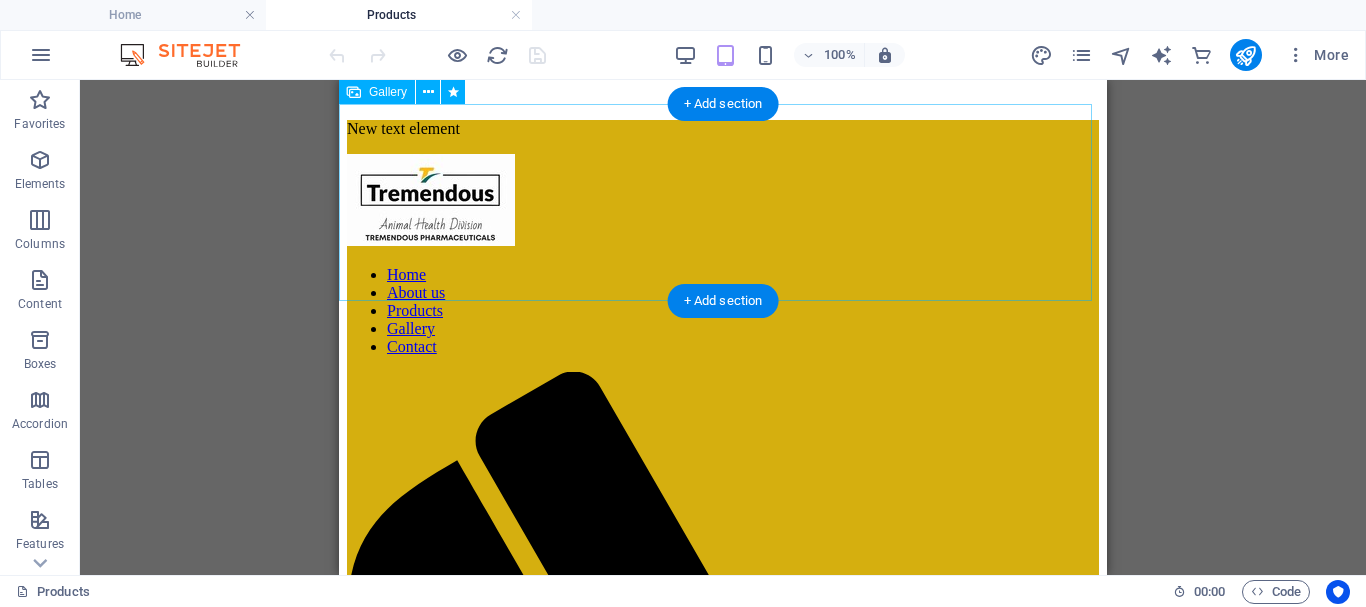 click at bounding box center (477, 1740) 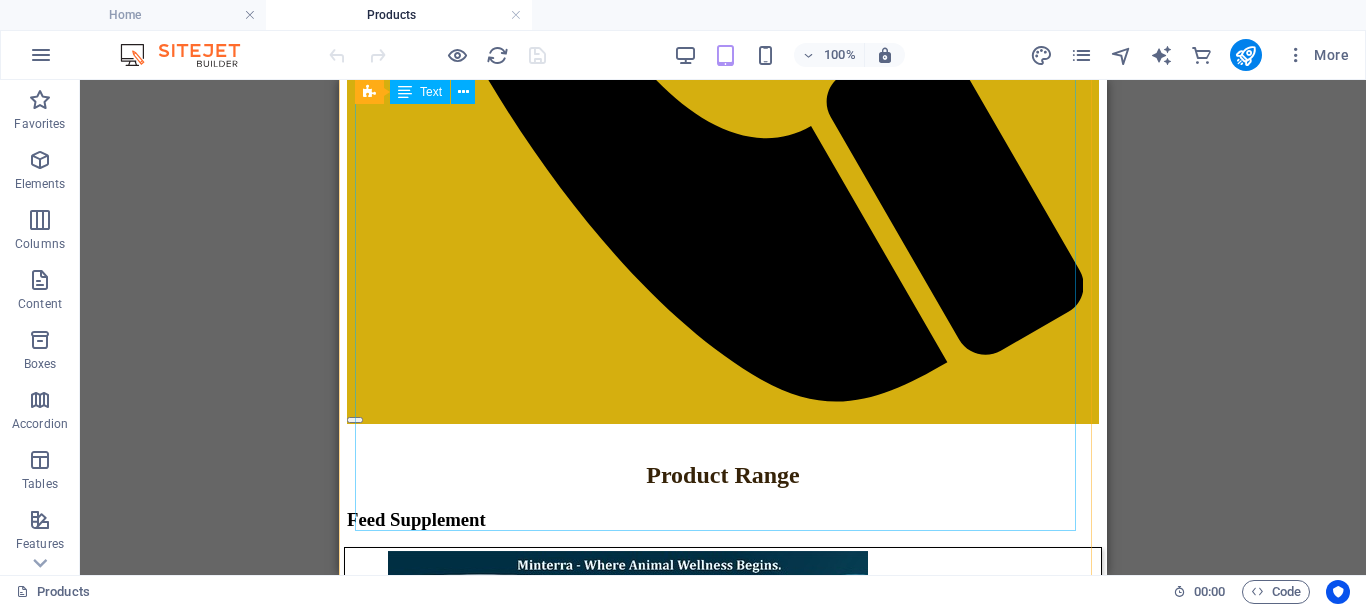 scroll, scrollTop: 1547, scrollLeft: 0, axis: vertical 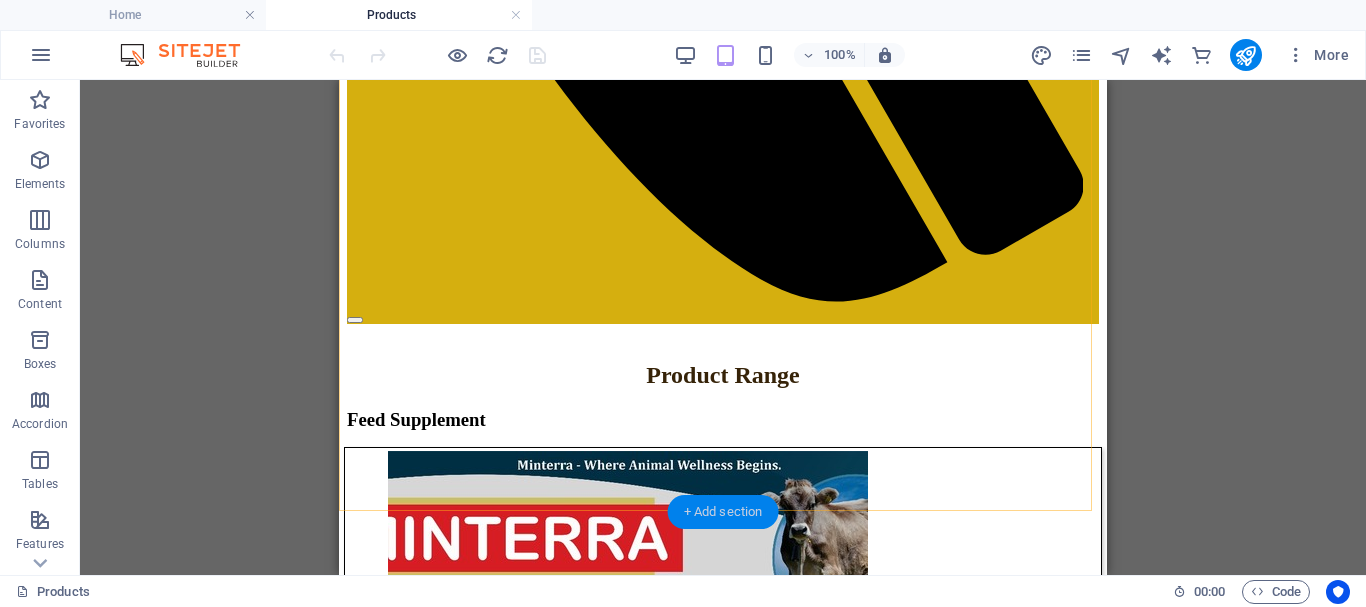 click on "+ Add section" at bounding box center (723, 512) 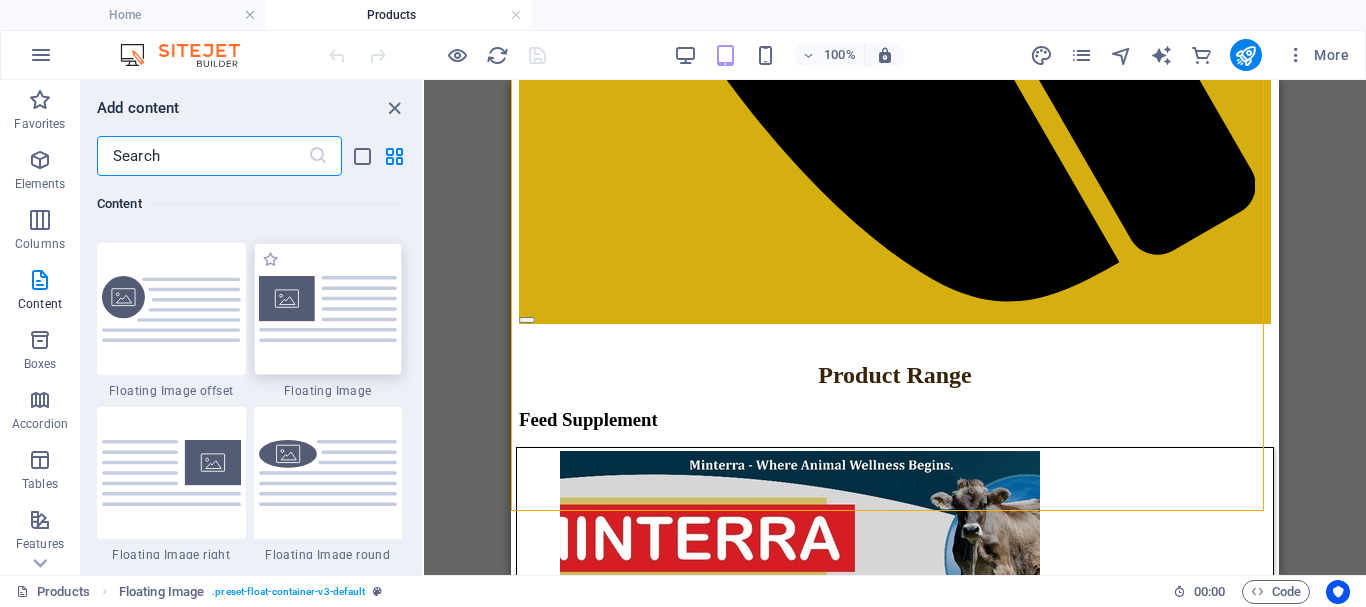 scroll, scrollTop: 4399, scrollLeft: 0, axis: vertical 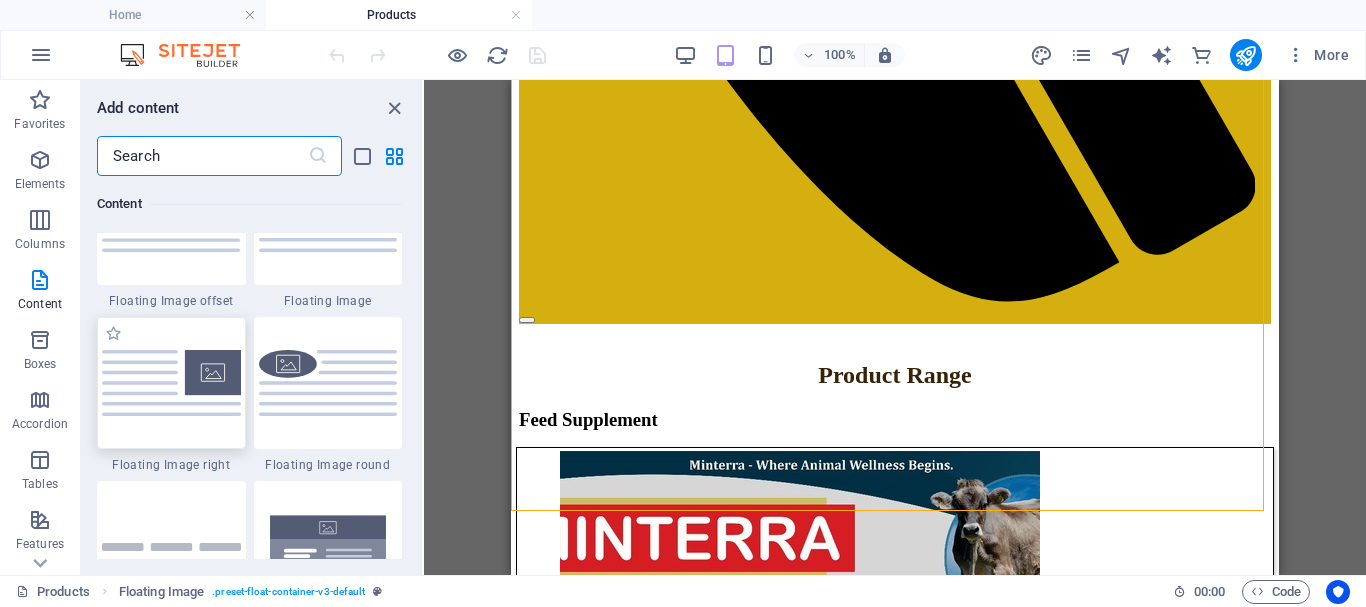click at bounding box center [171, 382] 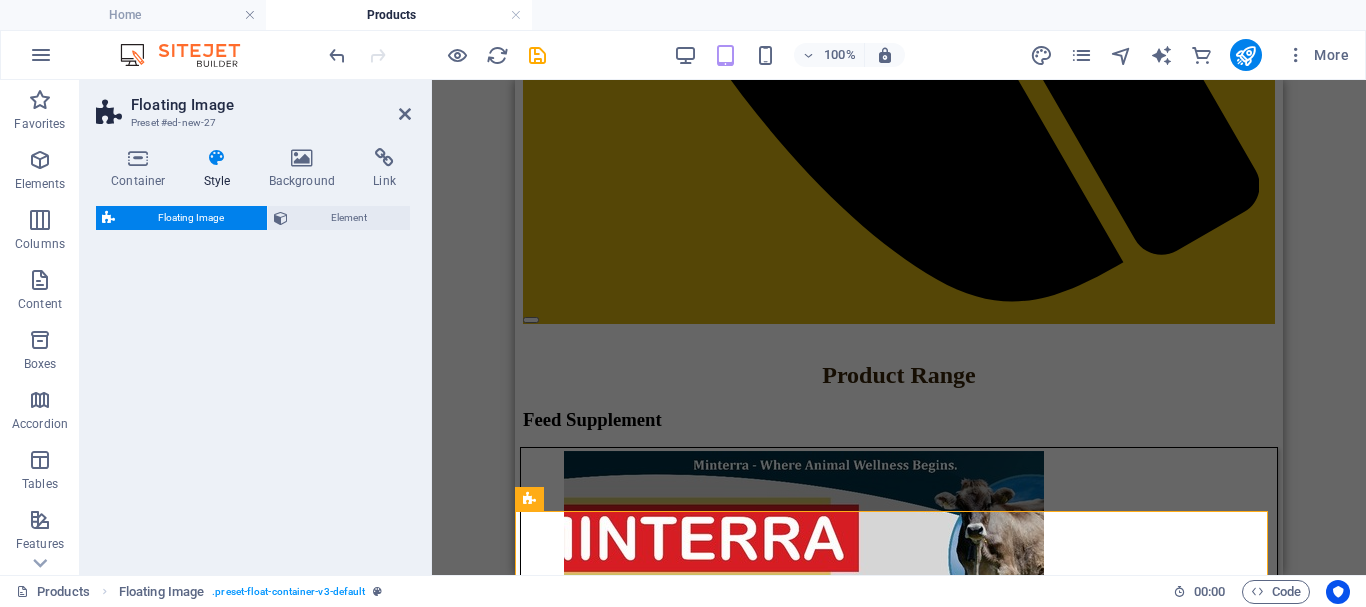 select on "%" 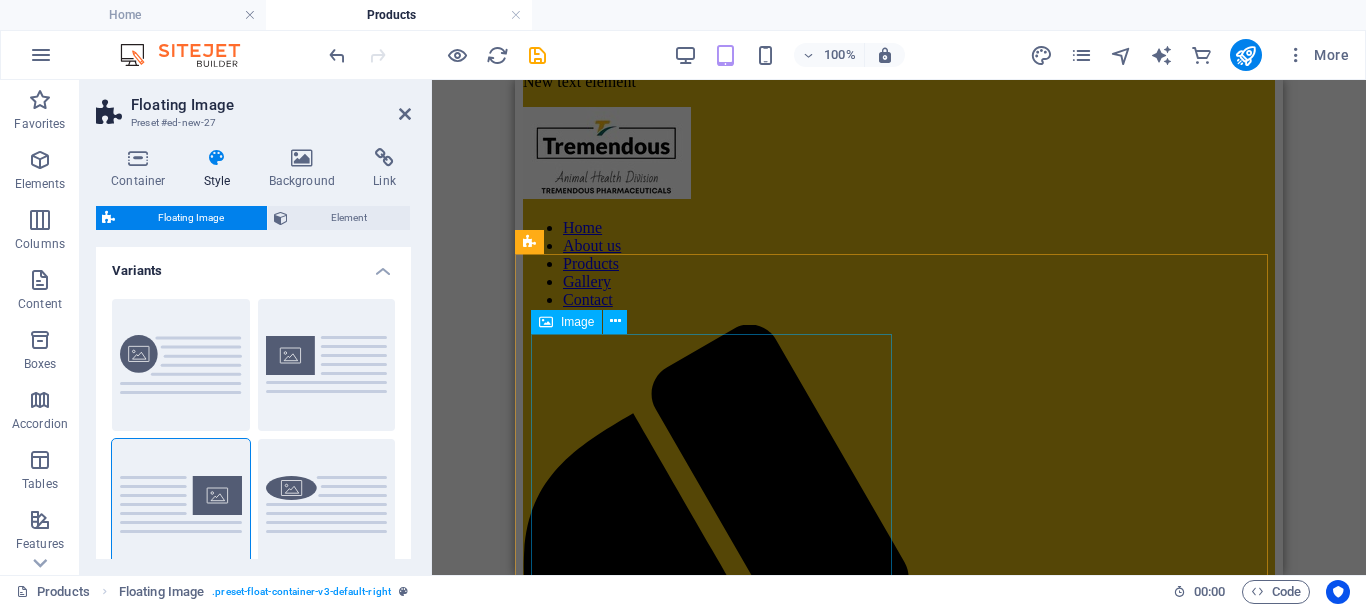 scroll, scrollTop: 647, scrollLeft: 0, axis: vertical 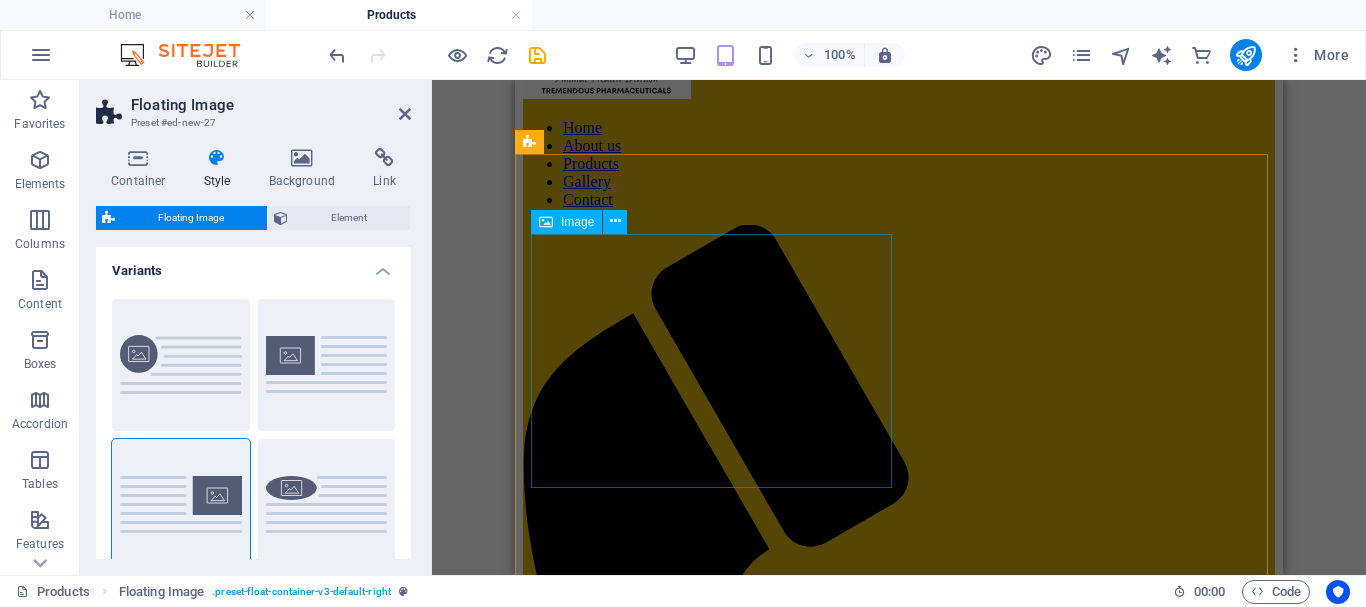 click on "Image" at bounding box center (577, 222) 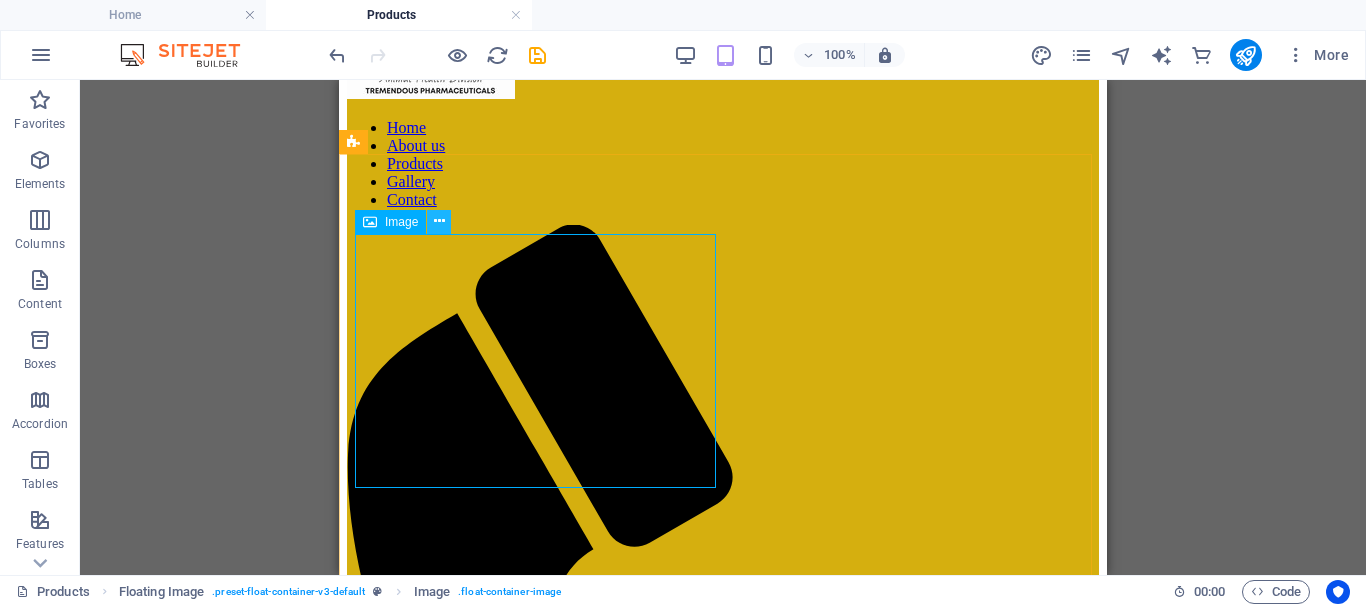 click at bounding box center (439, 221) 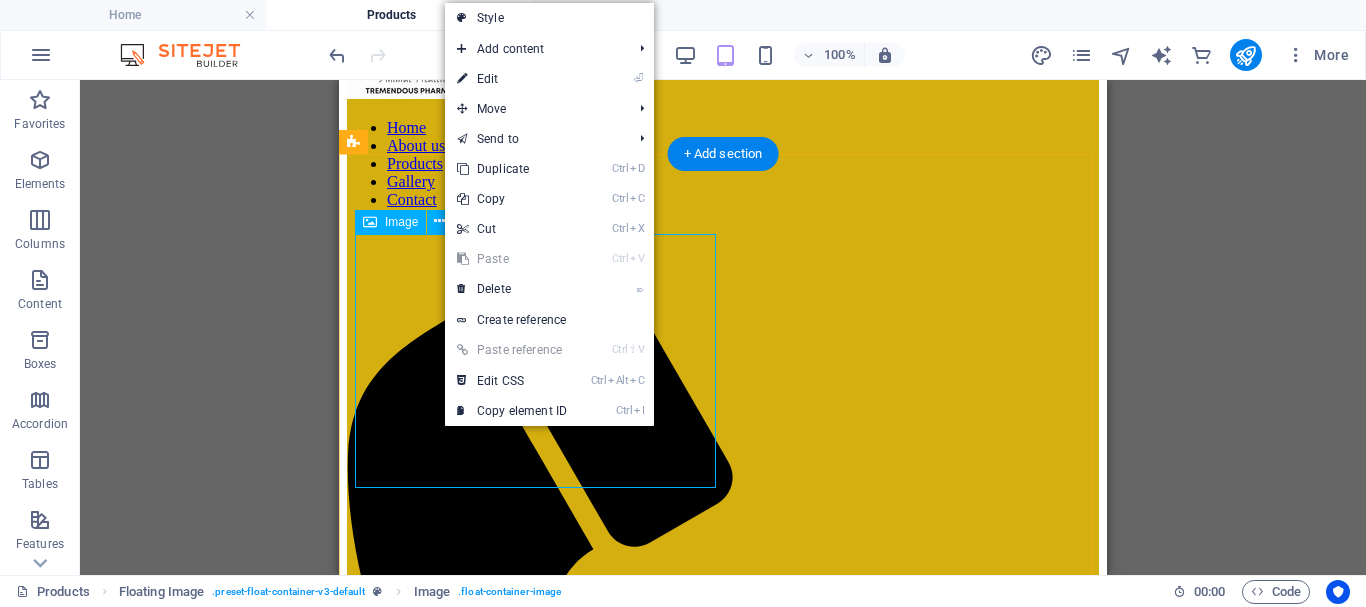 click at bounding box center [723, 3574] 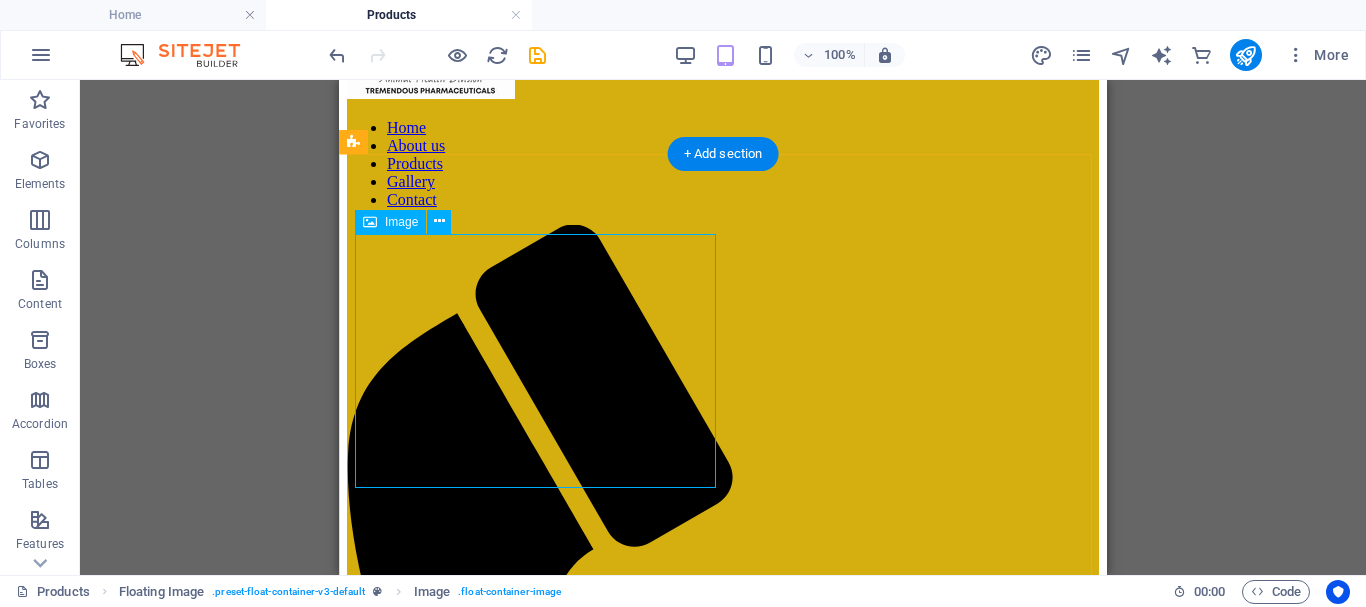 click at bounding box center [723, 3574] 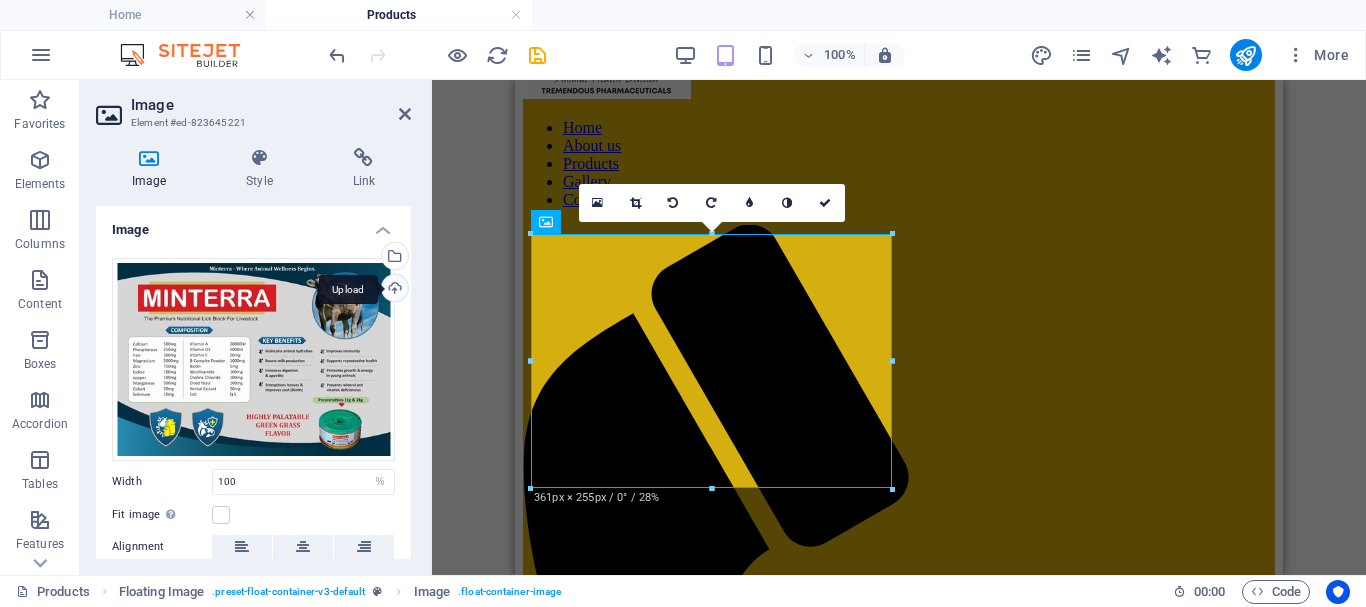 click on "Upload" at bounding box center [393, 290] 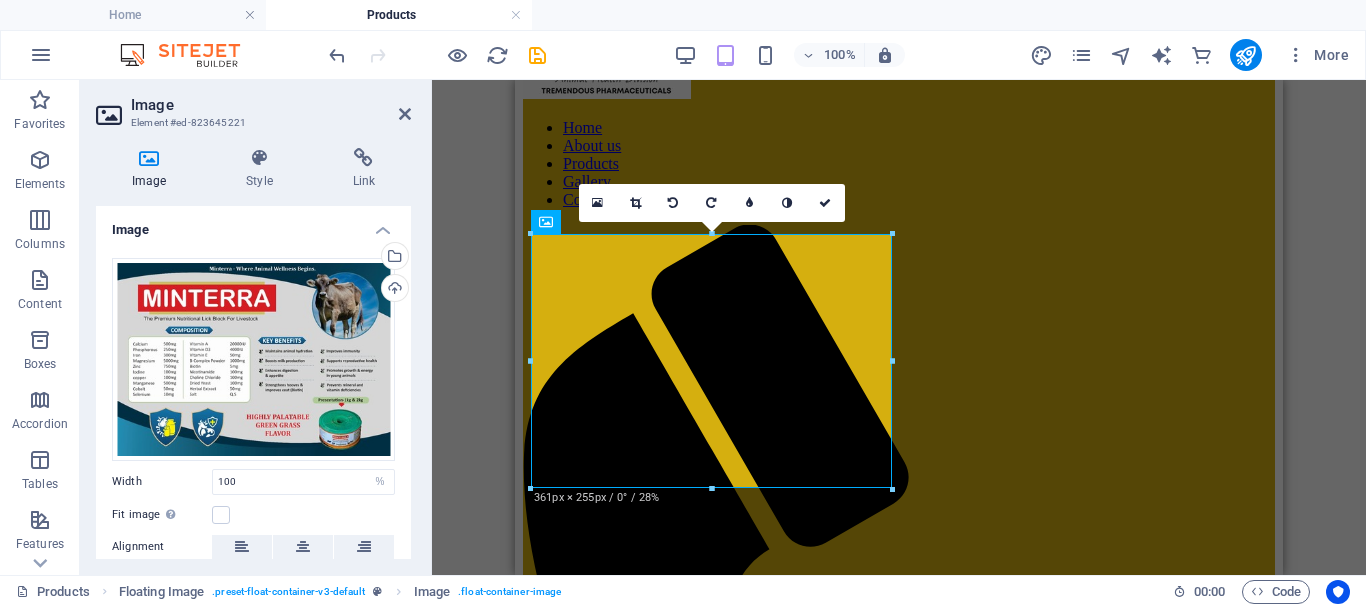 click on "Image Style Link Image Drag files here, click to choose files or select files from Files or our free stock photos & videos Select files from the file manager, stock photos, or upload file(s) Upload Width 100 Default auto px rem % em vh vw Fit image Automatically fit image to a fixed width and height Height Default auto px Alignment Lazyload Loading images after the page loads improves page speed. Responsive Automatically load retina image and smartphone optimized sizes. Lightbox Use as headline The image will be wrapped in an H1 headline tag. Useful for giving alternative text the weight of an H1 headline, e.g. for the logo. Leave unchecked if uncertain. Optimized Images are compressed to improve page speed. Position Direction Custom X offset 50 px rem % vh vw Y offset 50 px rem % vh vw Text Float No float Image left Image right Determine how text should behave around the image. Text Alternative text Image caption Paragraph Format Normal Heading 1 Heading 2 Heading 3 Heading 4 Heading 5 Heading 6 Code Arial 8" at bounding box center [253, 353] 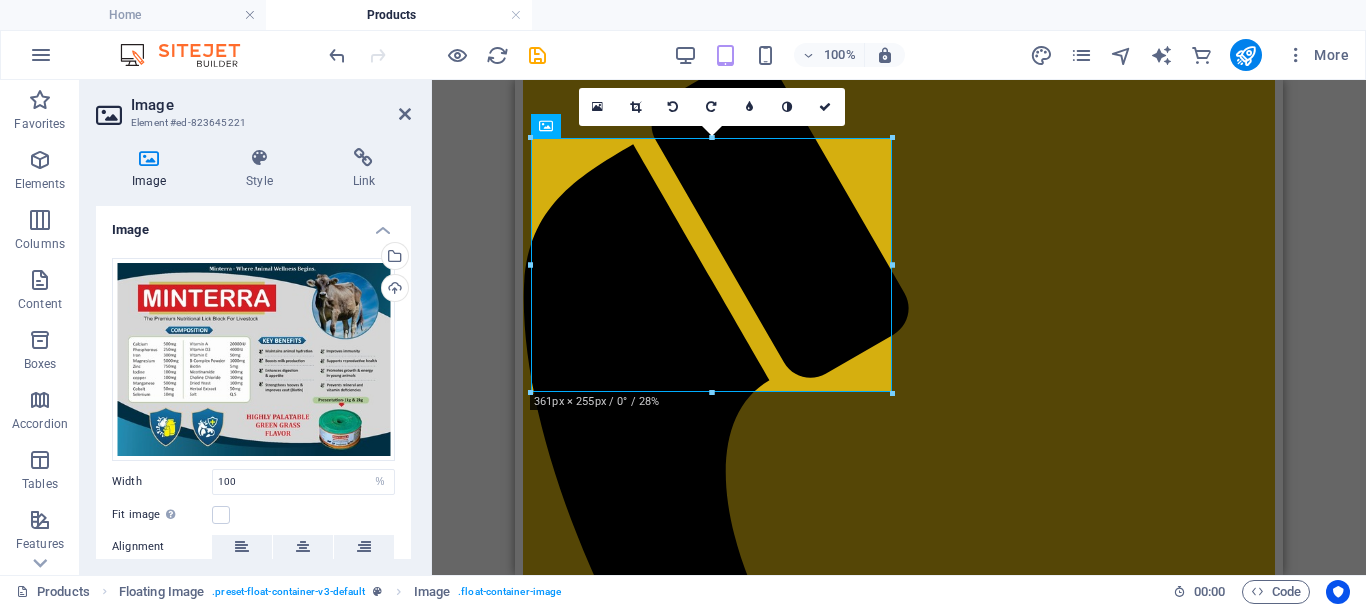 scroll, scrollTop: 847, scrollLeft: 0, axis: vertical 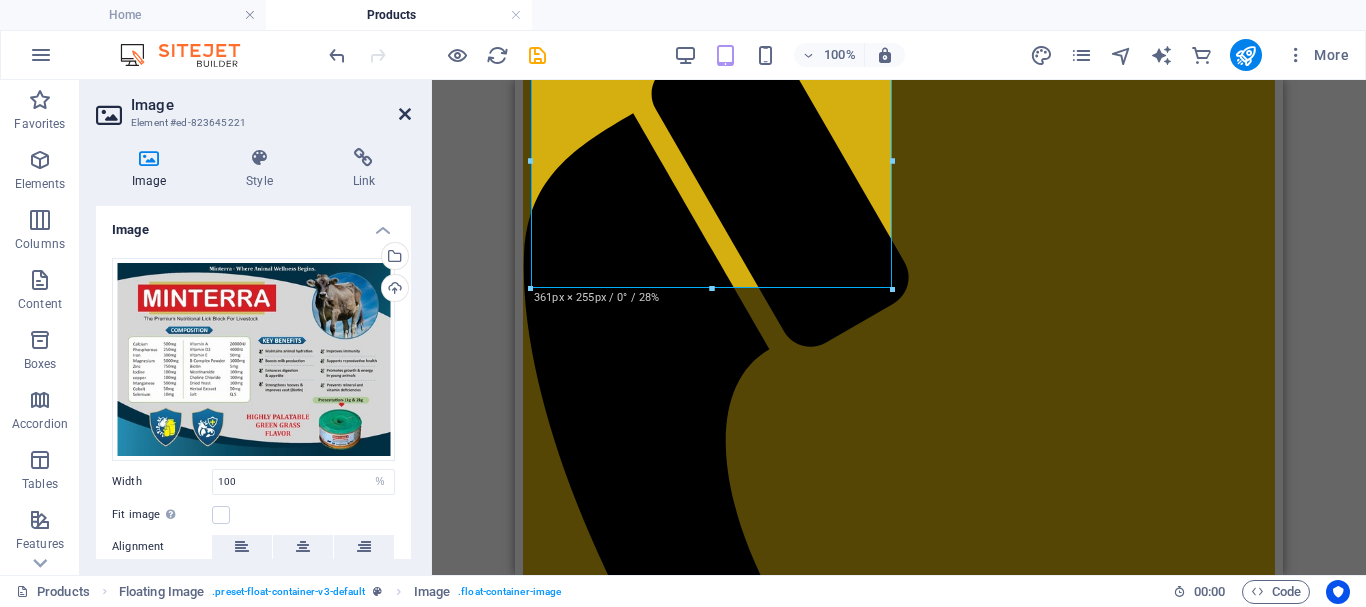 click at bounding box center (405, 114) 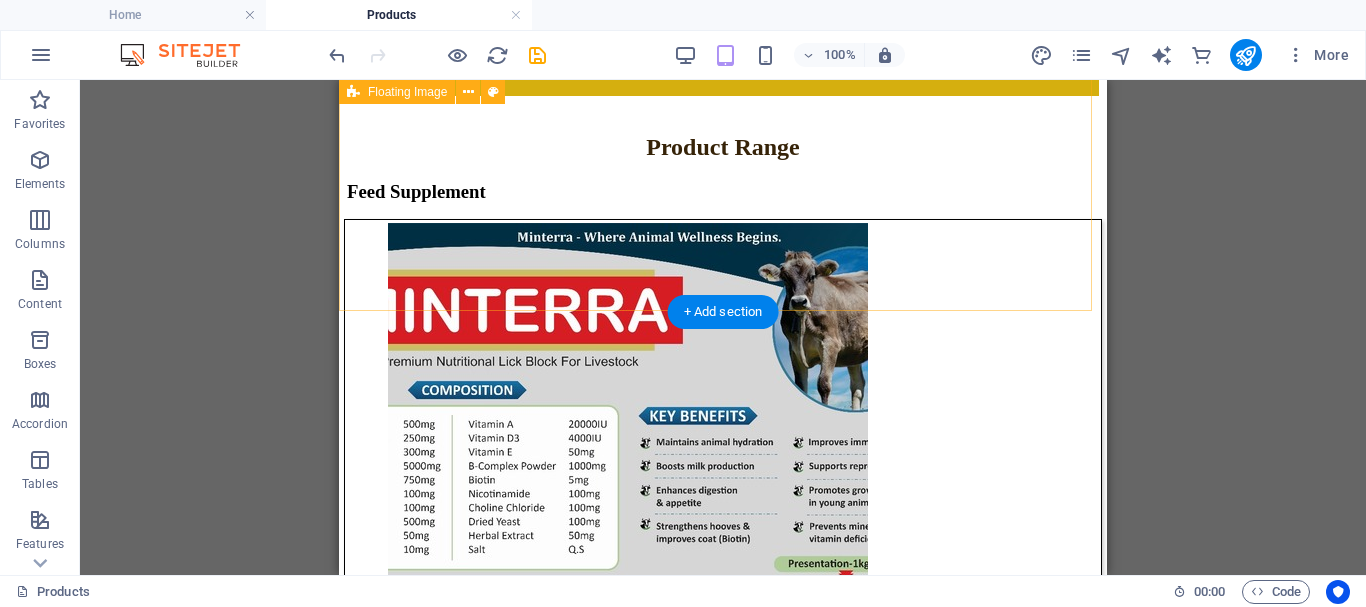 scroll, scrollTop: 1747, scrollLeft: 0, axis: vertical 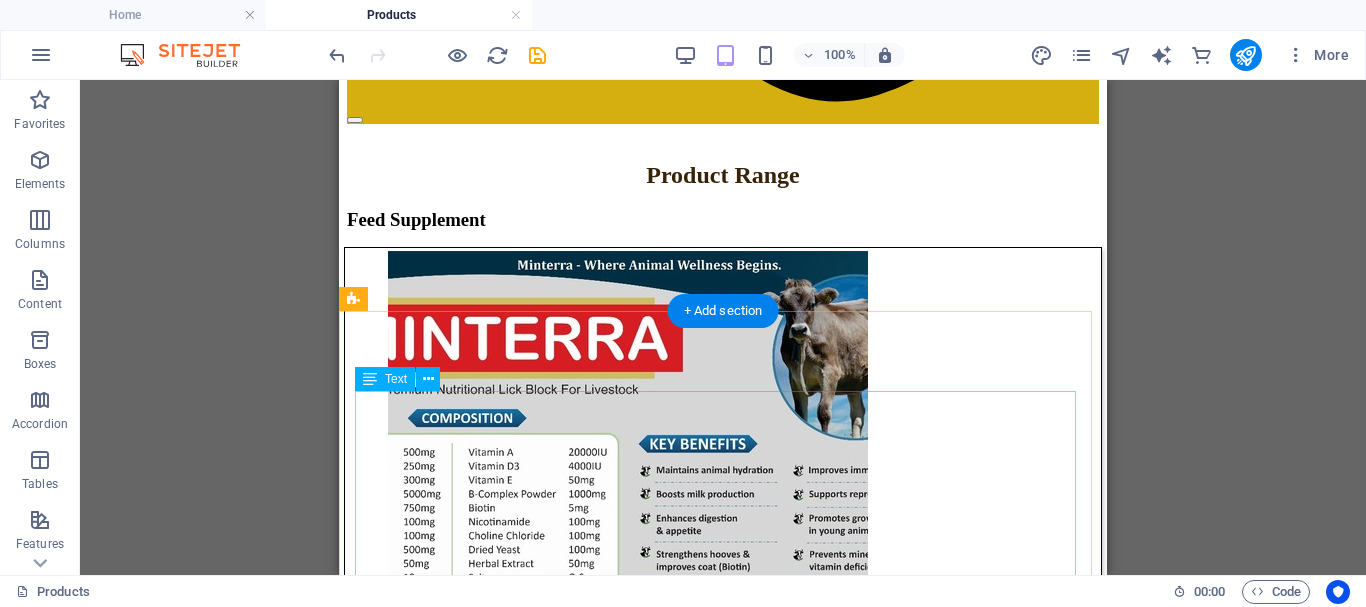 click at bounding box center (723, 4352) 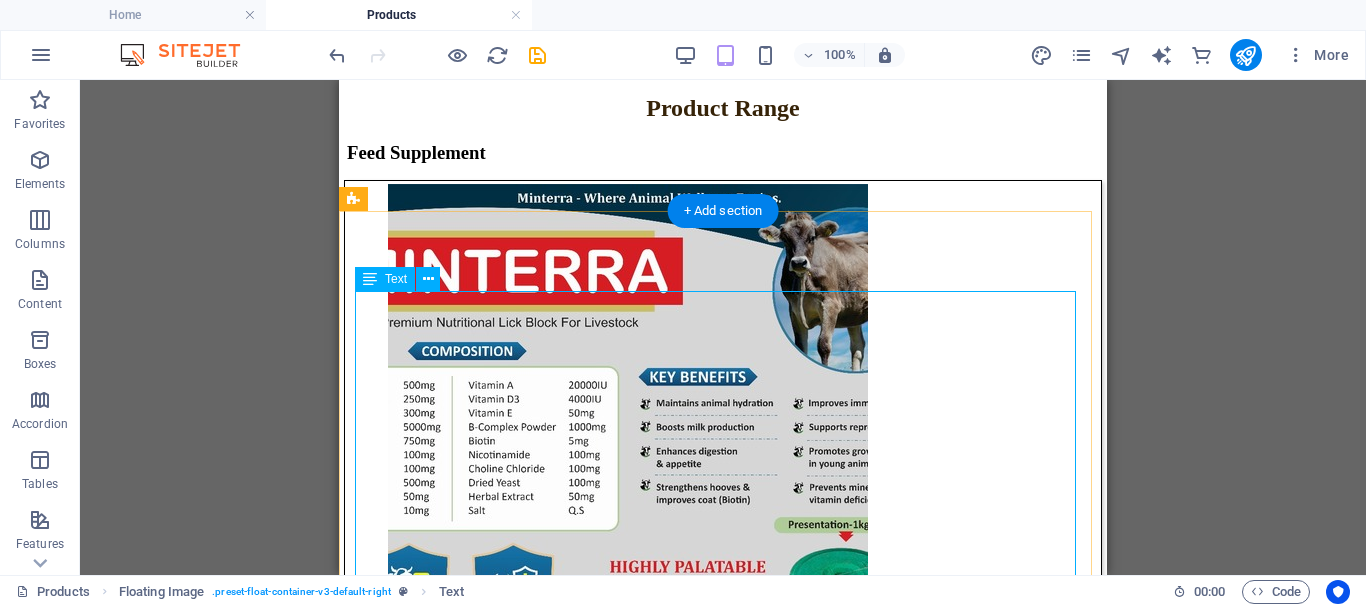 scroll, scrollTop: 1847, scrollLeft: 0, axis: vertical 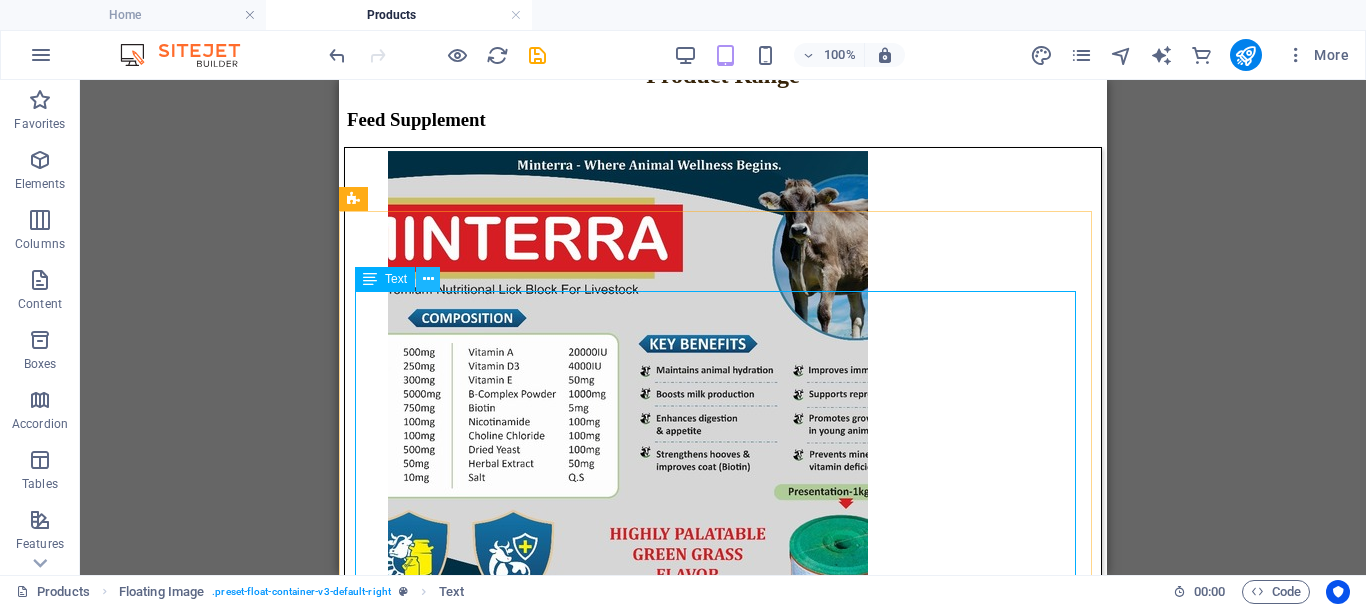 click at bounding box center (428, 279) 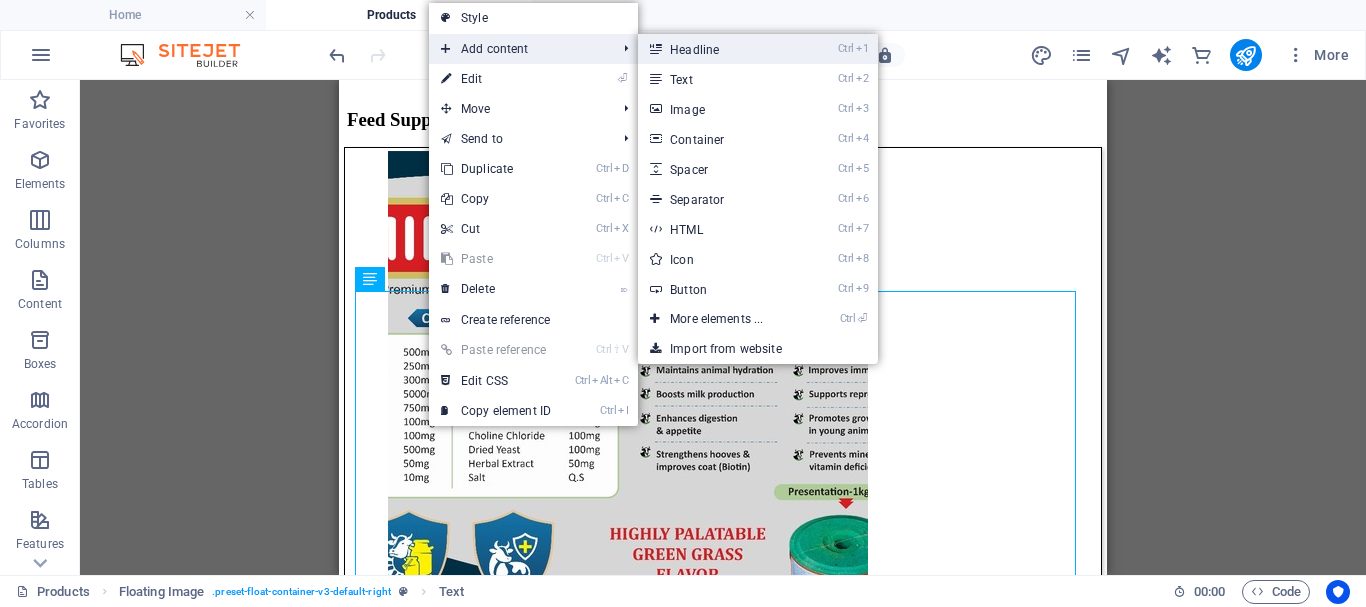 click on "Ctrl 1  Headline" at bounding box center [720, 49] 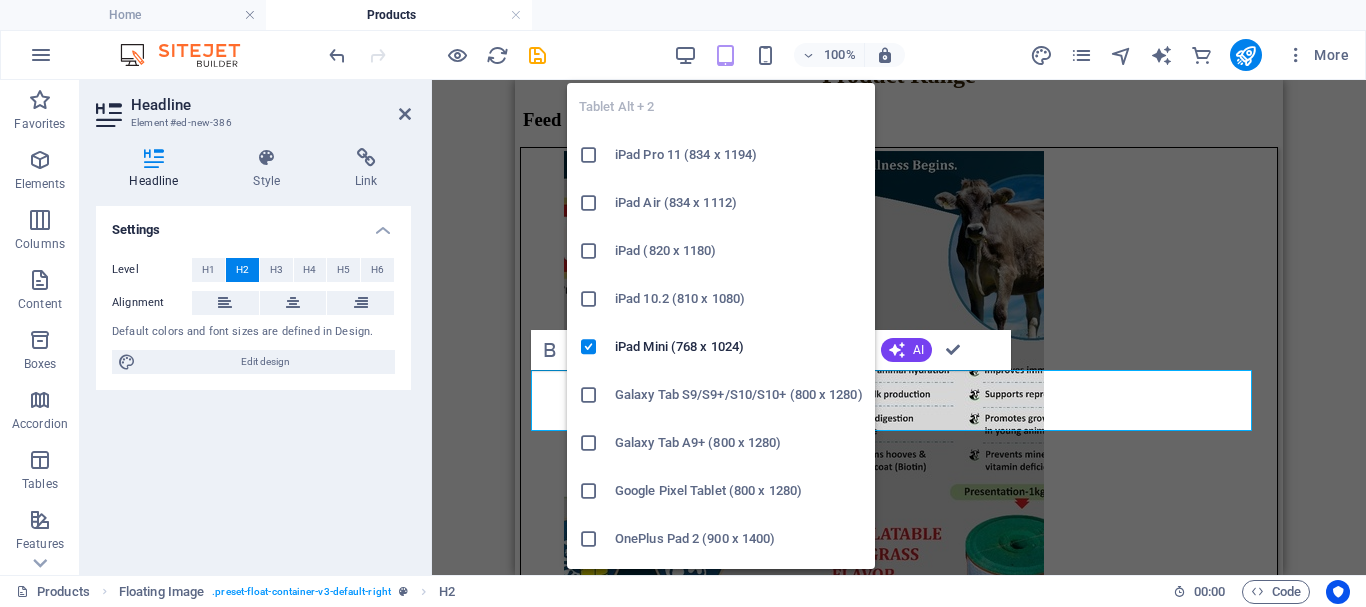 scroll, scrollTop: 2272, scrollLeft: 0, axis: vertical 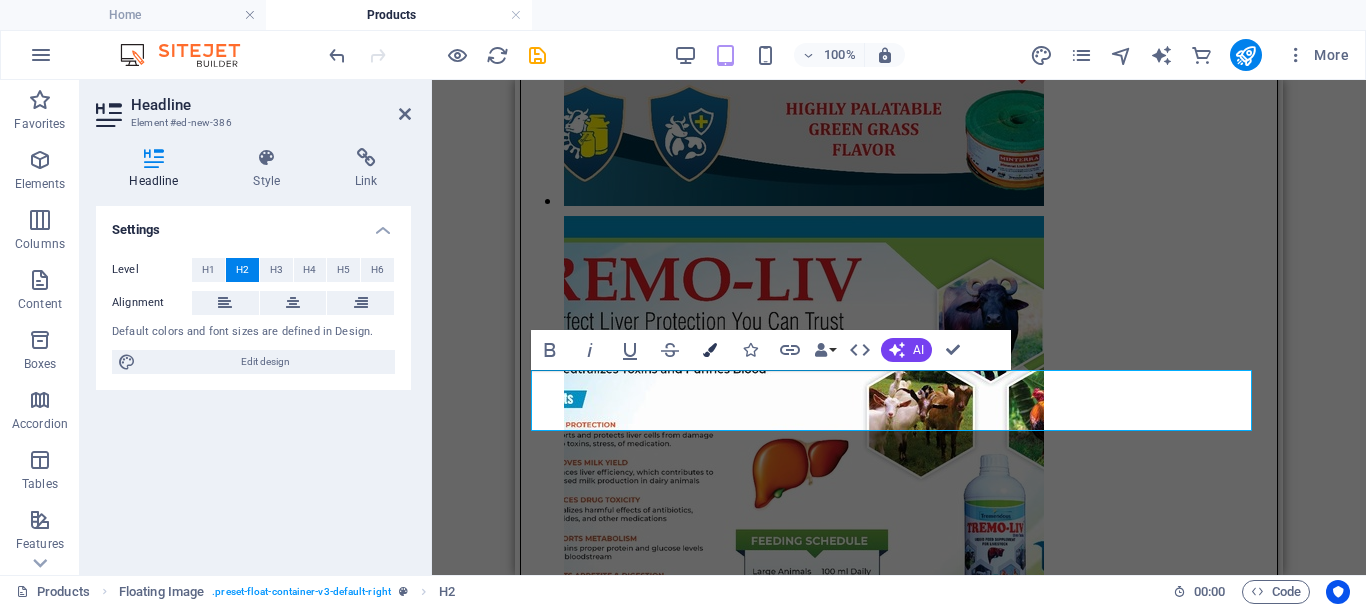 click at bounding box center [710, 350] 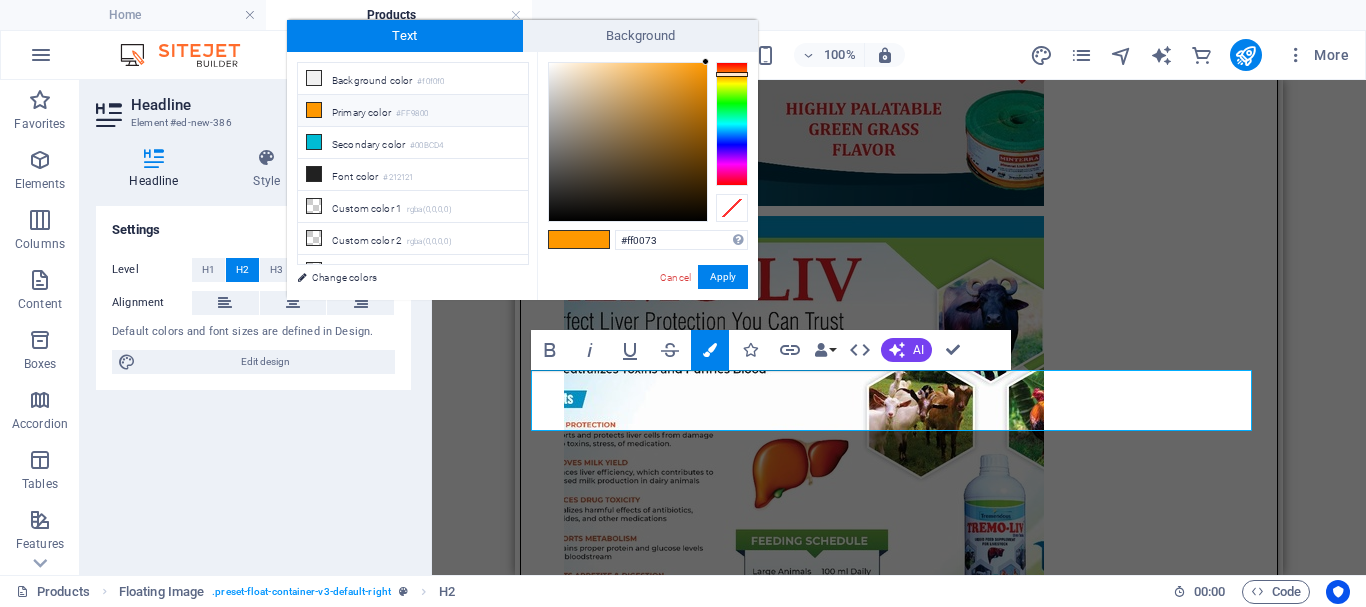 click at bounding box center [732, 124] 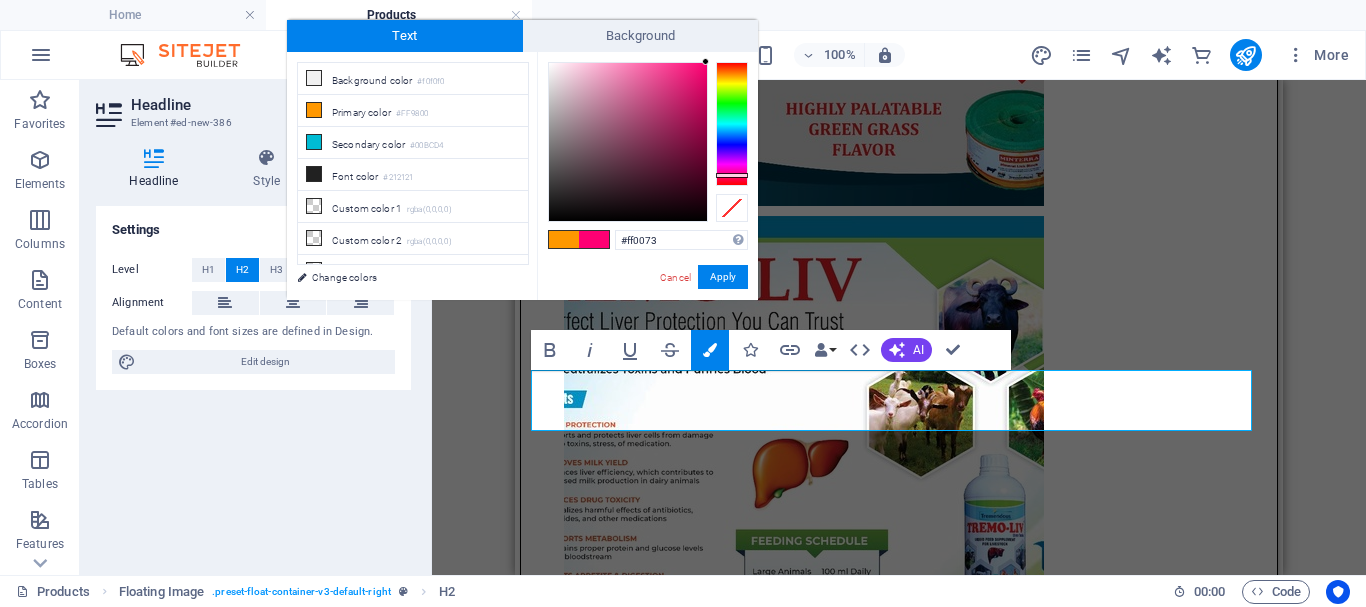 type on "#90104a" 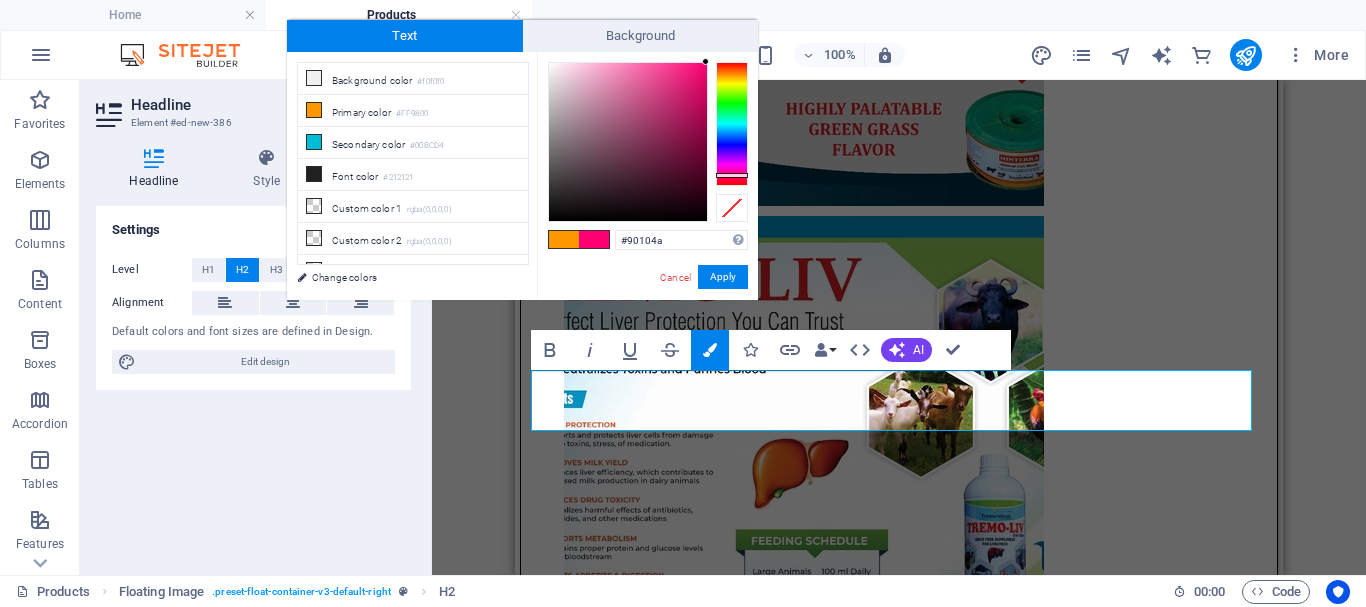 click at bounding box center [628, 142] 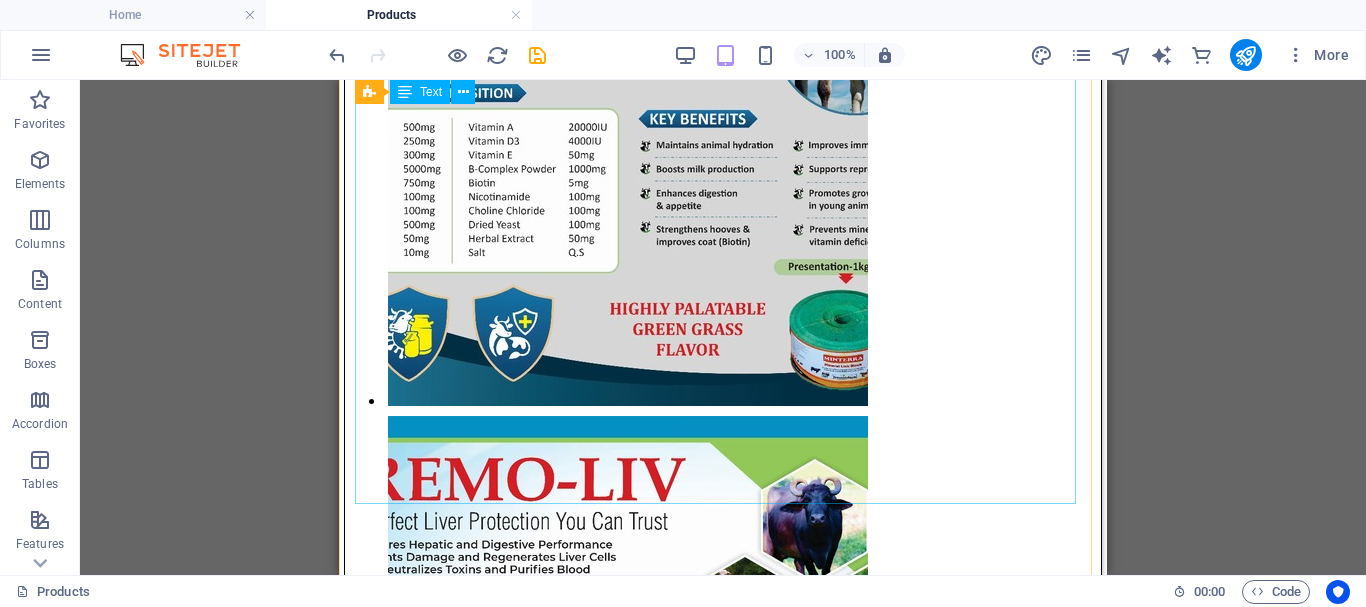 scroll, scrollTop: 2272, scrollLeft: 0, axis: vertical 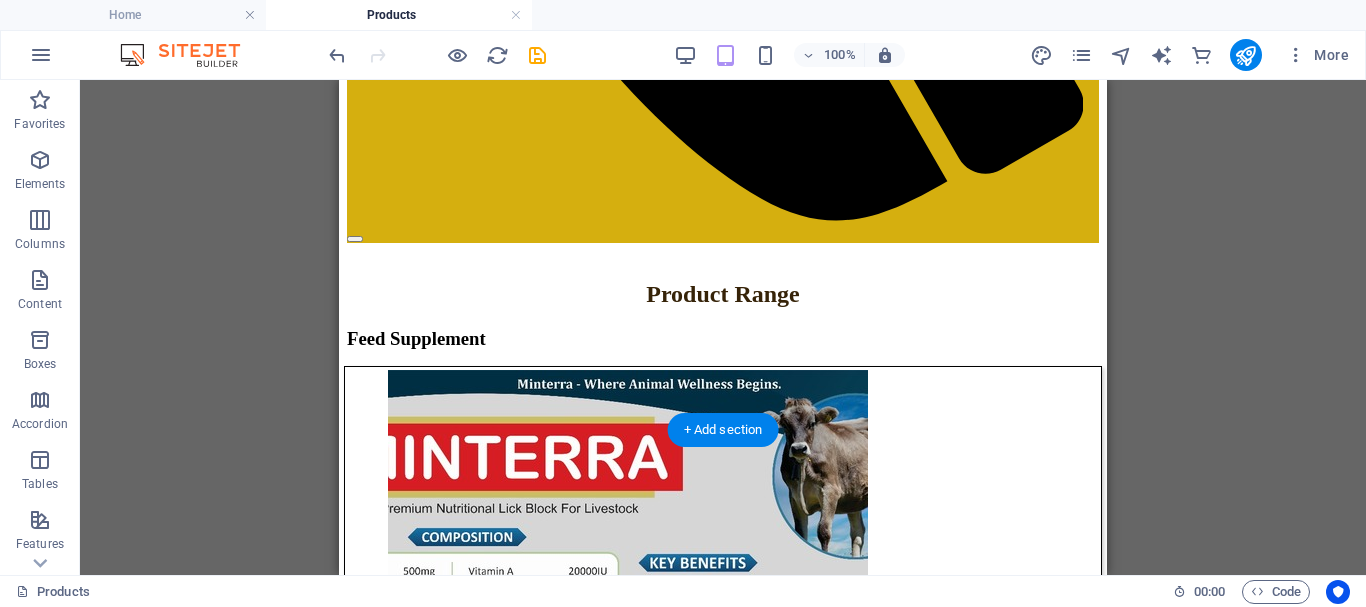 drag, startPoint x: 722, startPoint y: 440, endPoint x: 384, endPoint y: 452, distance: 338.21295 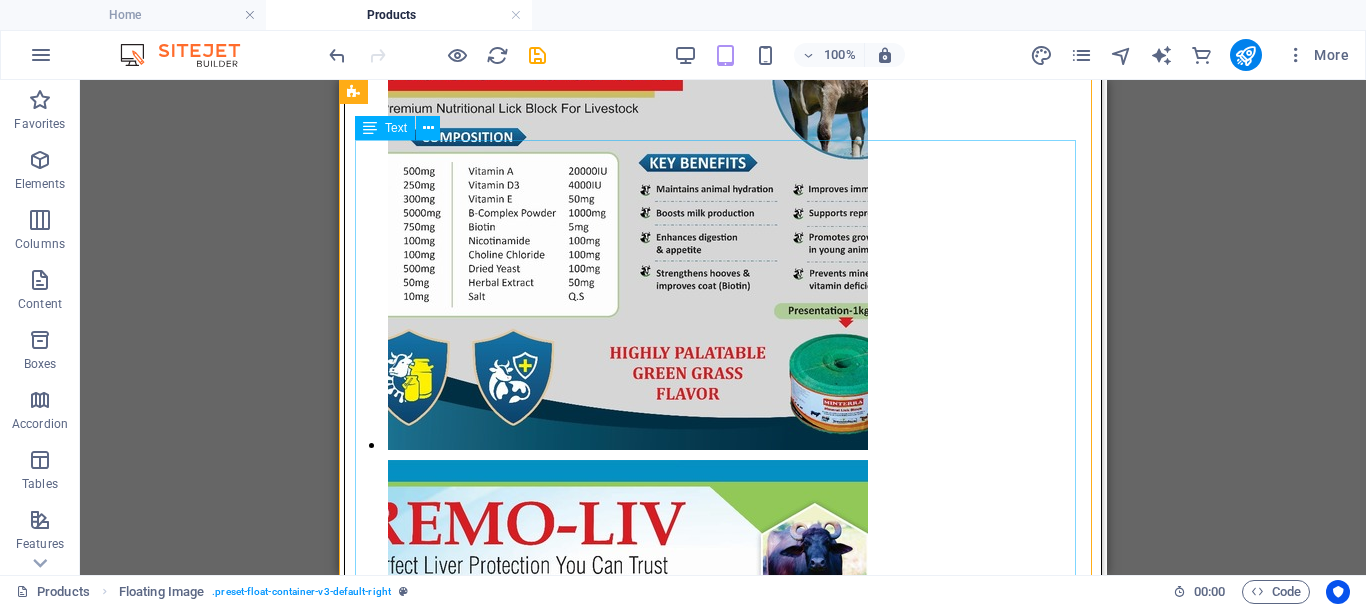 scroll, scrollTop: 1828, scrollLeft: 0, axis: vertical 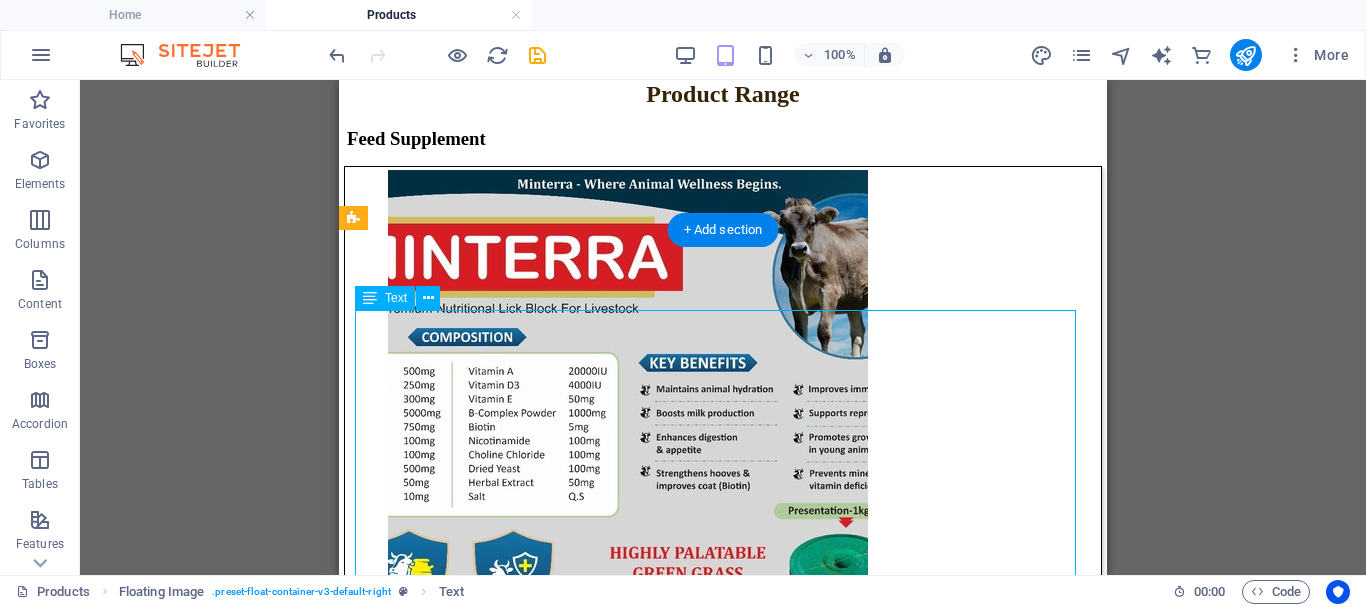 drag, startPoint x: 357, startPoint y: 322, endPoint x: 389, endPoint y: 332, distance: 33.526108 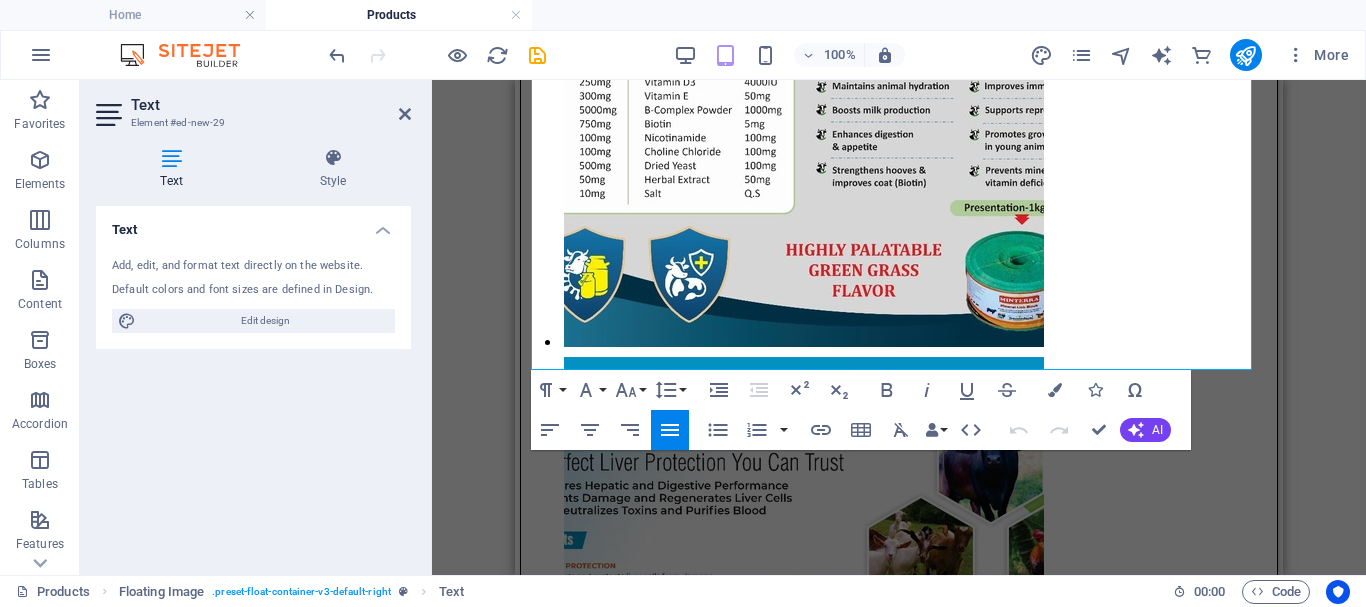 scroll, scrollTop: 2272, scrollLeft: 0, axis: vertical 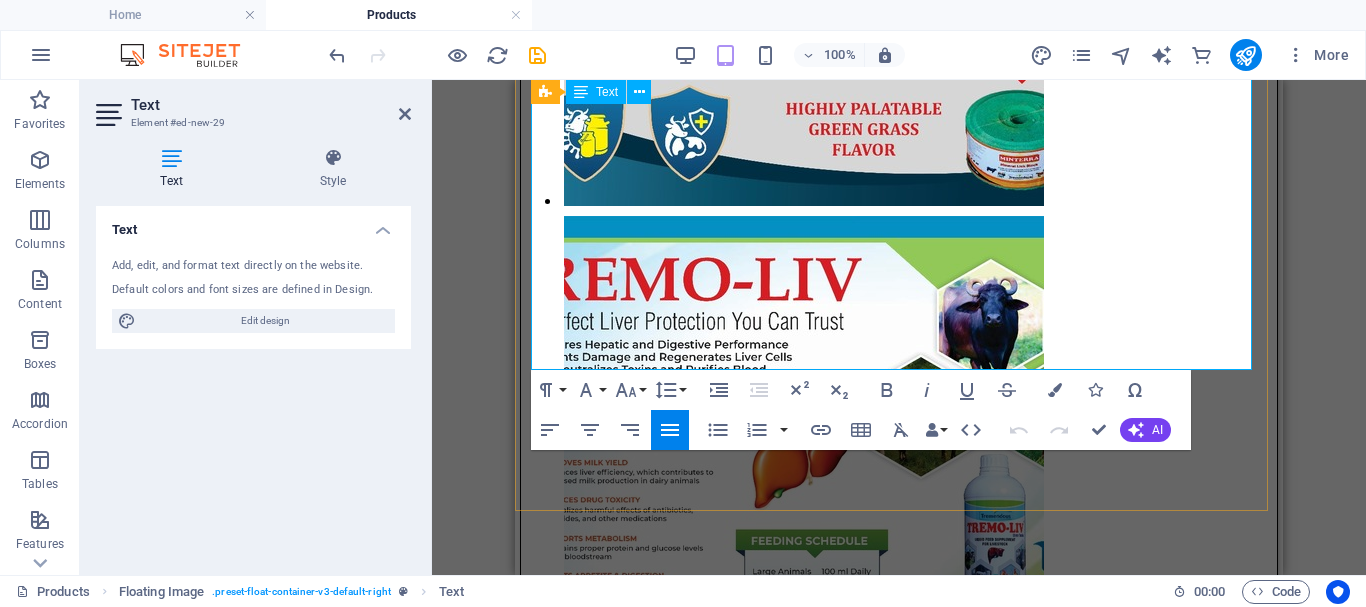 drag, startPoint x: 533, startPoint y: 326, endPoint x: 1151, endPoint y: 354, distance: 618.634 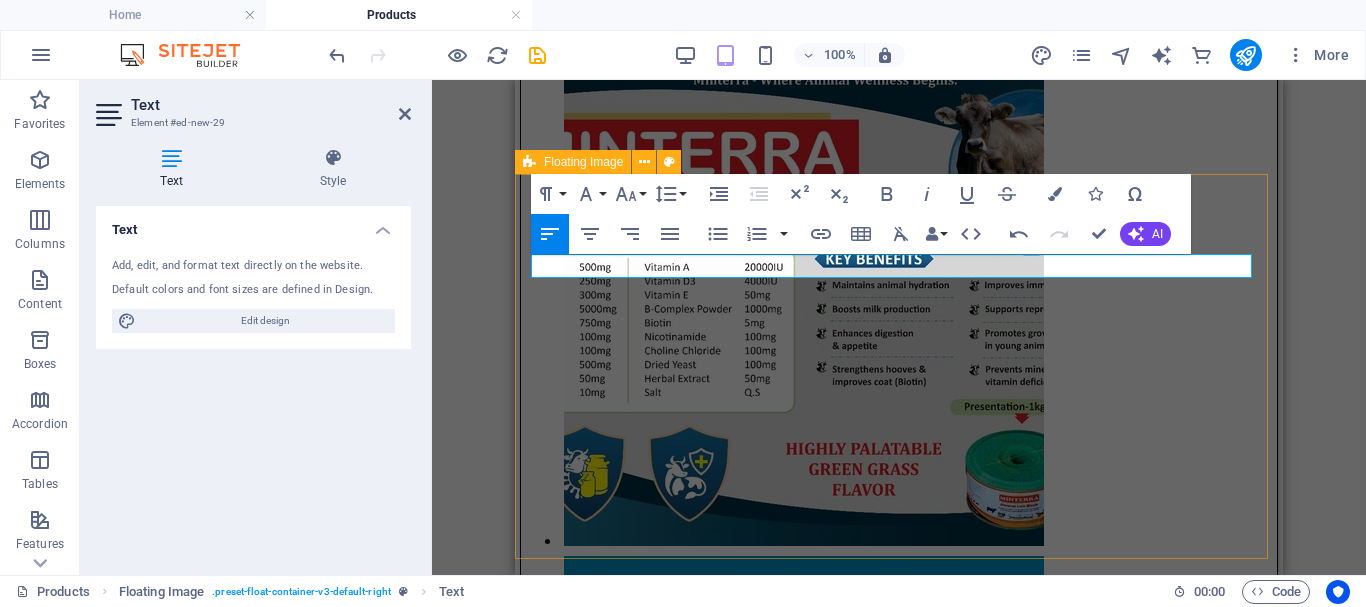 scroll, scrollTop: 1832, scrollLeft: 0, axis: vertical 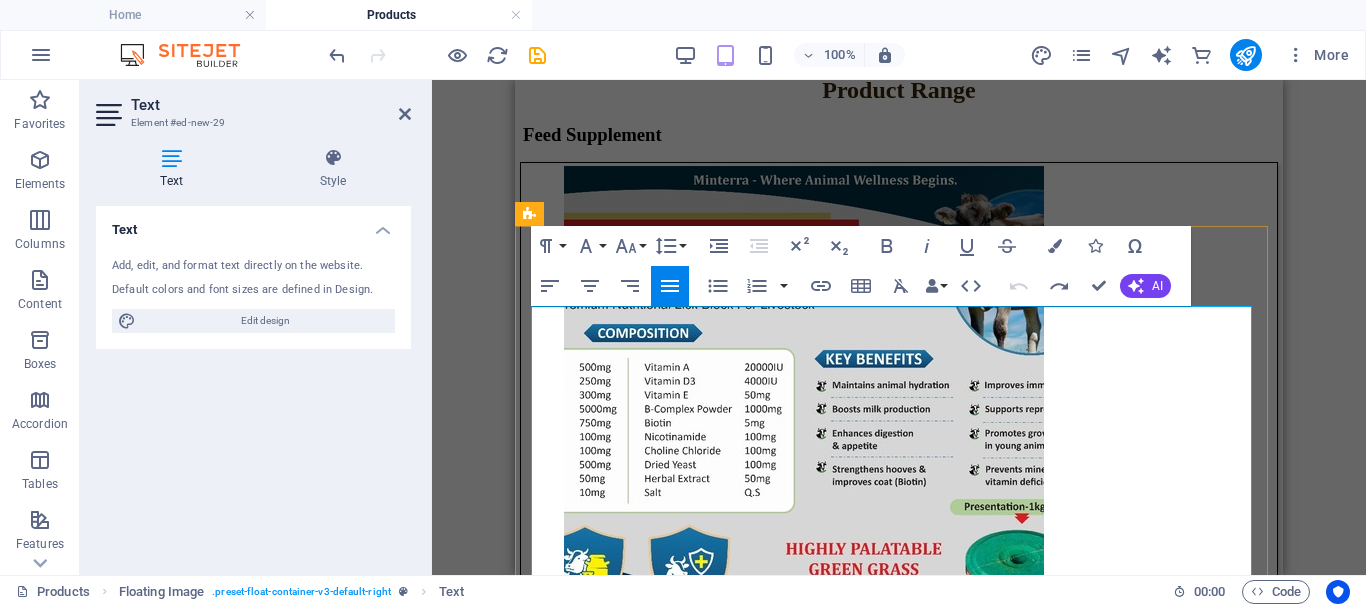 click at bounding box center (899, 4267) 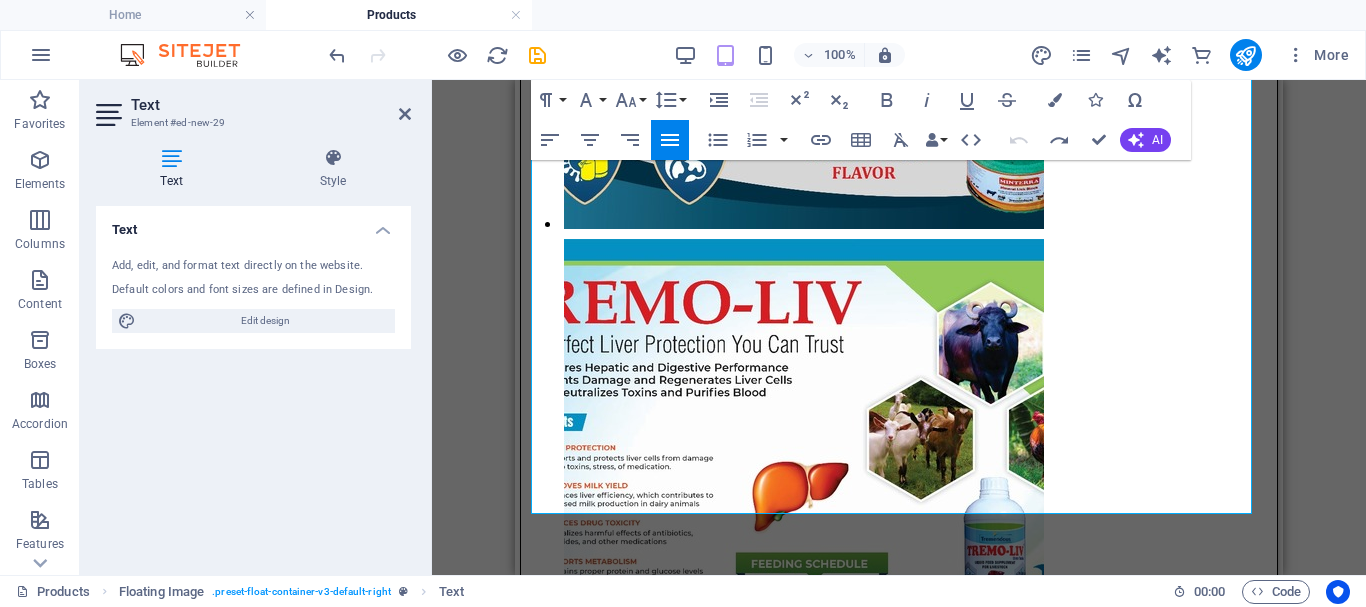 scroll, scrollTop: 2272, scrollLeft: 0, axis: vertical 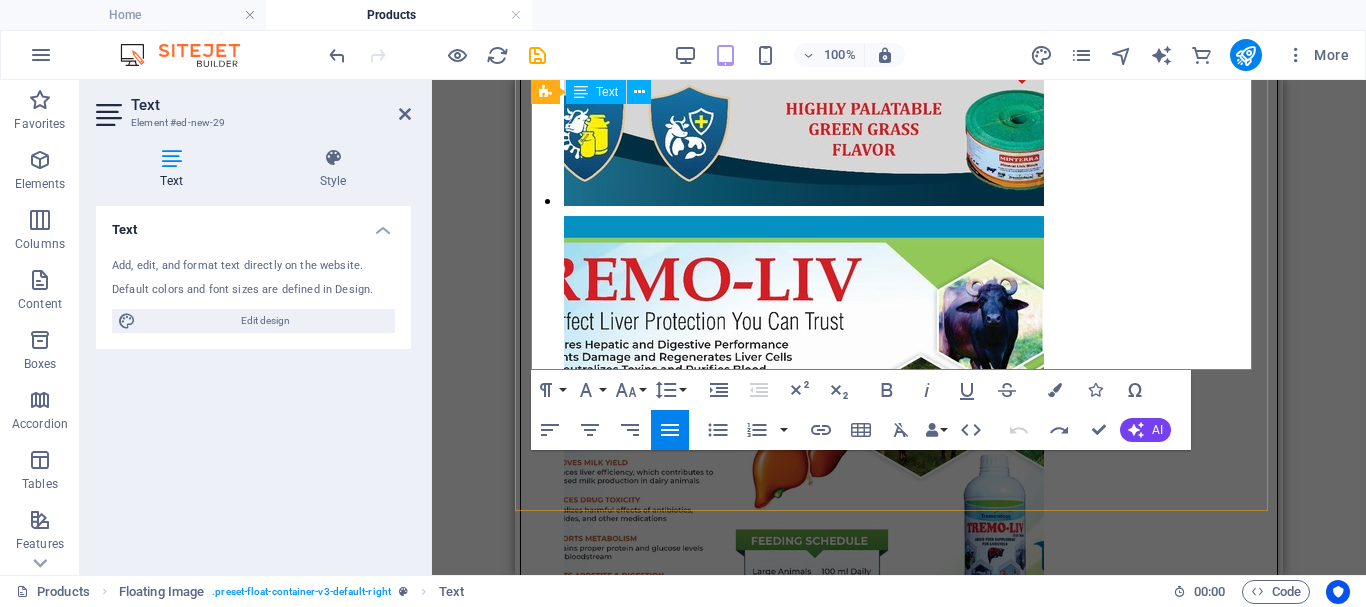 drag, startPoint x: 589, startPoint y: 321, endPoint x: 972, endPoint y: 358, distance: 384.78305 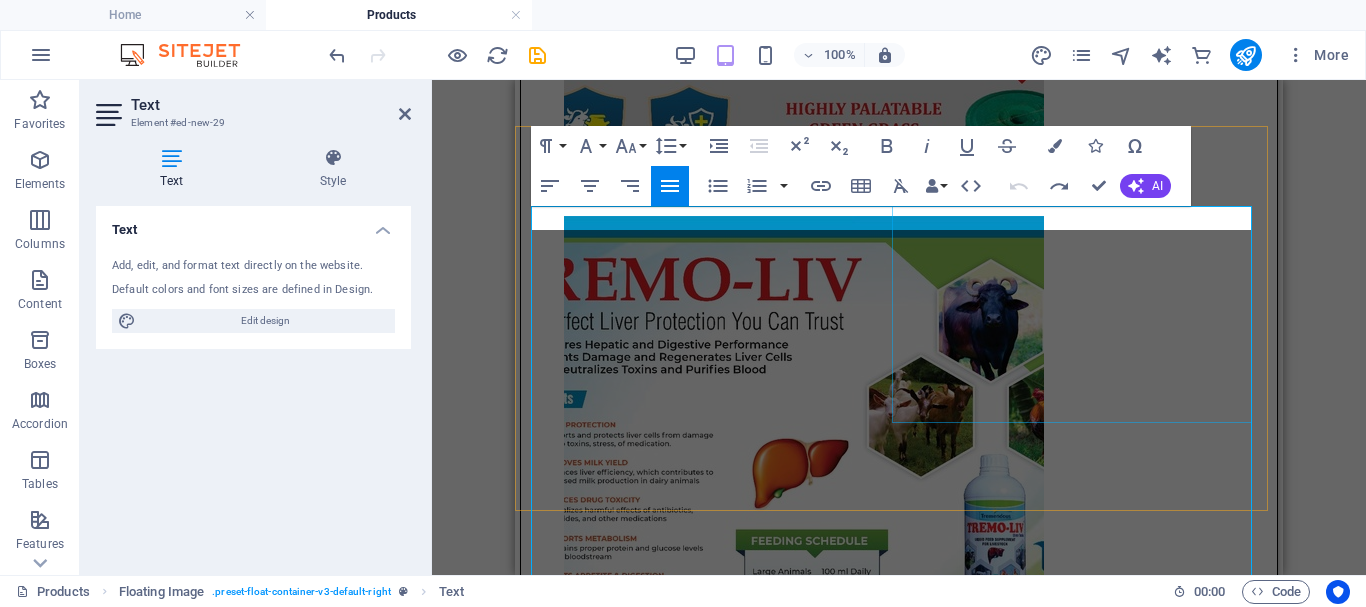 scroll, scrollTop: 1932, scrollLeft: 0, axis: vertical 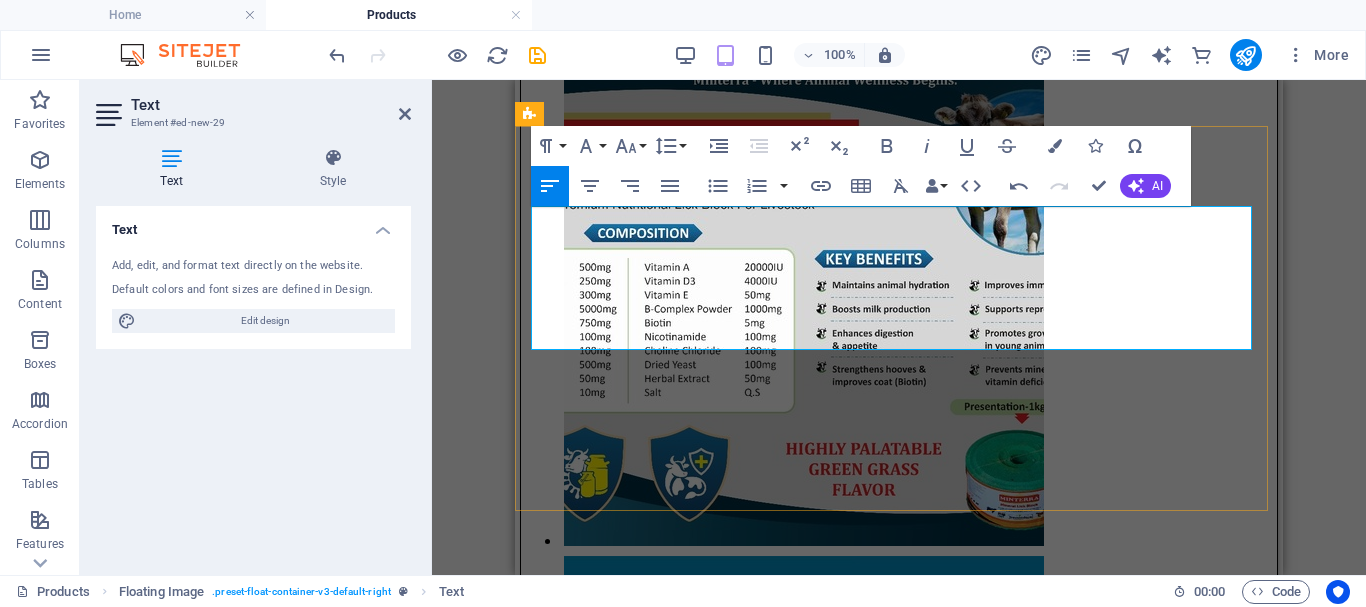 click on "Restores Hepatic and Digestive Performance Prevents Damage and Regenerates Liver Cells Neutralizes Toxins and Purifies Blood" at bounding box center [899, 4145] 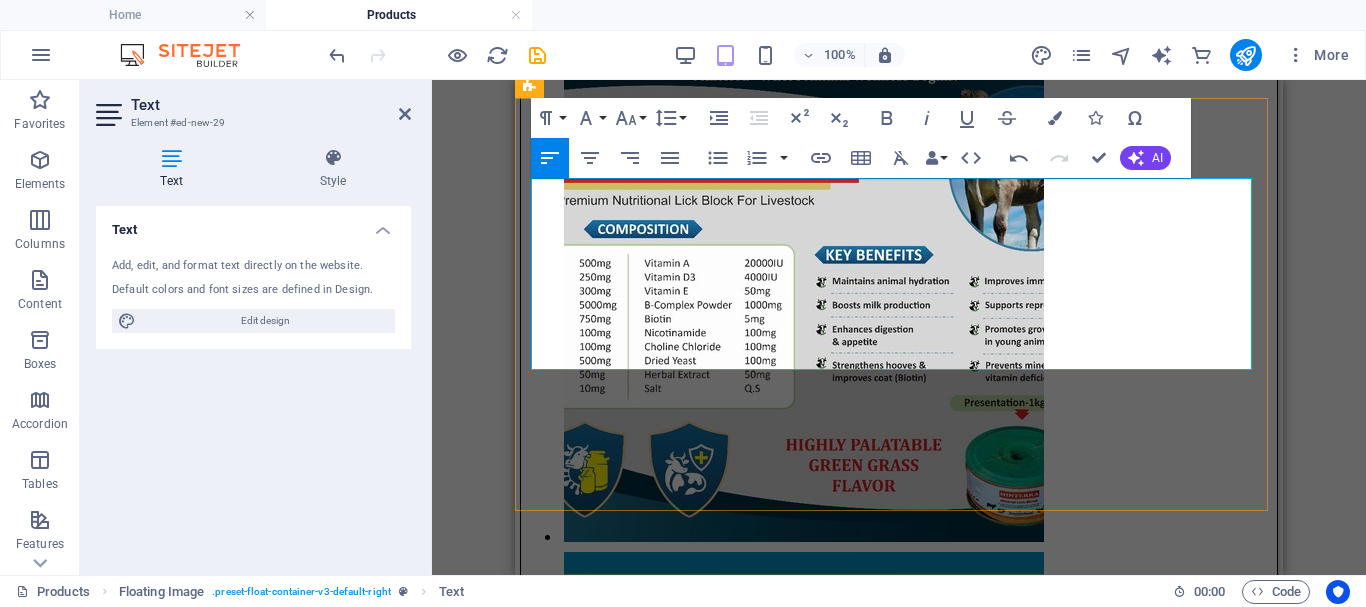 scroll, scrollTop: 1960, scrollLeft: 0, axis: vertical 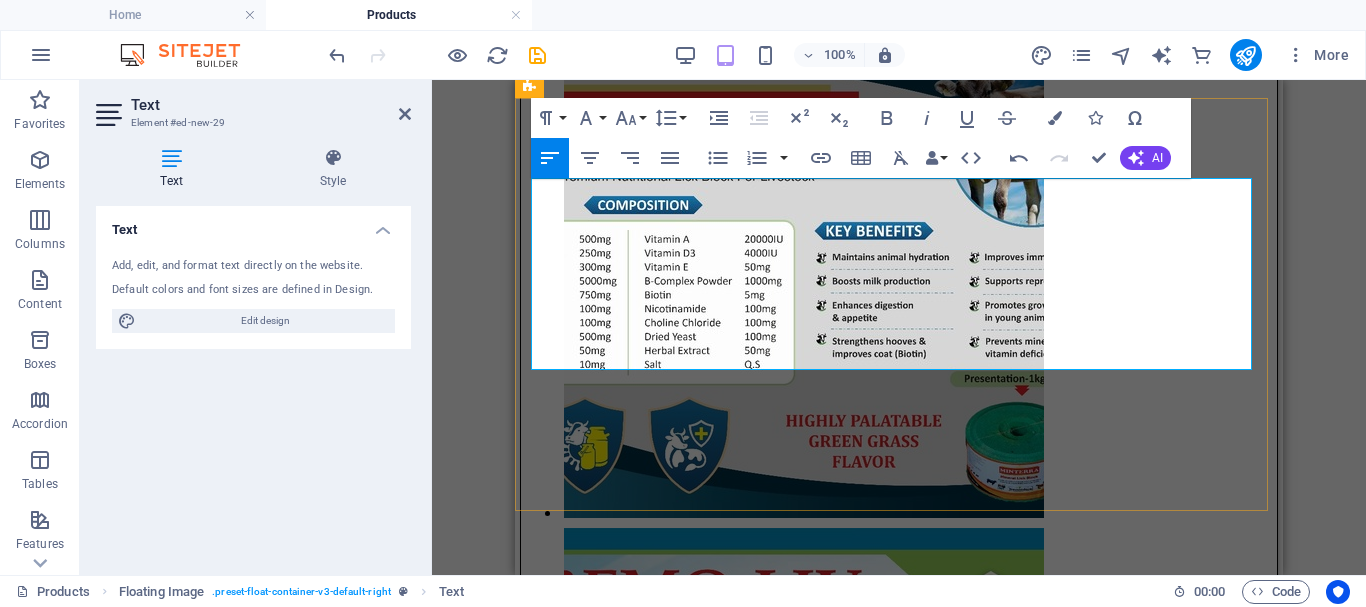 click at bounding box center (899, 4169) 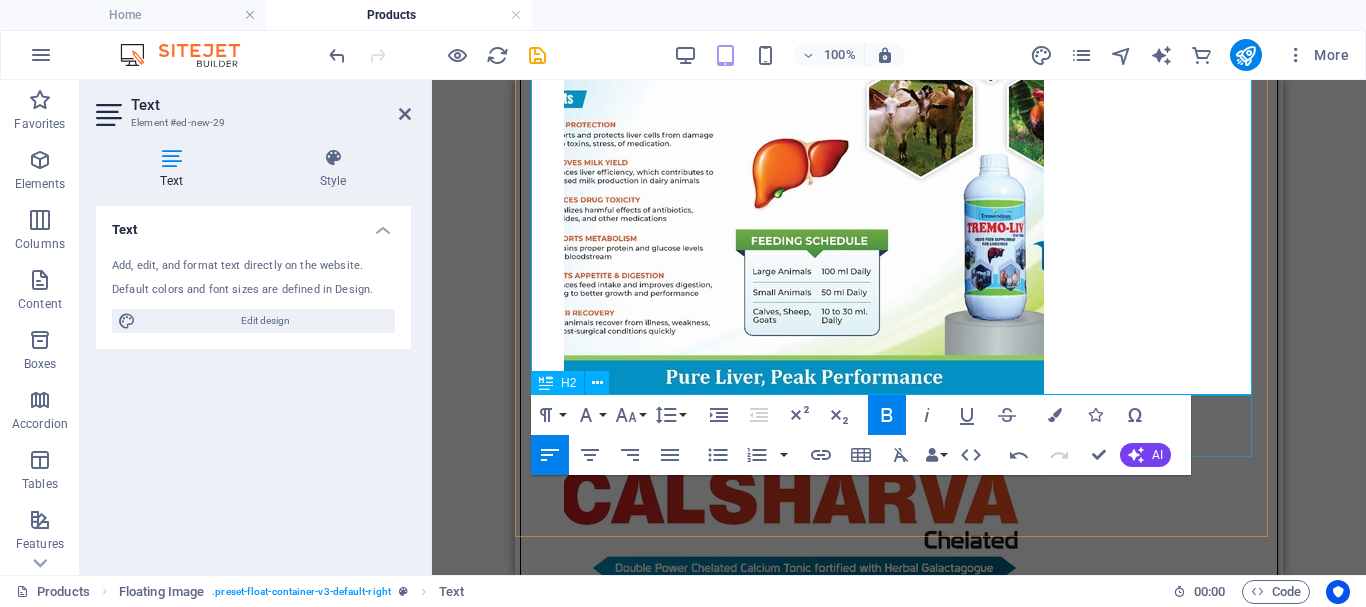 scroll, scrollTop: 2624, scrollLeft: 0, axis: vertical 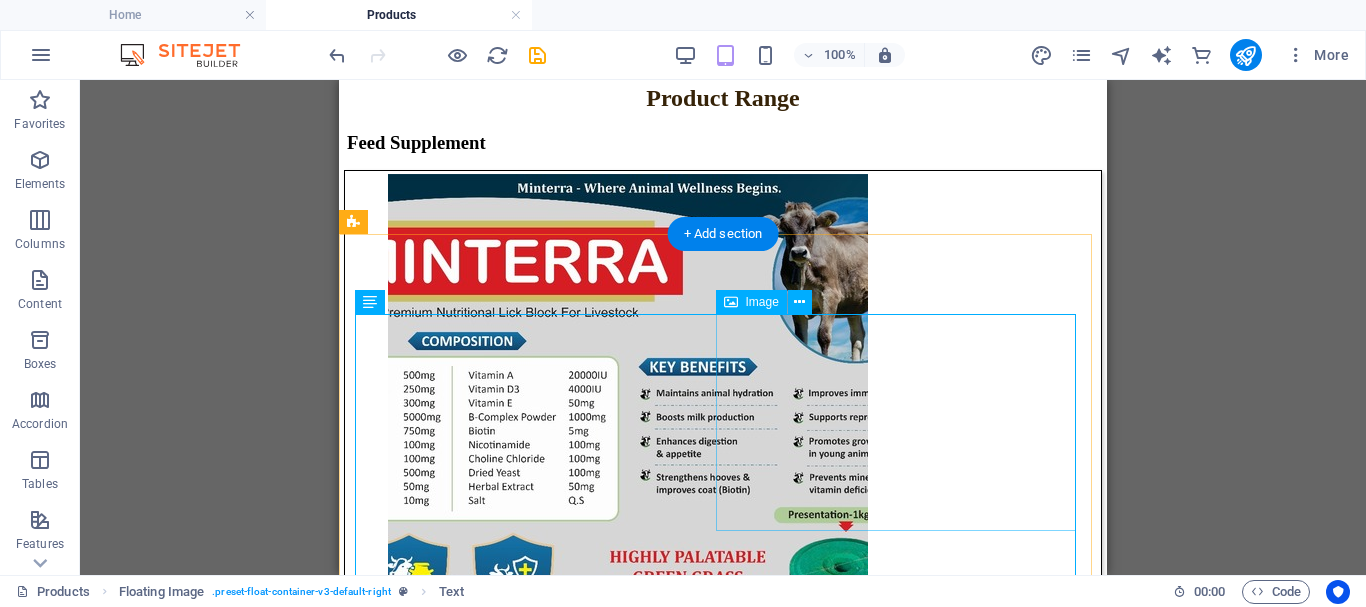 click at bounding box center [723, 3914] 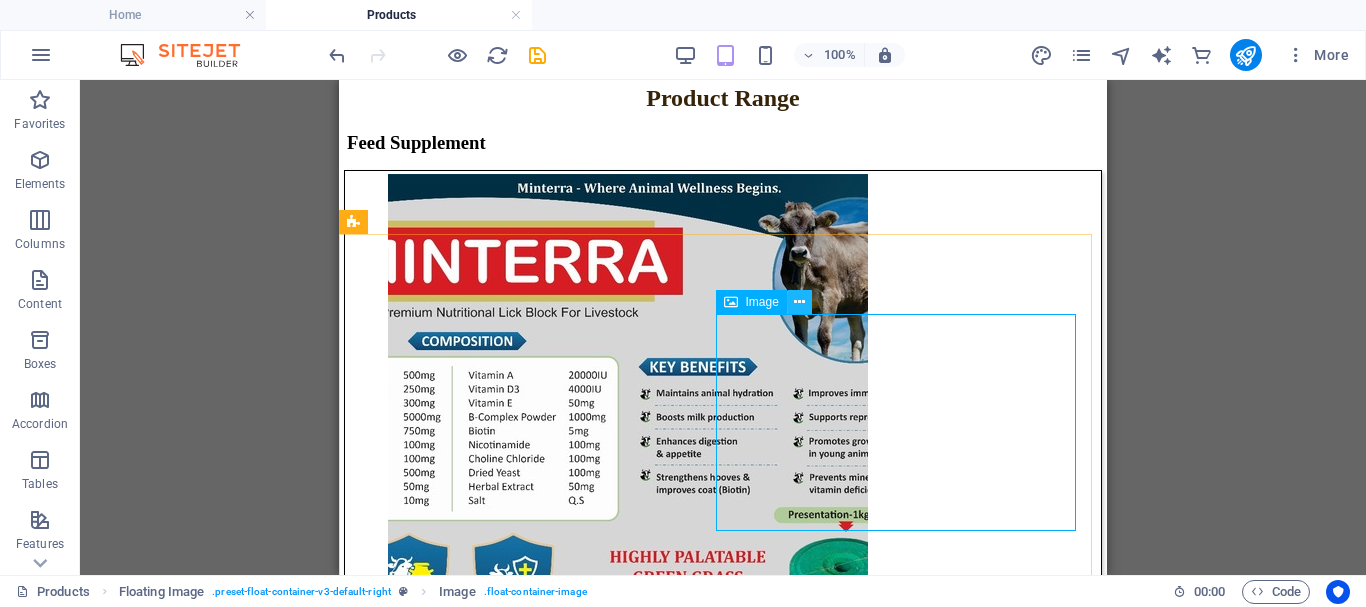 click at bounding box center (799, 302) 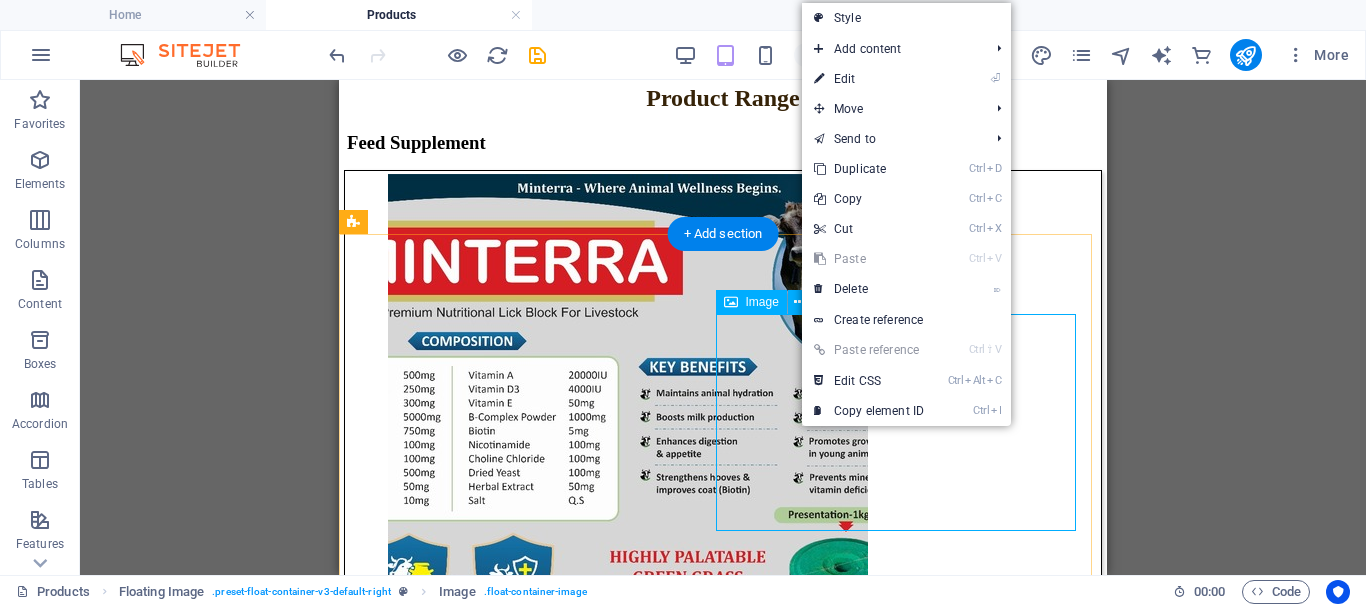 click at bounding box center (723, 3914) 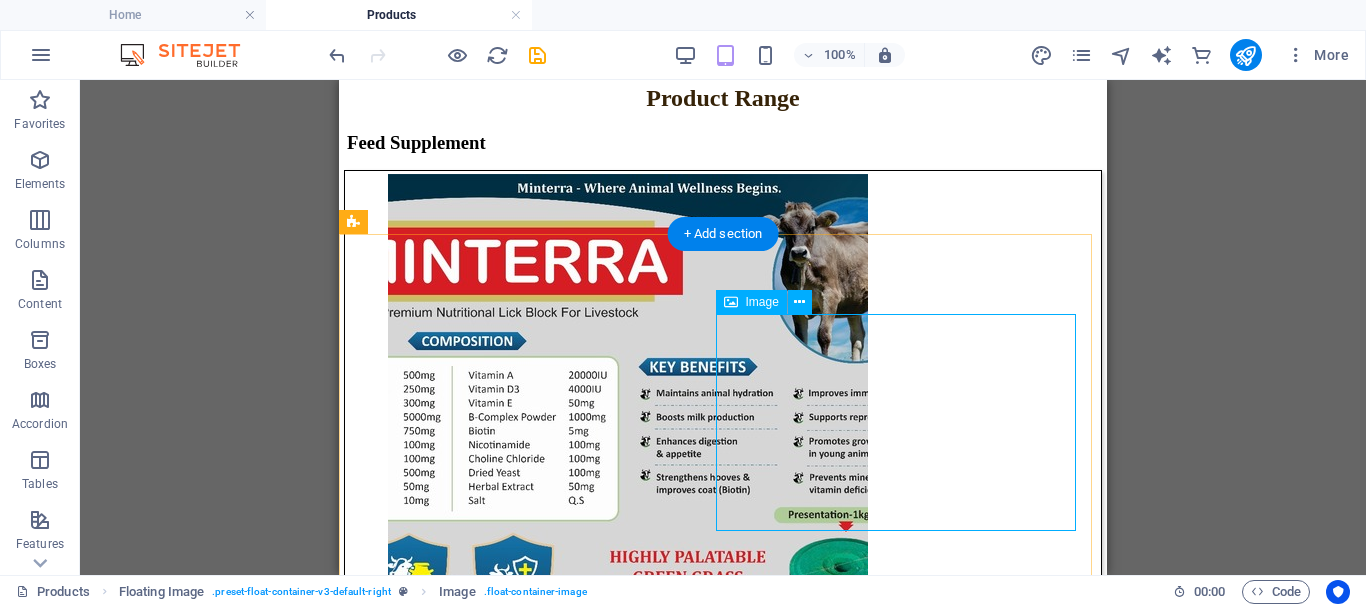drag, startPoint x: 814, startPoint y: 446, endPoint x: 595, endPoint y: 418, distance: 220.7827 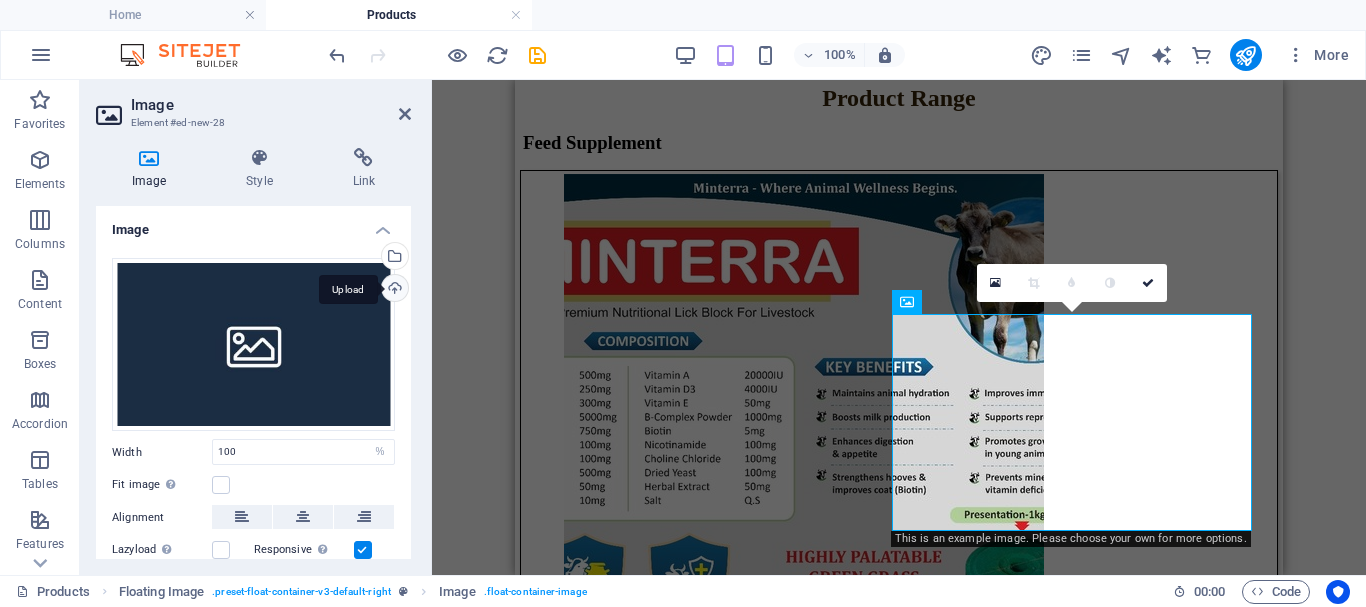click on "Upload" at bounding box center (393, 290) 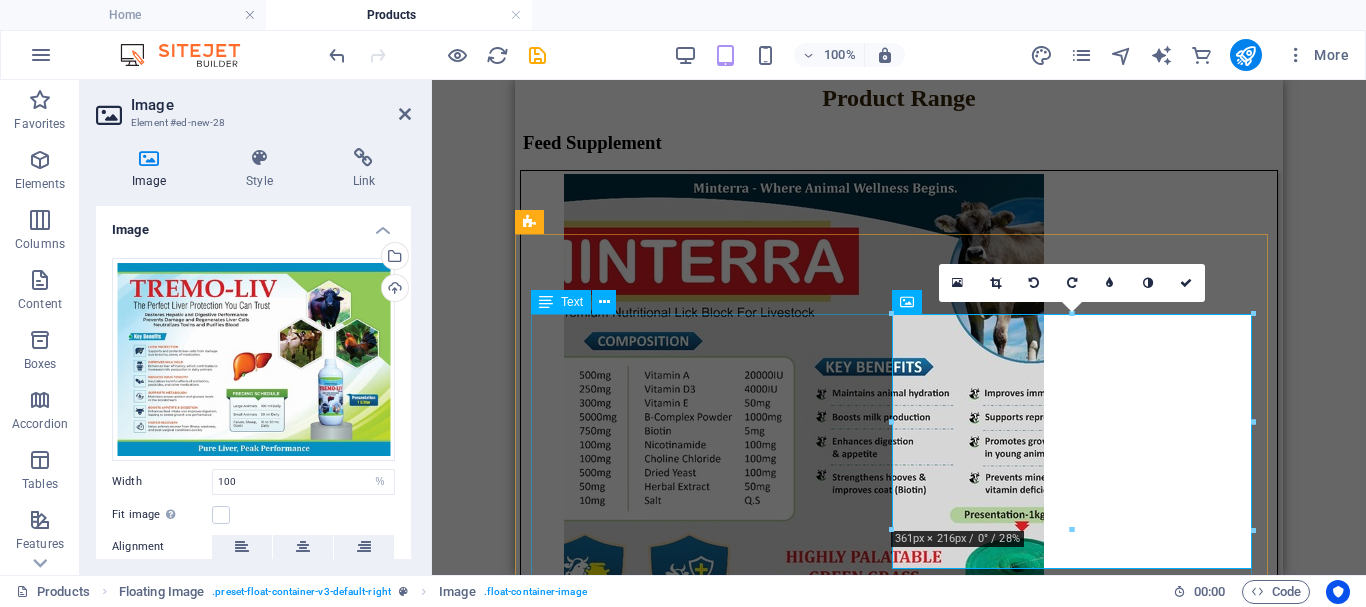 click on "Lorem The Perfect Liver Protection You Can Trust Restores Hepatic and Digestive Performance Prevents Damage and Regenerates Liver Cells Neutralizes Toxins and Purifies Blood Key Benefits LIVER PROTECTION Supports and protects liver cells from damage due to toxins, stress, or medication. IMPROVES MILK YIELD Enhances liver efficiency, which contributes to increased milk production in dairy animals. REDUCES DRUG TOXICITY Neutralizes harmful effects of antibiotics, pesticides, and other medications. SUPPORTS METABOLISM Maintains proper protein and glucose levels in the bloodstream. BOOSTS APPETITE & DIGESTION Enhances feed intake and improves digestion, leading to better growth and performance. FASTER RECOVERY Helps animals recover from illness, weakness, and post-surgical conditions quickly. FEEDING SCHEDULE Large Animals : 100 ml Daily Small Animals : 50 ml Daily Calves, Sheep, Goats : 10 to 30 ml Daily TREMO-LIV Liquid Feed Supplement for Livestock Presentation: 1 Litter Pure Liver, Peak Performance" at bounding box center (899, 4680) 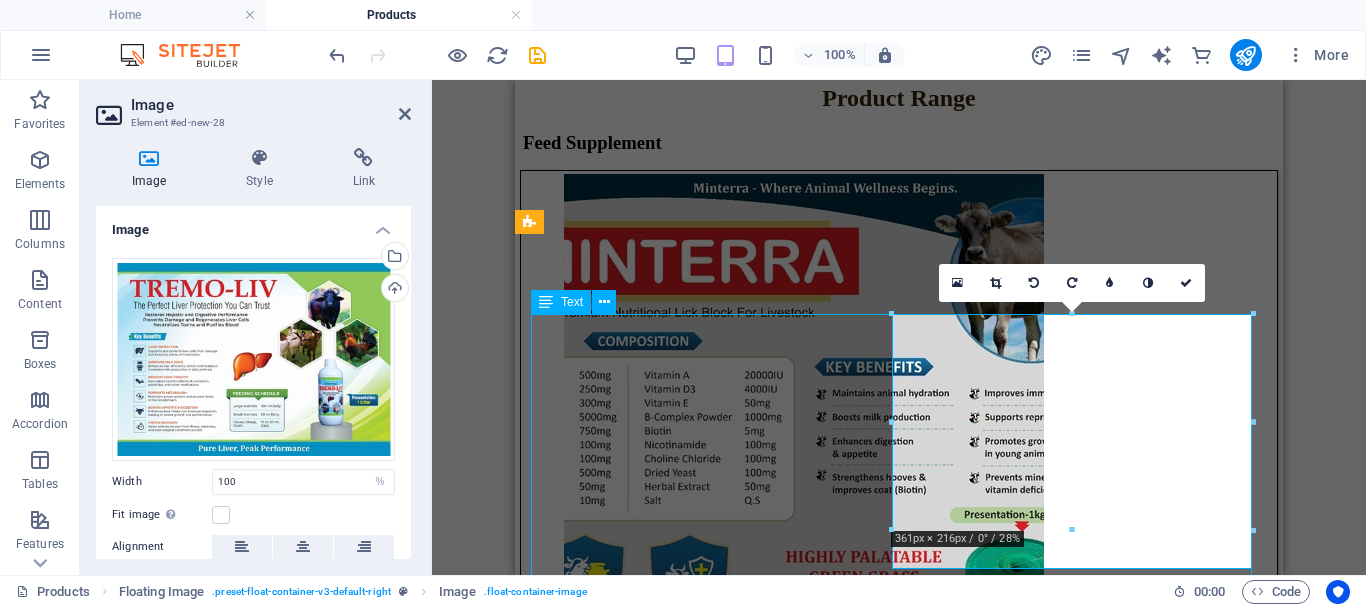 click on "Lorem The Perfect Liver Protection You Can Trust Restores Hepatic and Digestive Performance Prevents Damage and Regenerates Liver Cells Neutralizes Toxins and Purifies Blood Key Benefits LIVER PROTECTION Supports and protects liver cells from damage due to toxins, stress, or medication. IMPROVES MILK YIELD Enhances liver efficiency, which contributes to increased milk production in dairy animals. REDUCES DRUG TOXICITY Neutralizes harmful effects of antibiotics, pesticides, and other medications. SUPPORTS METABOLISM Maintains proper protein and glucose levels in the bloodstream. BOOSTS APPETITE & DIGESTION Enhances feed intake and improves digestion, leading to better growth and performance. FASTER RECOVERY Helps animals recover from illness, weakness, and post-surgical conditions quickly. FEEDING SCHEDULE Large Animals : 100 ml Daily Small Animals : 50 ml Daily Calves, Sheep, Goats : 10 to 30 ml Daily TREMO-LIV Liquid Feed Supplement for Livestock Presentation: 1 Litter Pure Liver, Peak Performance" at bounding box center [899, 4680] 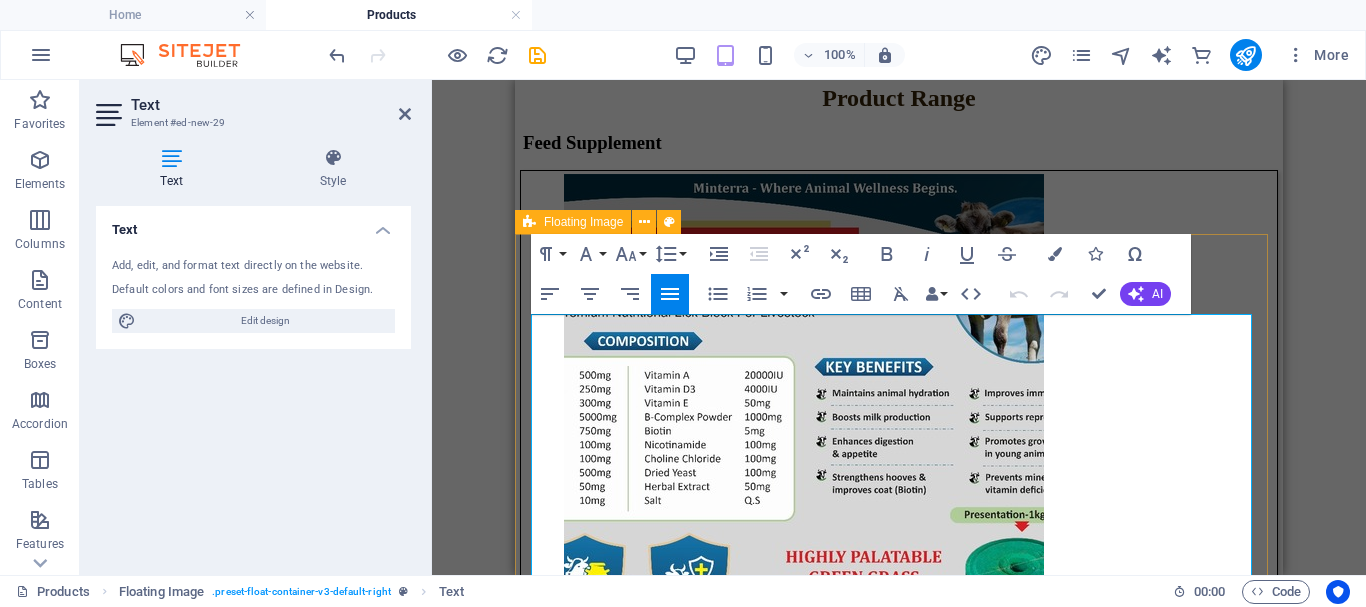 drag, startPoint x: 595, startPoint y: 327, endPoint x: 1029, endPoint y: 409, distance: 441.67862 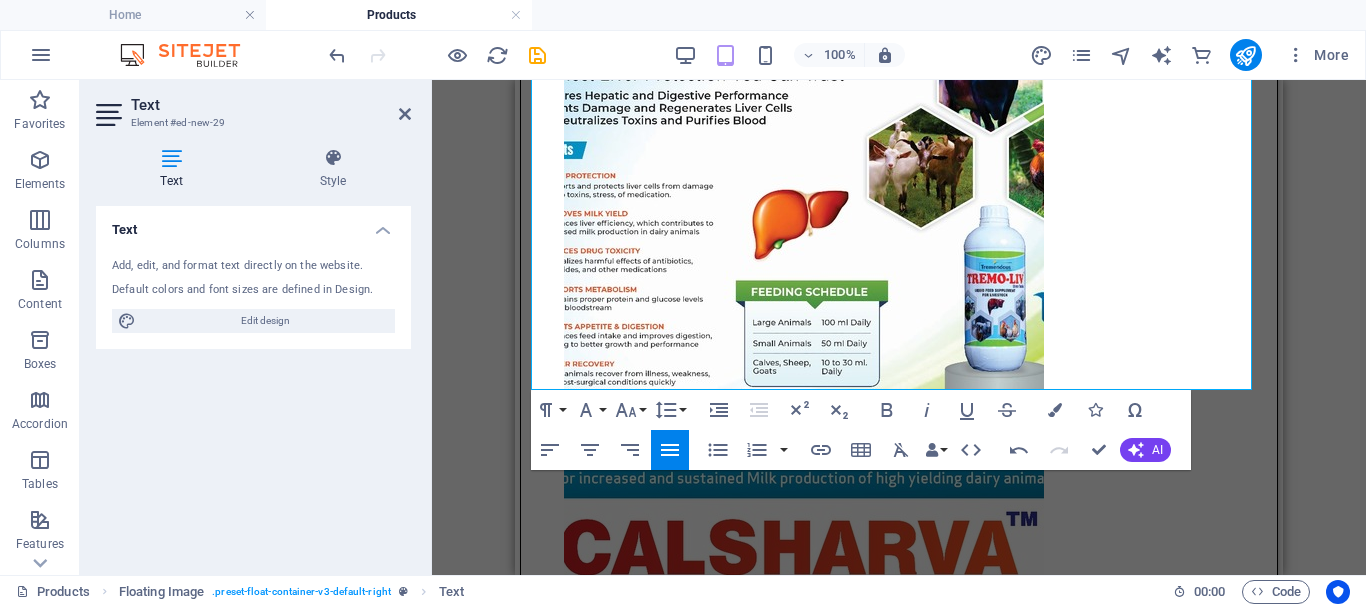 scroll, scrollTop: 2600, scrollLeft: 0, axis: vertical 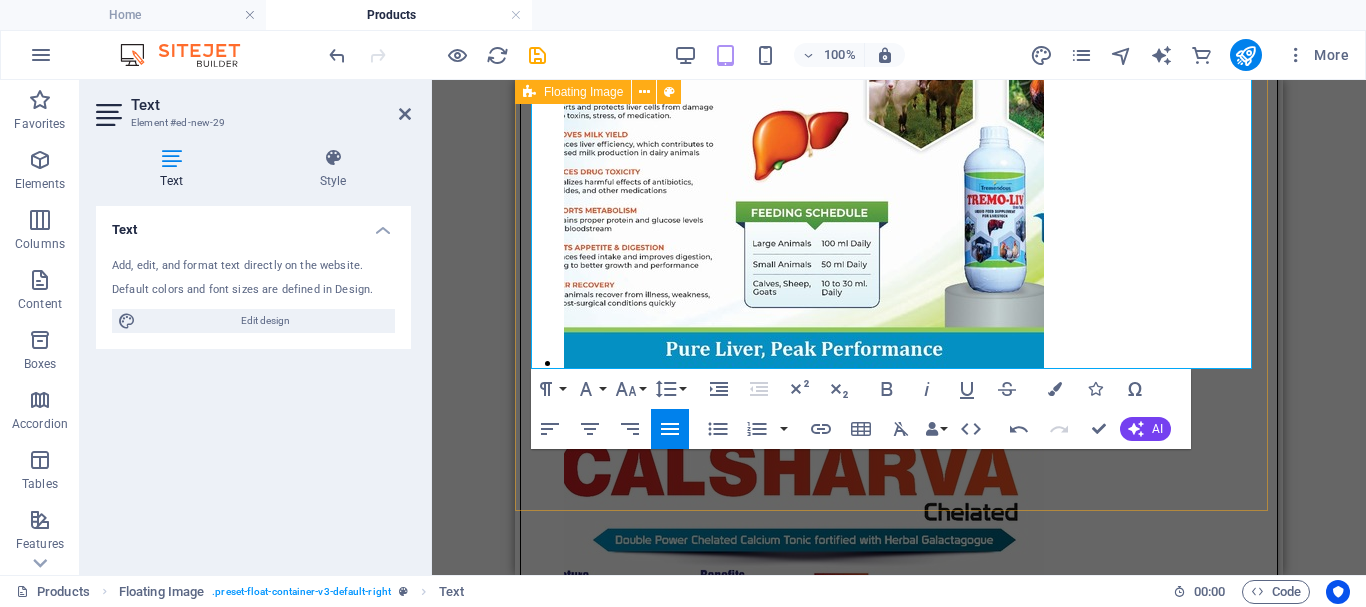 click on "The Perfect Liver Protection You Can Trust Restores Hepatic and Digestive Performance Prevents Damage and Regenerates Liver Cells Neutralizes Toxins and Purifies Blood Key Benefits LIVER PROTECTION Supports and protects liver cells from damage due to toxins, stress, or medication. IMPROVES MILK YIELD Enhances liver efficiency, which contributes to increased milk production in dairy animals. REDUCES DRUG TOXICITY Neutralizes harmful effects of antibiotics, pesticides, and other medications. SUPPORTS METABOLISM Maintains proper protein and glucose levels in the bloodstream. BOOSTS APPETITE & DIGESTION Enhances feed intake and improves digestion, leading to better growth and performance. FASTER RECOVERY Helps animals recover from illness, weakness, and post-surgical conditions quickly. FEEDING SCHEDULE Large Animals : 100 ml Daily Small Animals : 50 ml Daily Calves, Sheep, Goats : 10 to 30 ml Daily TREMO-LIV Liquid Feed Supplement for Livestock Presentation: 1 Litter Pure Liver, Peak Performance TREMO-LIV" at bounding box center (899, 3634) 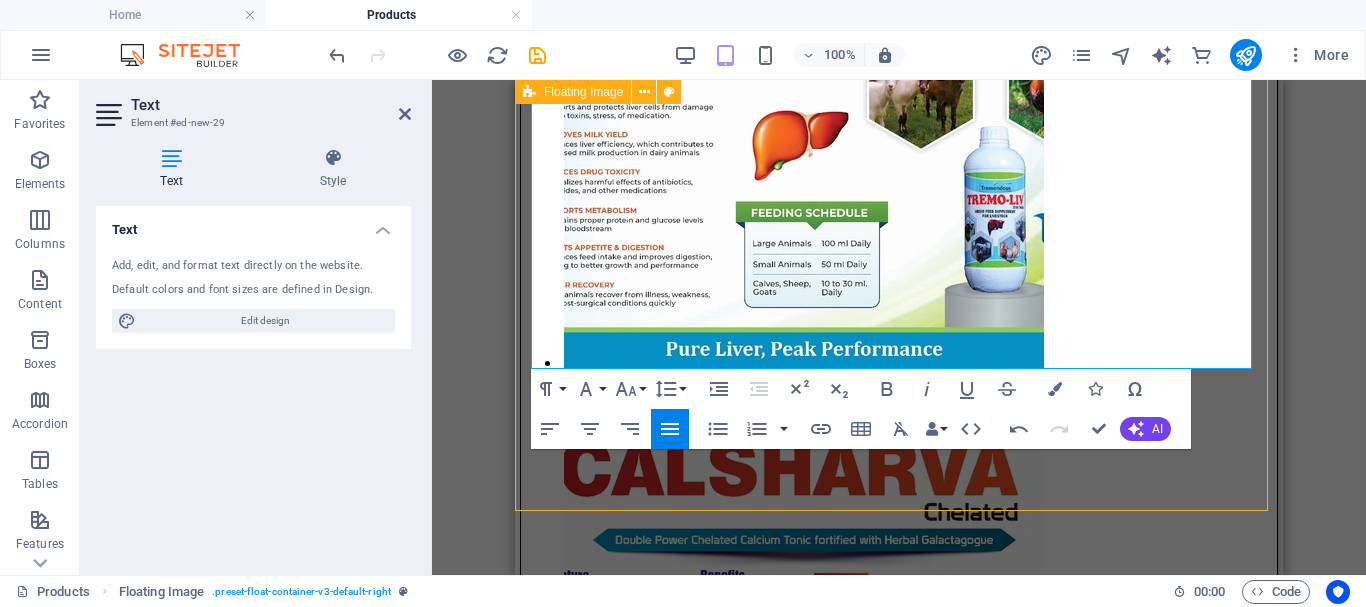 click on "The Perfect Liver Protection You Can Trust Restores Hepatic and Digestive Performance Prevents Damage and Regenerates Liver Cells Neutralizes Toxins and Purifies Blood Key Benefits LIVER PROTECTION Supports and protects liver cells from damage due to toxins, stress, or medication. IMPROVES MILK YIELD Enhances liver efficiency, which contributes to increased milk production in dairy animals. REDUCES DRUG TOXICITY Neutralizes harmful effects of antibiotics, pesticides, and other medications. SUPPORTS METABOLISM Maintains proper protein and glucose levels in the bloodstream. BOOSTS APPETITE & DIGESTION Enhances feed intake and improves digestion, leading to better growth and performance. FASTER RECOVERY Helps animals recover from illness, weakness, and post-surgical conditions quickly. FEEDING SCHEDULE Large Animals : 100 ml Daily Small Animals : 50 ml Daily Calves, Sheep, Goats : 10 to 30 ml Daily TREMO-LIV Liquid Feed Supplement for Livestock Presentation: 1 Litter Pure Liver, Peak Performance TREMO-LIV" at bounding box center (899, 3634) 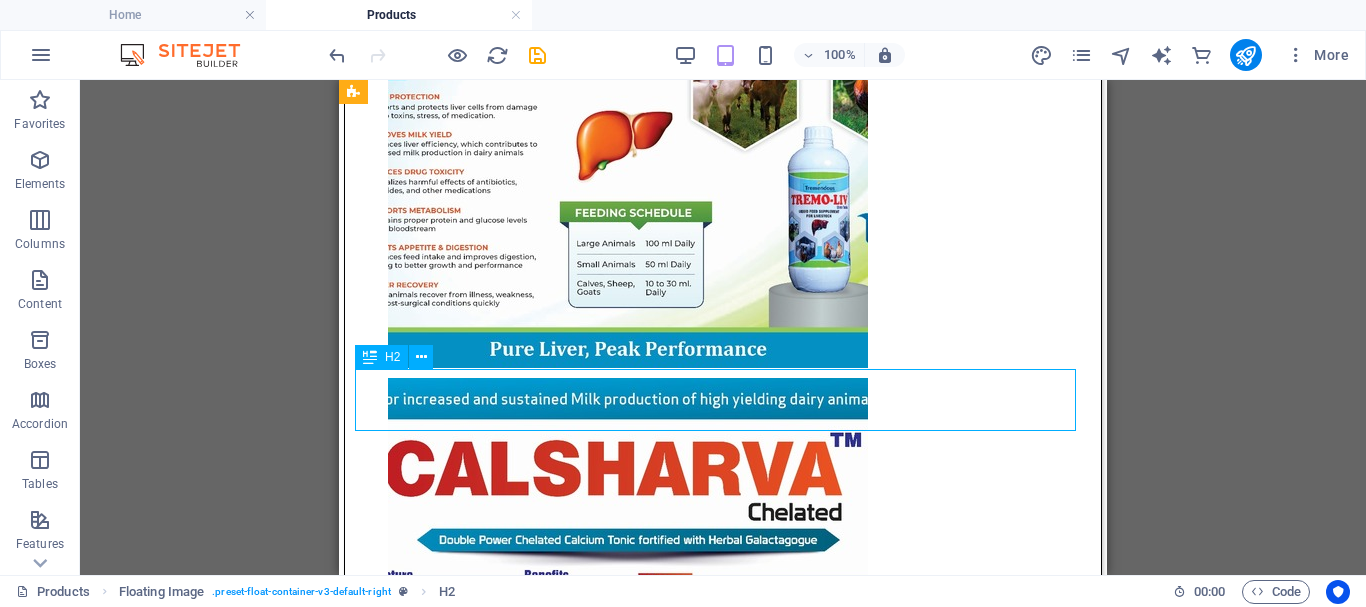 drag, startPoint x: 594, startPoint y: 398, endPoint x: 616, endPoint y: 400, distance: 22.090721 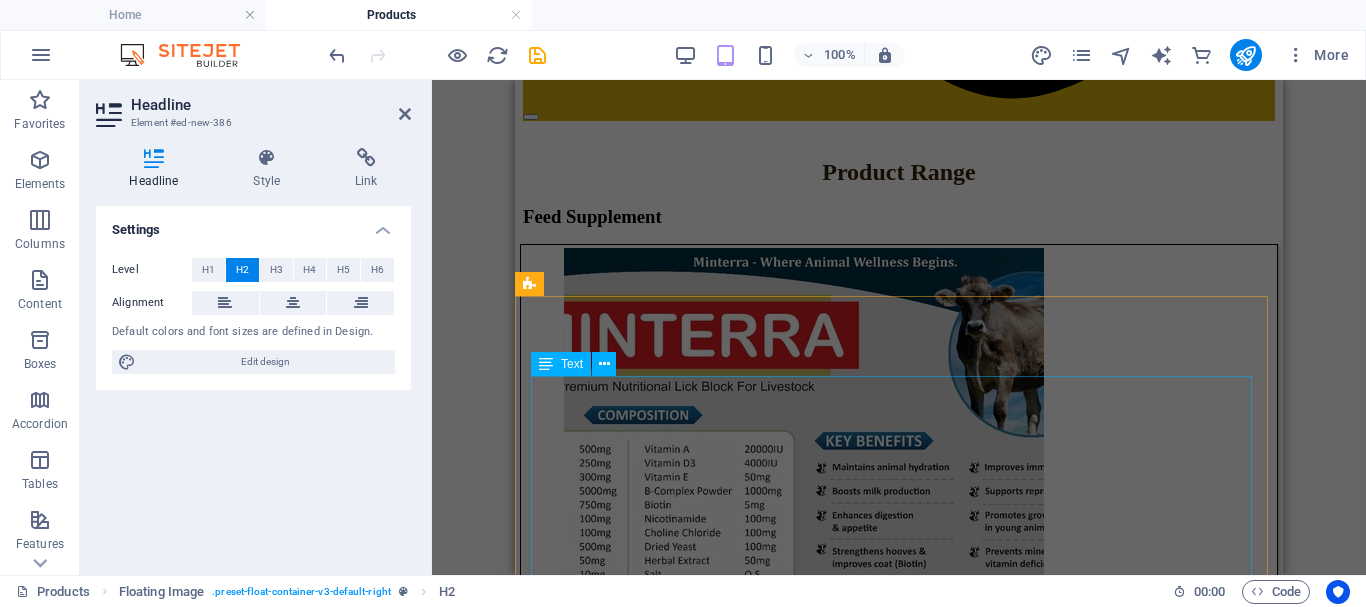 scroll, scrollTop: 1762, scrollLeft: 0, axis: vertical 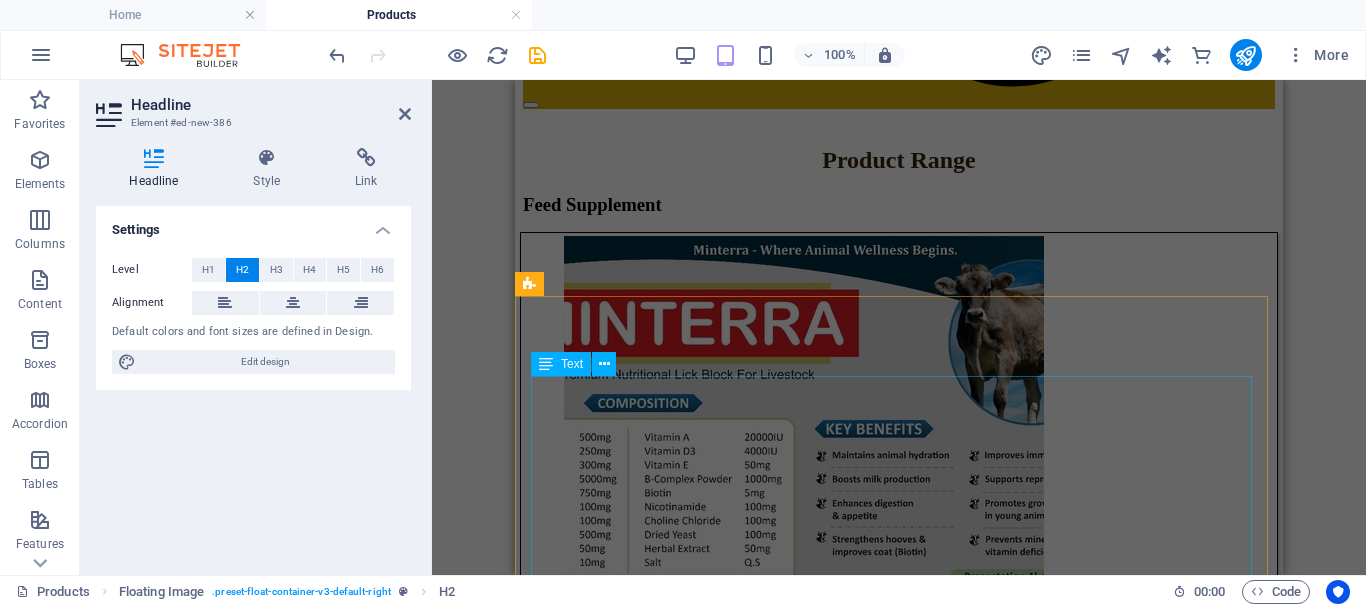 click on "TREMO-LIV Liquid Feed Supplement for Livestock Presentation: 1 Litter Pure Liver, Peak Performance" at bounding box center (899, 4725) 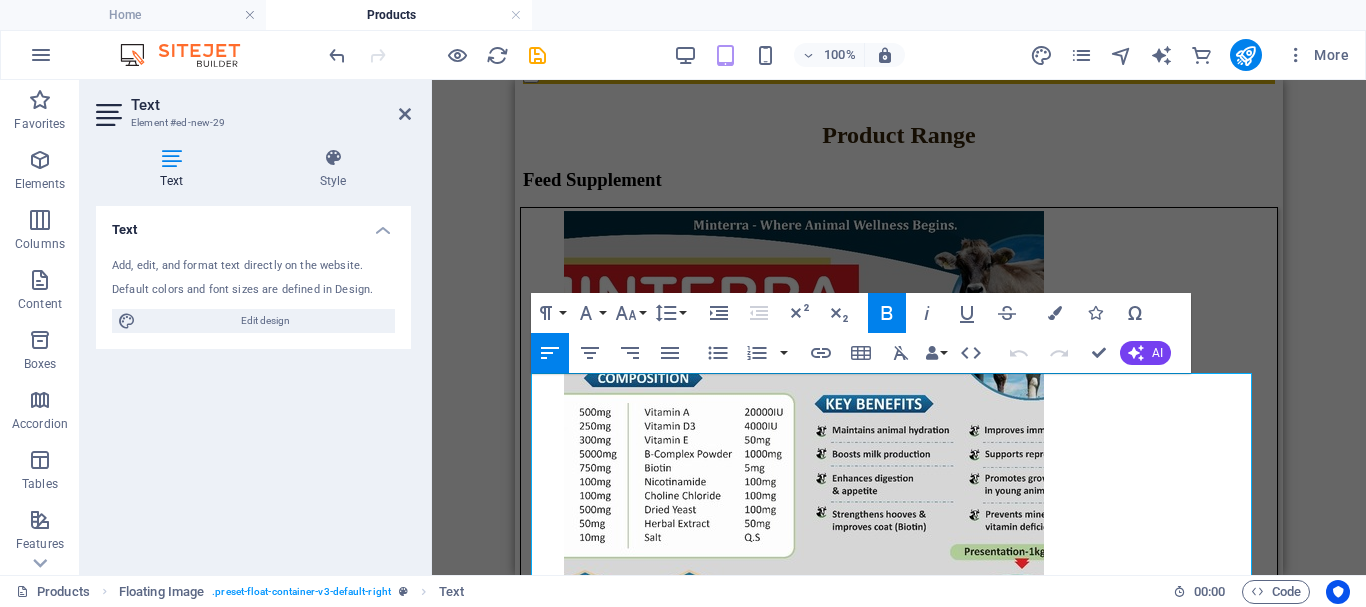 scroll, scrollTop: 1738, scrollLeft: 0, axis: vertical 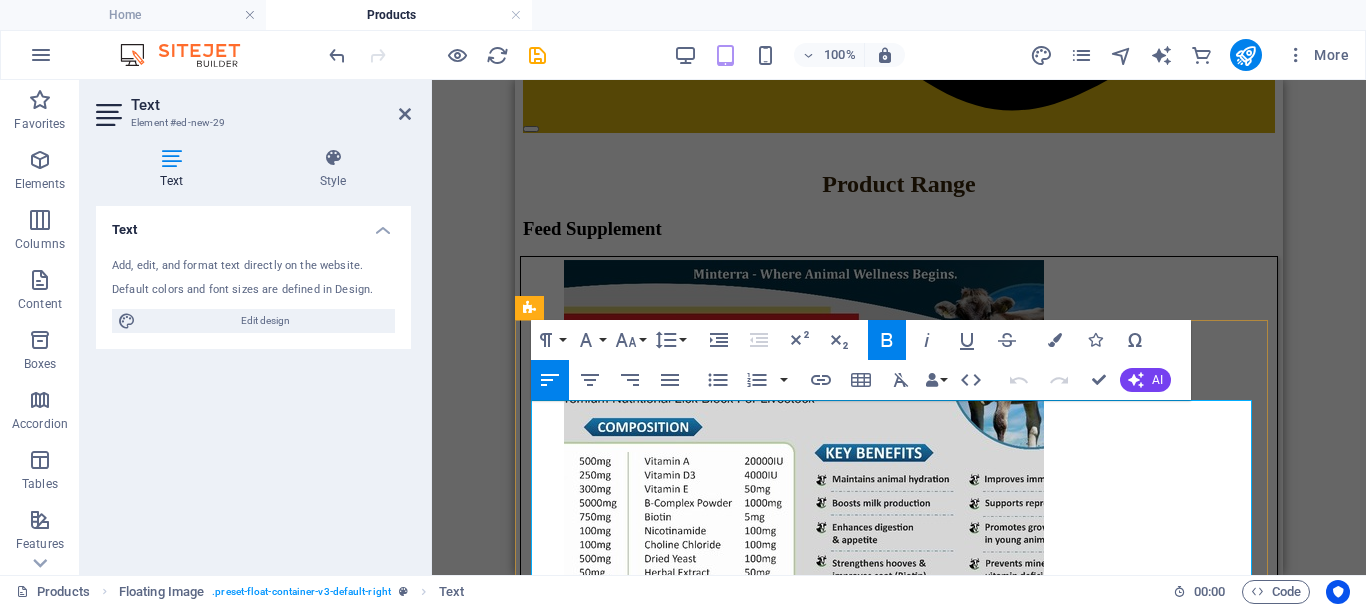 click on "The Perfect Liver Protection You Can Trust" at bounding box center (672, 4333) 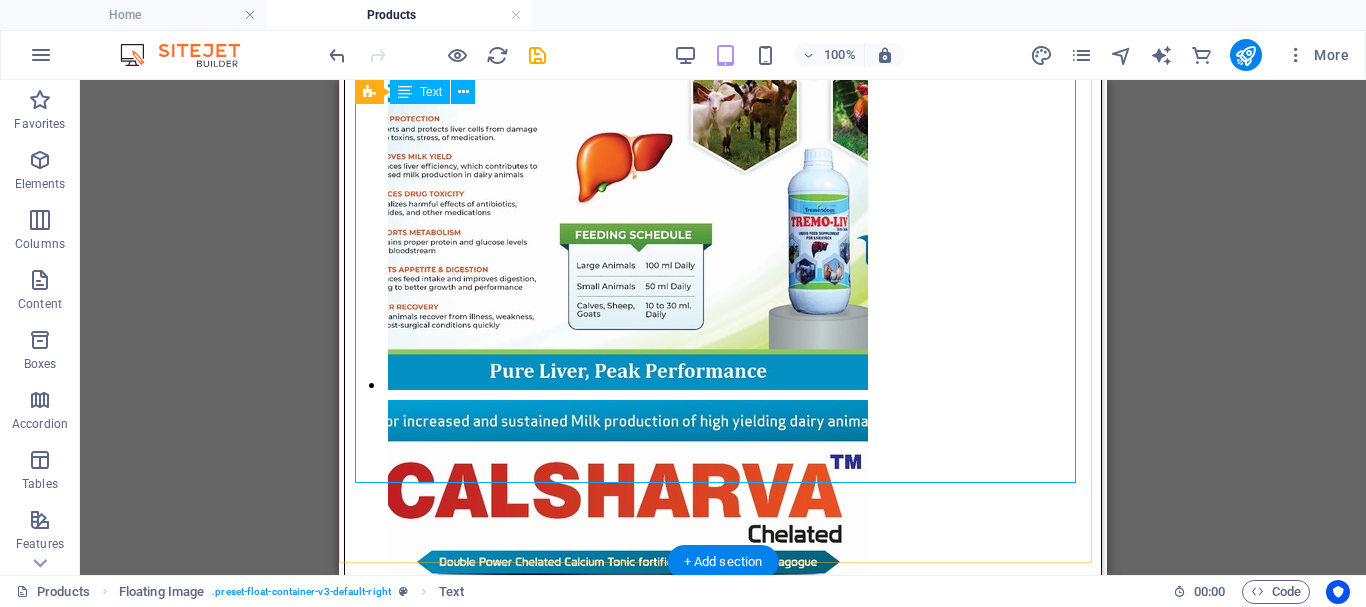 scroll, scrollTop: 2600, scrollLeft: 0, axis: vertical 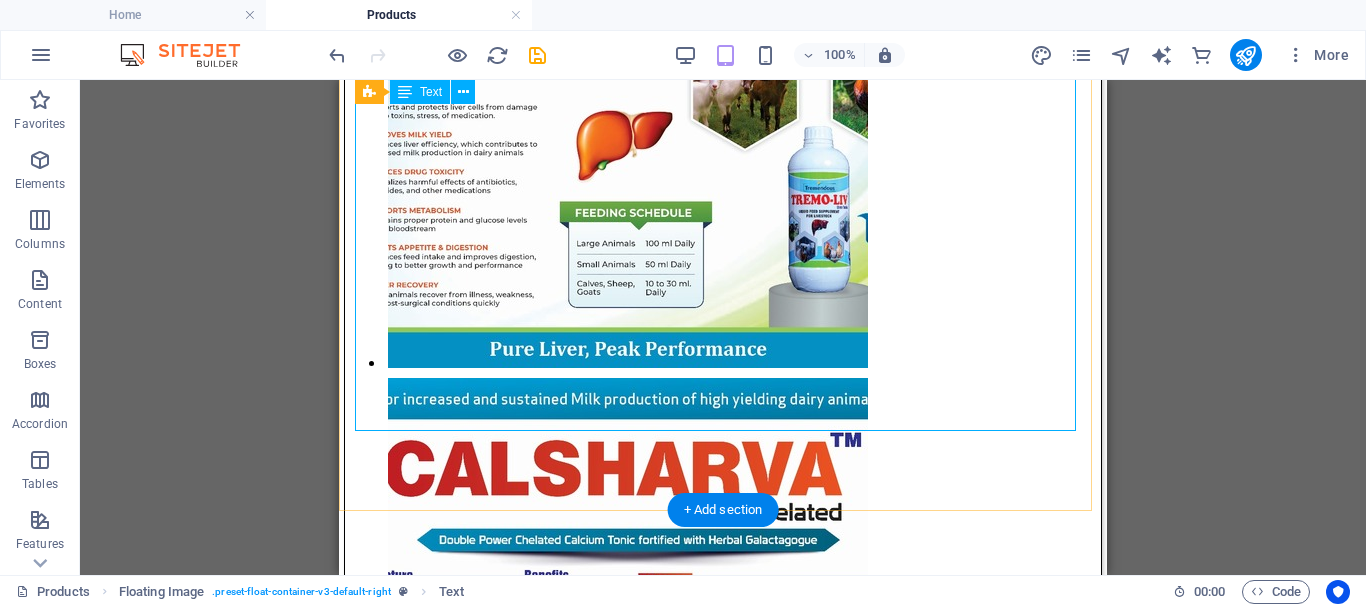 click on "TREMO-LIV The Perfect Liver Protection You Can Trust Restores Hepatic and Digestive Performance Prevents Damage and Regenerates Liver Cells Neutralizes Toxins and Purifies Blood Key Benefits LIVER PROTECTION Supports and protects liver cells from damage due to toxins, stress, or medication. IMPROVES MILK YIELD Enhances liver efficiency, which contributes to increased milk production in dairy animals. REDUCES DRUG TOXICITY Neutralizes harmful effects of antibiotics, pesticides, and other medications. SUPPORTS METABOLISM Maintains proper protein and glucose levels in the bloodstream. BOOSTS APPETITE & DIGESTION Enhances feed intake and improves digestion, leading to better growth and performance. FASTER RECOVERY Helps animals recover from illness, weakness, and post-surgical conditions quickly. FEEDING SCHEDULE Large Animals : 100 ml Daily Small Animals : 50 ml Daily Calves, Sheep, Goats : 10 to 30 ml Daily TREMO-LIV Liquid Feed Supplement for Livestock Presentation: 1 Litter Pure Liver, Peak Performance" at bounding box center (723, 3914) 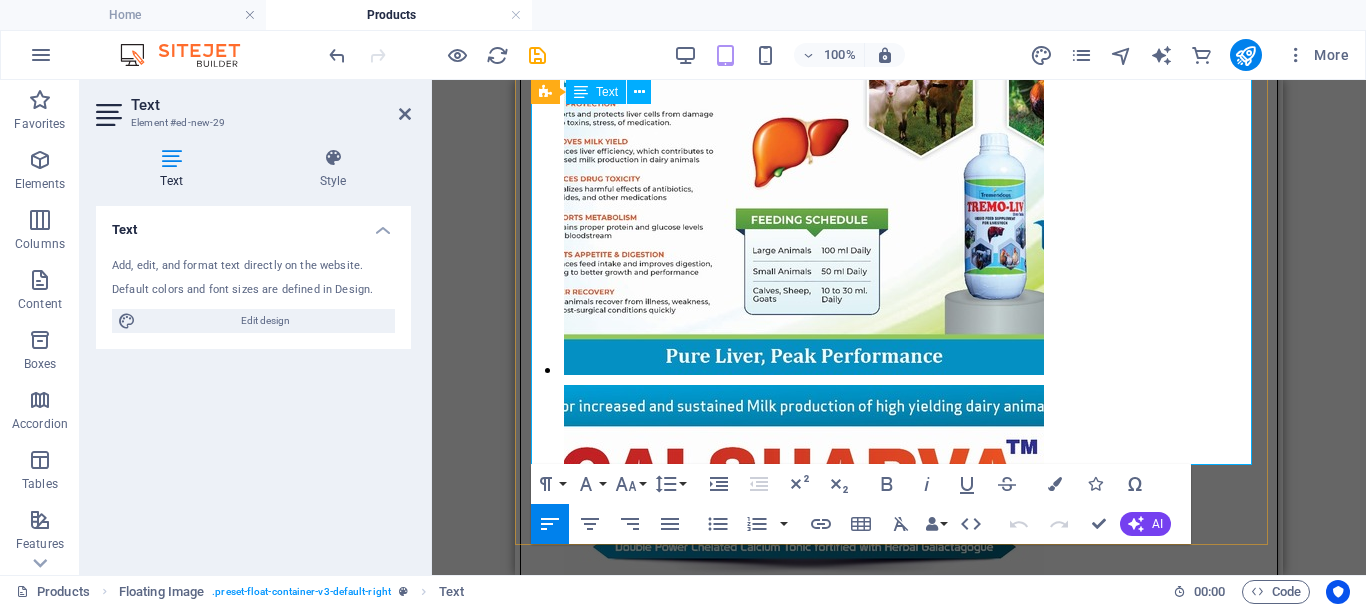 scroll, scrollTop: 2600, scrollLeft: 0, axis: vertical 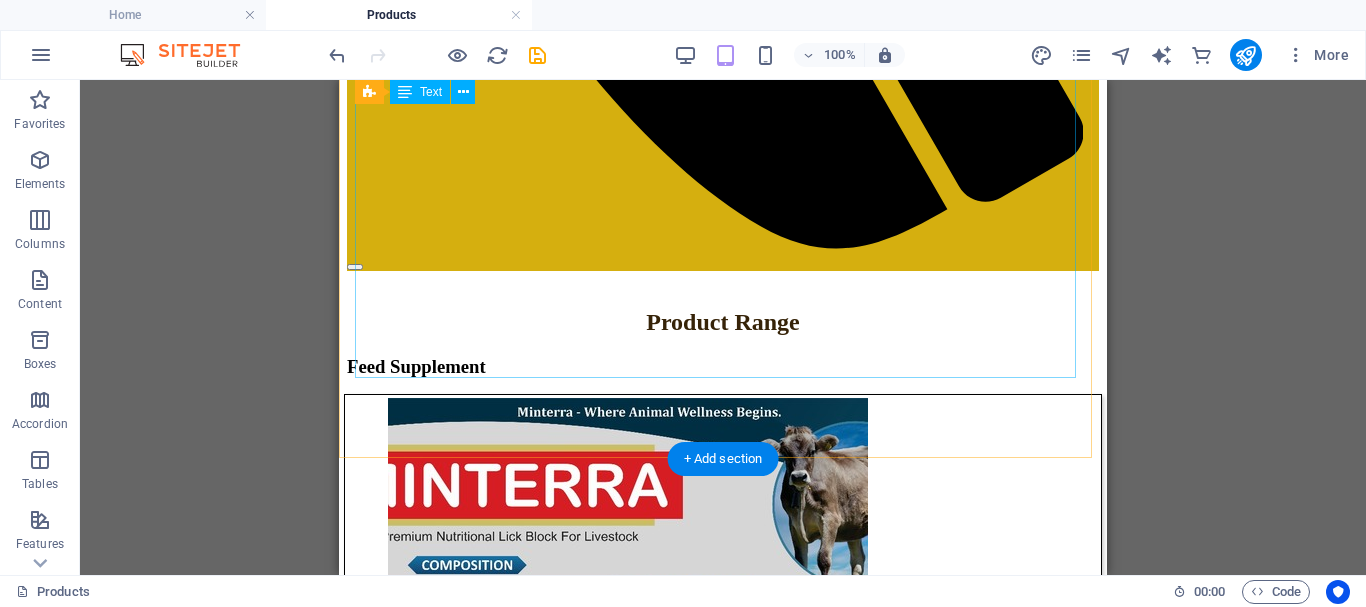 click on "Presentation – 1kg & 2kg HIGHLY PALATABLE GREEN GRASS FLAVOR COMPOSITION Calcium – 500 mg Phosphorous – 250 mg Iron – 300 mg Magnesium – 5000 mg Zinc – 750 mg Iodine – 100 mg Copper – 100 mg Manganese – 500 mg Cobalt – 50 mg Selenium – 10 mg Vitamin A" at bounding box center [723, 3402] 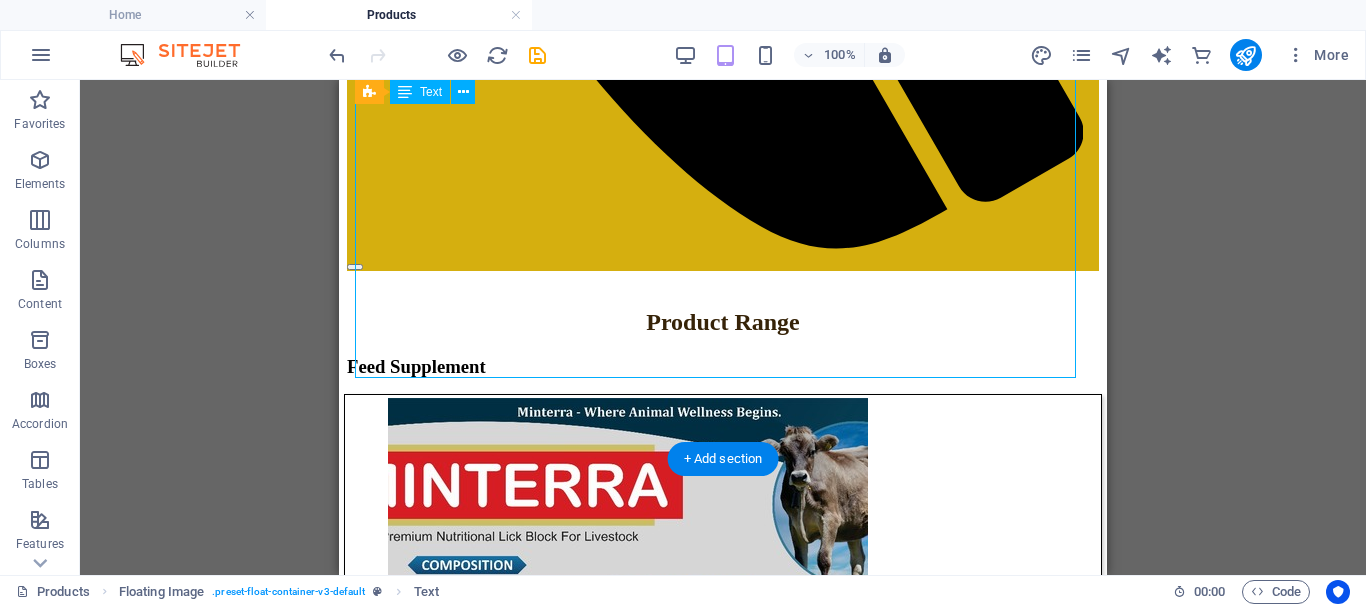 drag, startPoint x: 452, startPoint y: 356, endPoint x: 798, endPoint y: 449, distance: 358.2806 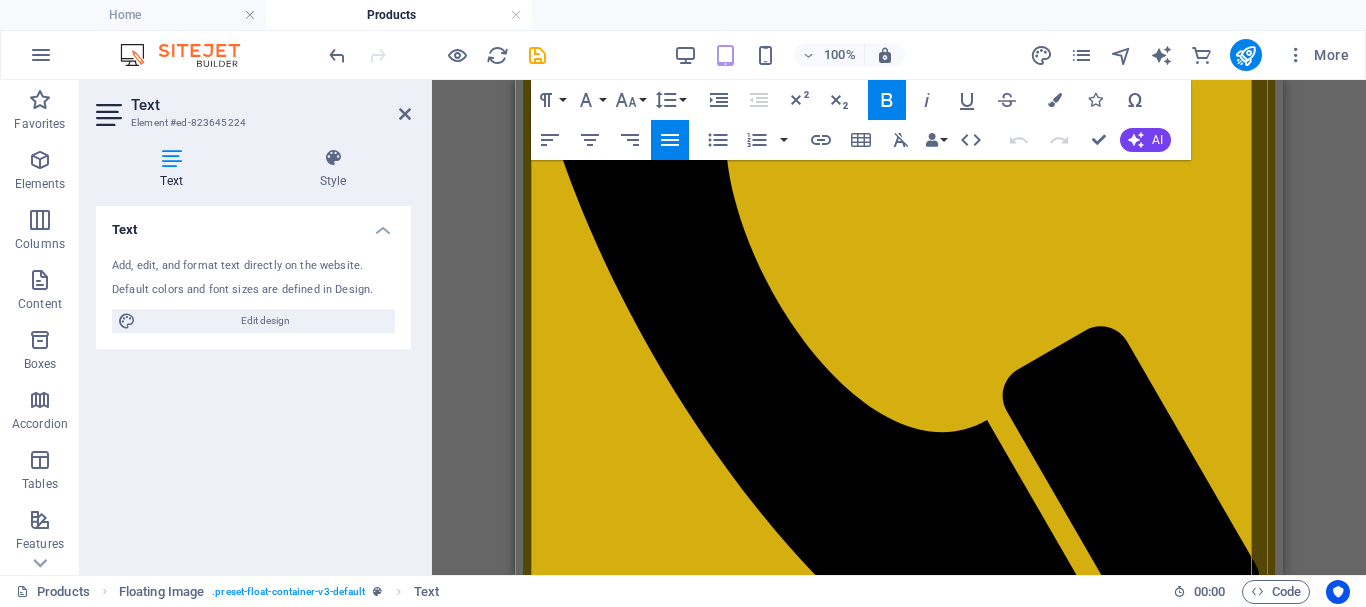 scroll, scrollTop: 1453, scrollLeft: 0, axis: vertical 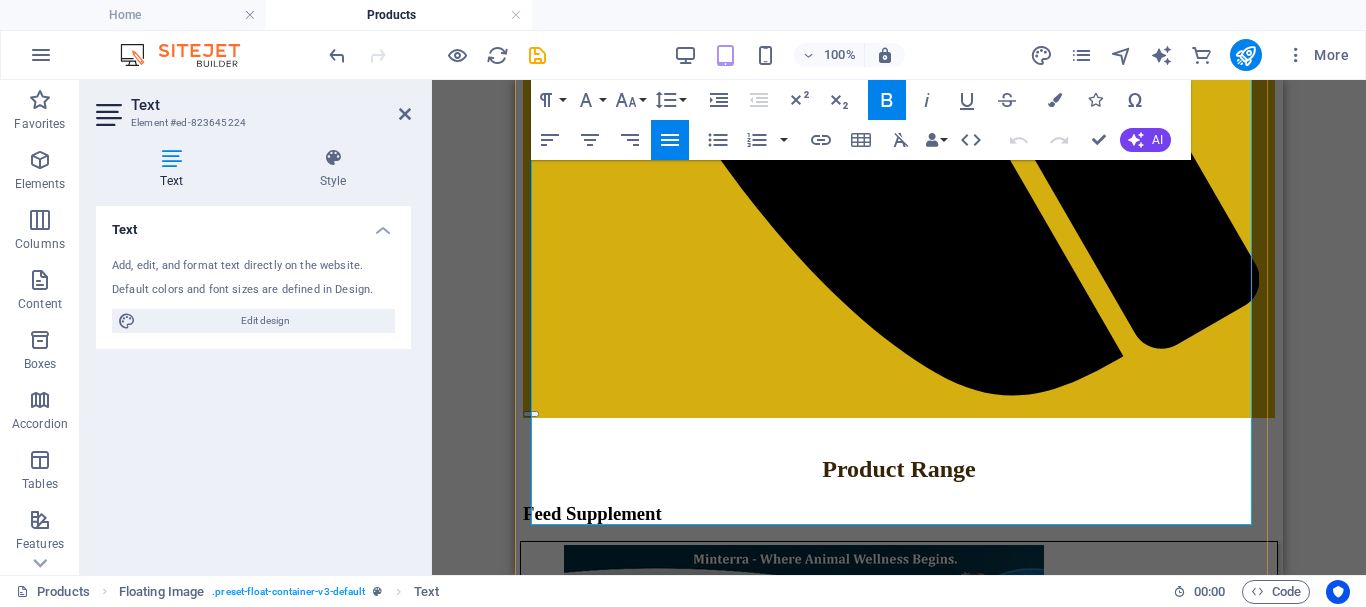 click at bounding box center [899, 4033] 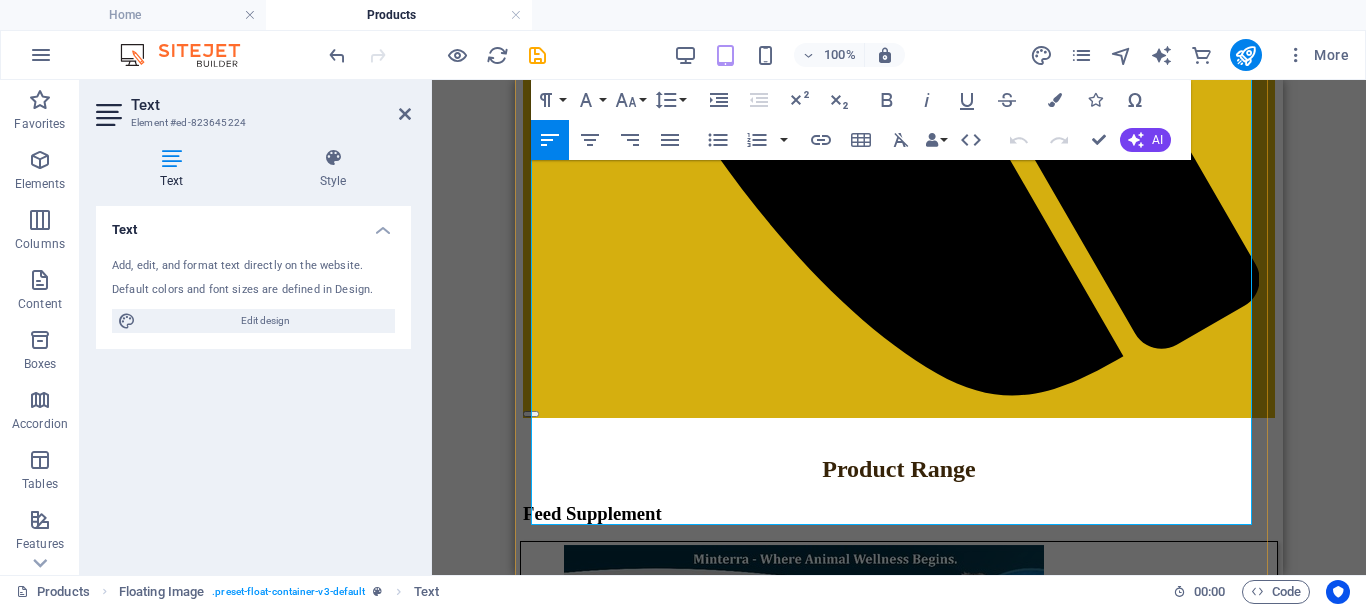 click at bounding box center [899, 4033] 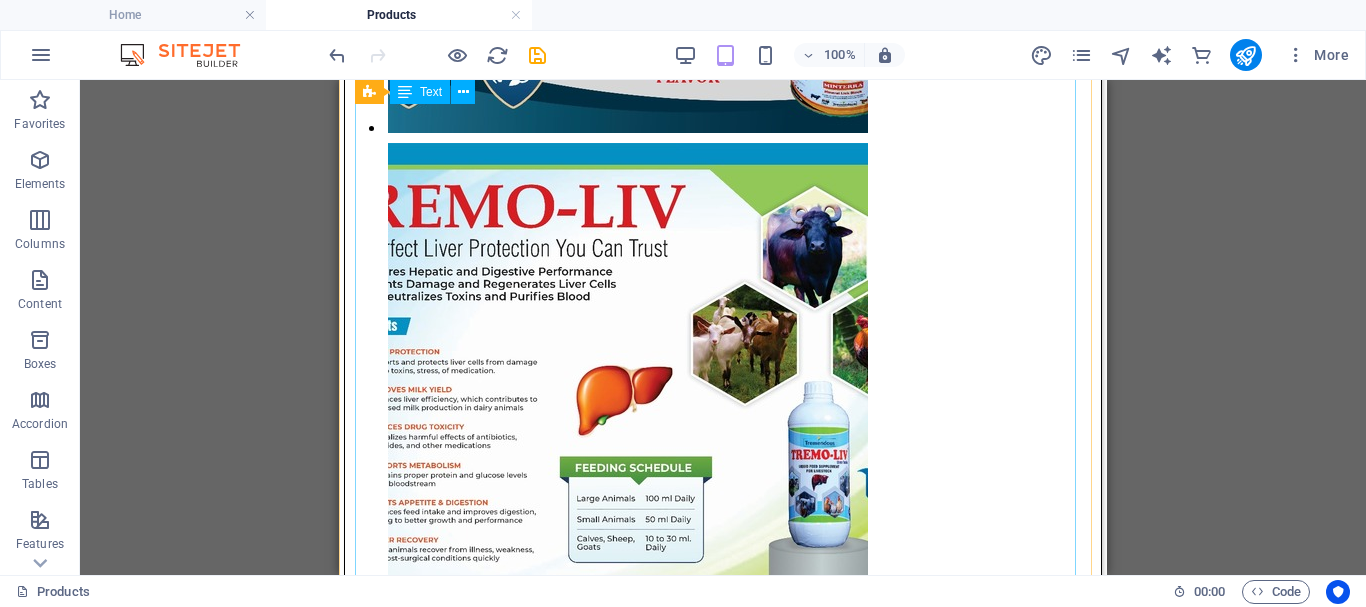 scroll, scrollTop: 2353, scrollLeft: 0, axis: vertical 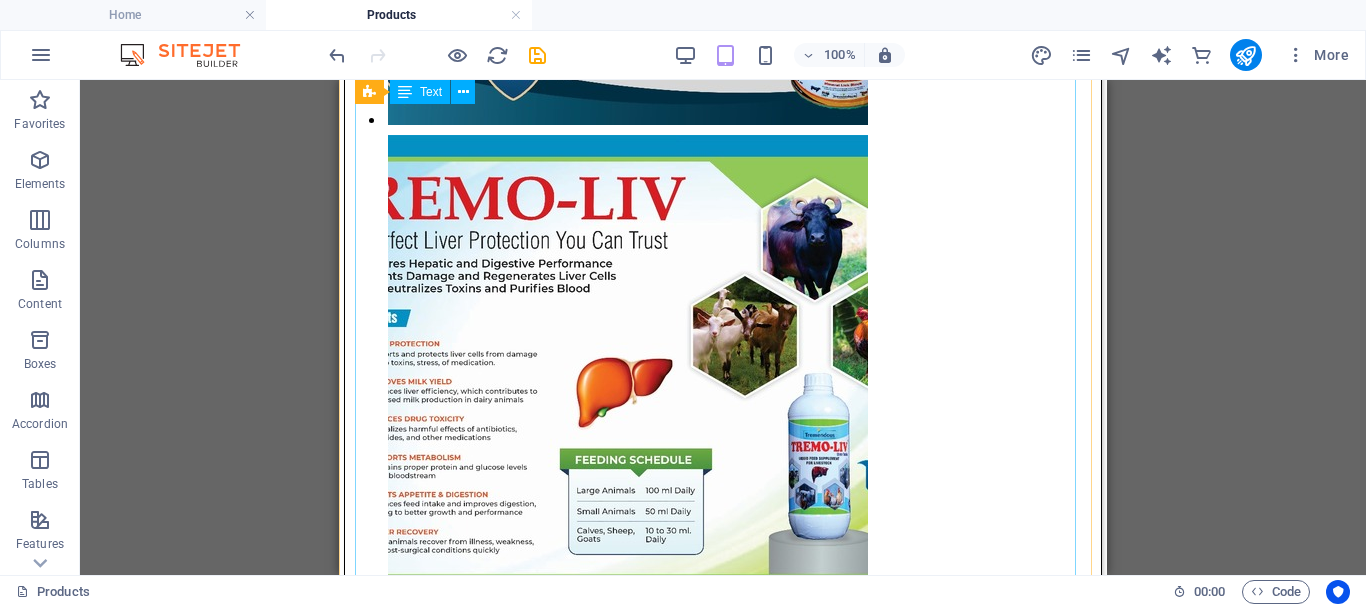 click on "TREMO-LIV The Perfect Liver Protection You Can Trust Restores Hepatic and Digestive Performance Prevents Damage and Regenerates Liver Cells Neutralizes Toxins and Purifies Blood Key Benefits LIVER PROTECTION Supports and protects liver cells from damage due to toxins, stress, or medication. IMPROVES MILK YIELD Enhances liver efficiency, which contributes to increased milk production in dairy animals. REDUCES DRUG TOXICITY Neutralizes harmful effects of antibiotics, pesticides, and other medications. SUPPORTS METABOLISM Maintains proper protein and glucose levels in the bloodstream. BOOSTS APPETITE & DIGESTION Enhances feed intake and improves digestion, leading to better growth and performance. FASTER RECOVERY Helps animals recover from illness, weakness, and post-surgical conditions quickly. FEEDING SCHEDULE Large Animals : 100 ml Daily Small Animals : 50 ml Daily Calves, Sheep, Goats : 10 to 30 ml Daily TREMO-LIV Liquid Feed Supplement for Livestock Presentation: 1 Litter Pure Liver, Peak Performance" at bounding box center [723, 4095] 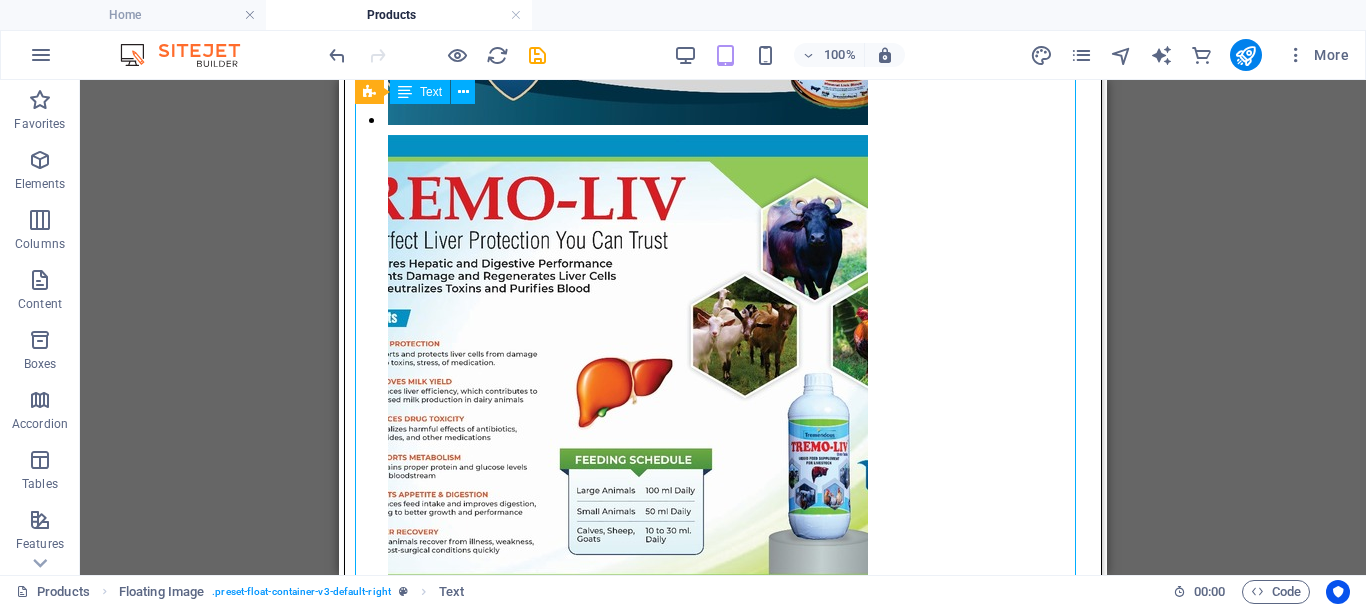 click on "TREMO-LIV The Perfect Liver Protection You Can Trust Restores Hepatic and Digestive Performance Prevents Damage and Regenerates Liver Cells Neutralizes Toxins and Purifies Blood Key Benefits LIVER PROTECTION Supports and protects liver cells from damage due to toxins, stress, or medication. IMPROVES MILK YIELD Enhances liver efficiency, which contributes to increased milk production in dairy animals. REDUCES DRUG TOXICITY Neutralizes harmful effects of antibiotics, pesticides, and other medications. SUPPORTS METABOLISM Maintains proper protein and glucose levels in the bloodstream. BOOSTS APPETITE & DIGESTION Enhances feed intake and improves digestion, leading to better growth and performance. FASTER RECOVERY Helps animals recover from illness, weakness, and post-surgical conditions quickly. FEEDING SCHEDULE Large Animals : 100 ml Daily Small Animals : 50 ml Daily Calves, Sheep, Goats : 10 to 30 ml Daily TREMO-LIV Liquid Feed Supplement for Livestock Presentation: 1 Litter Pure Liver, Peak Performance" at bounding box center [723, 4095] 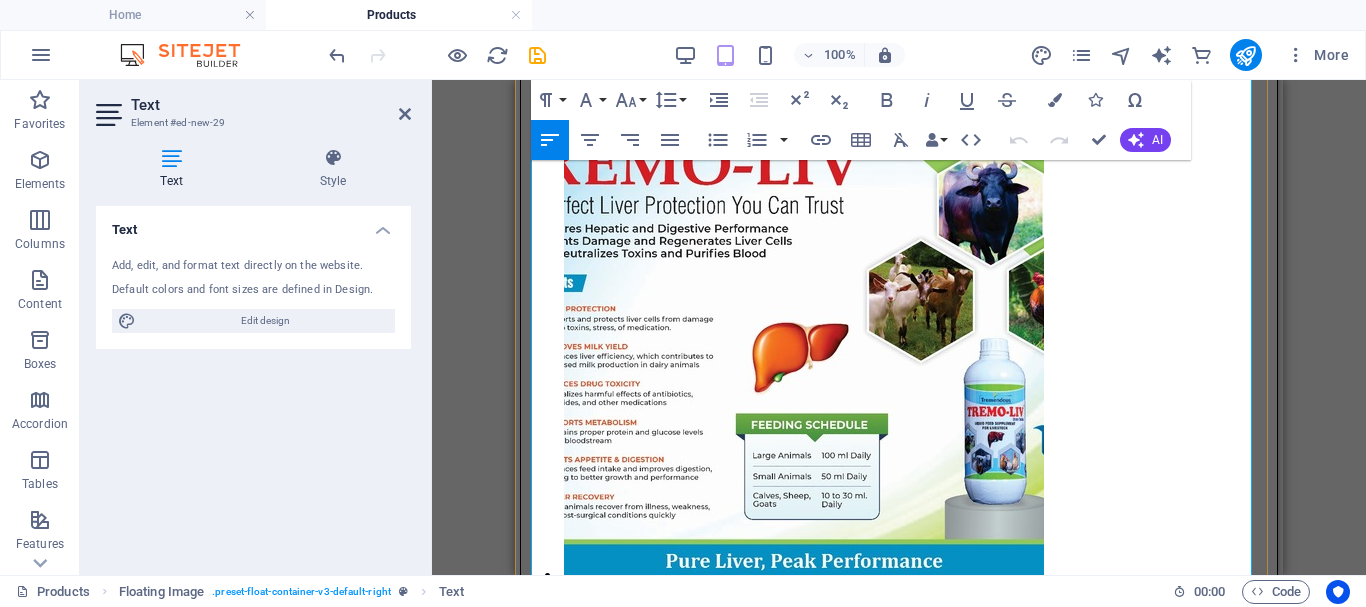 scroll, scrollTop: 2401, scrollLeft: 0, axis: vertical 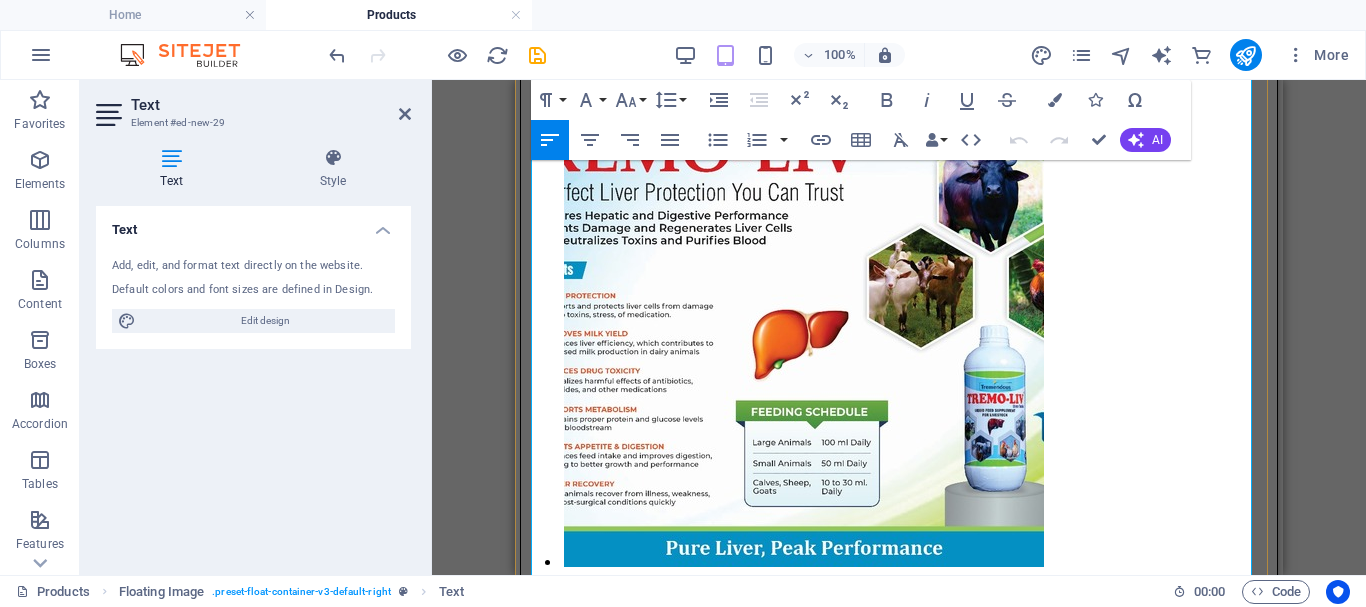 drag, startPoint x: 536, startPoint y: 276, endPoint x: 840, endPoint y: 409, distance: 331.82074 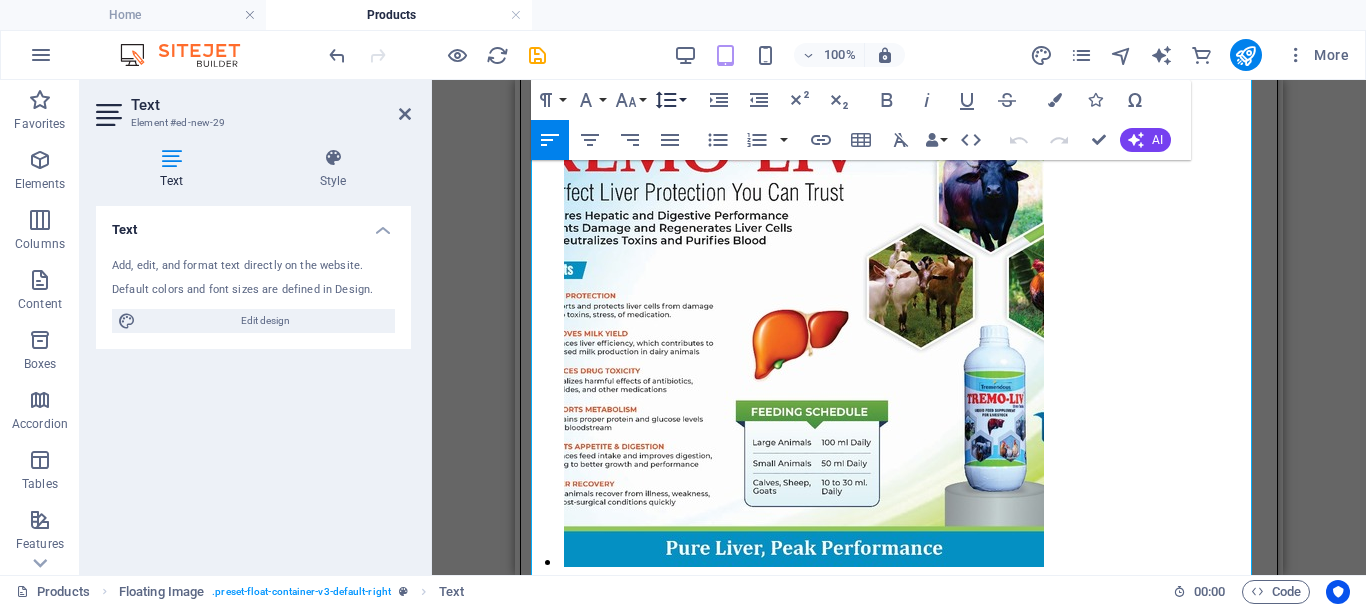 click on "Line Height" at bounding box center (670, 100) 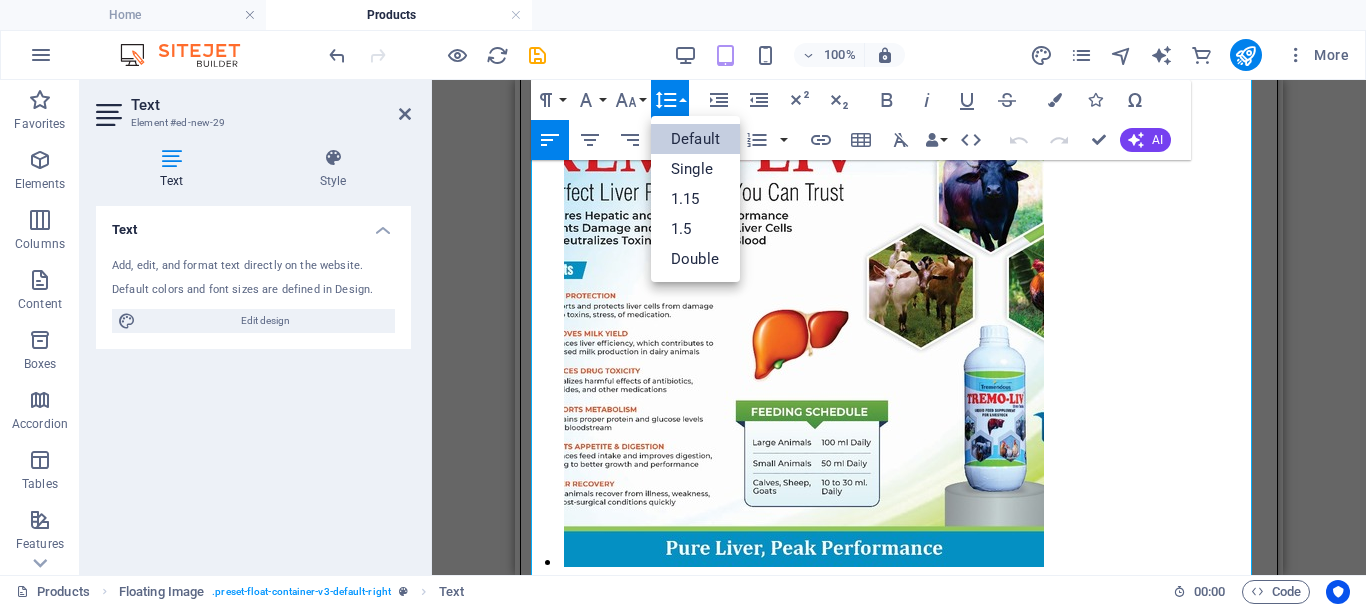scroll, scrollTop: 0, scrollLeft: 0, axis: both 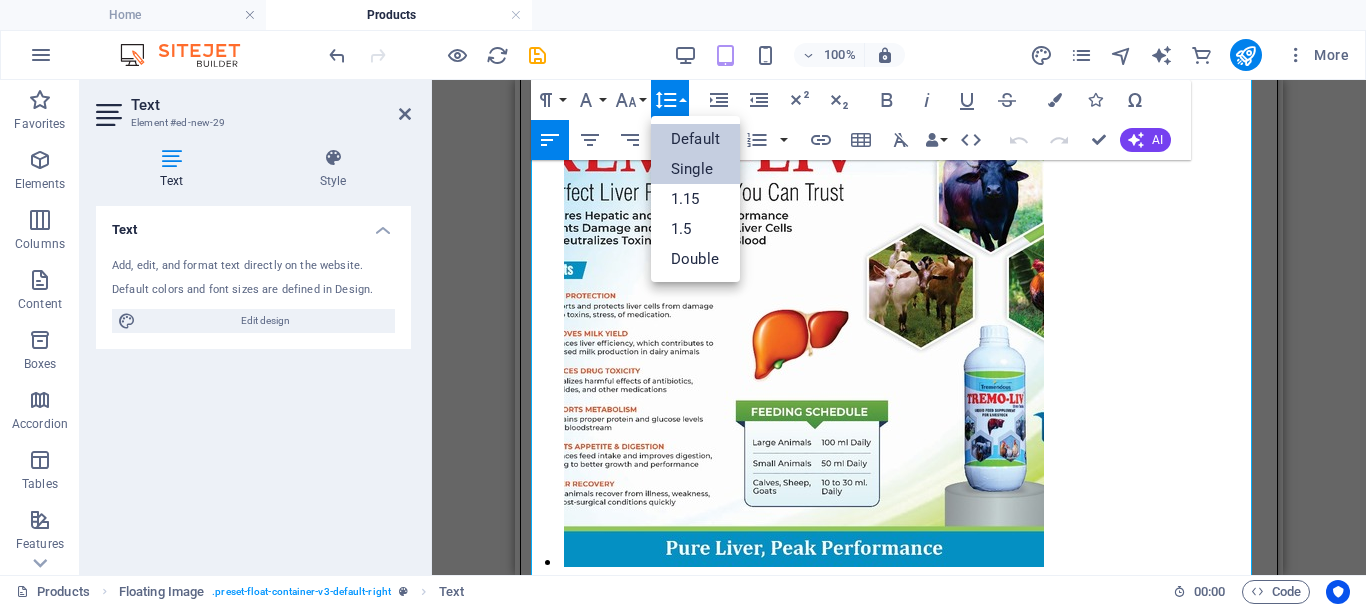 click on "Single" at bounding box center (695, 169) 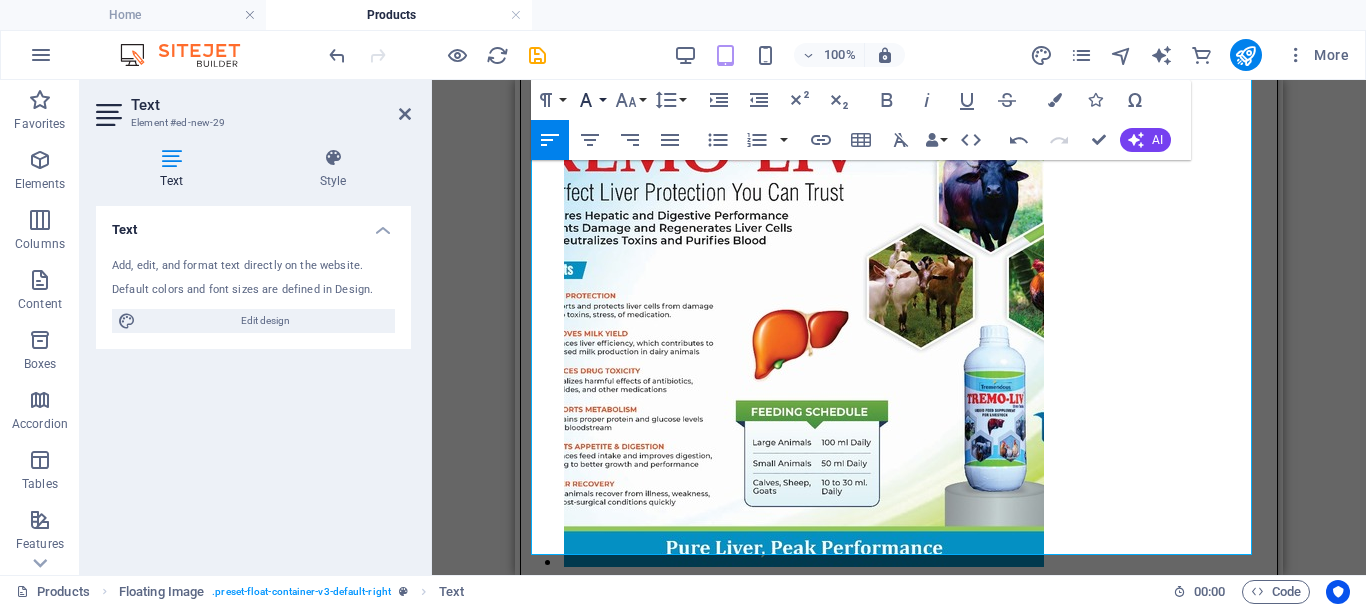 click on "Font Family" at bounding box center [590, 100] 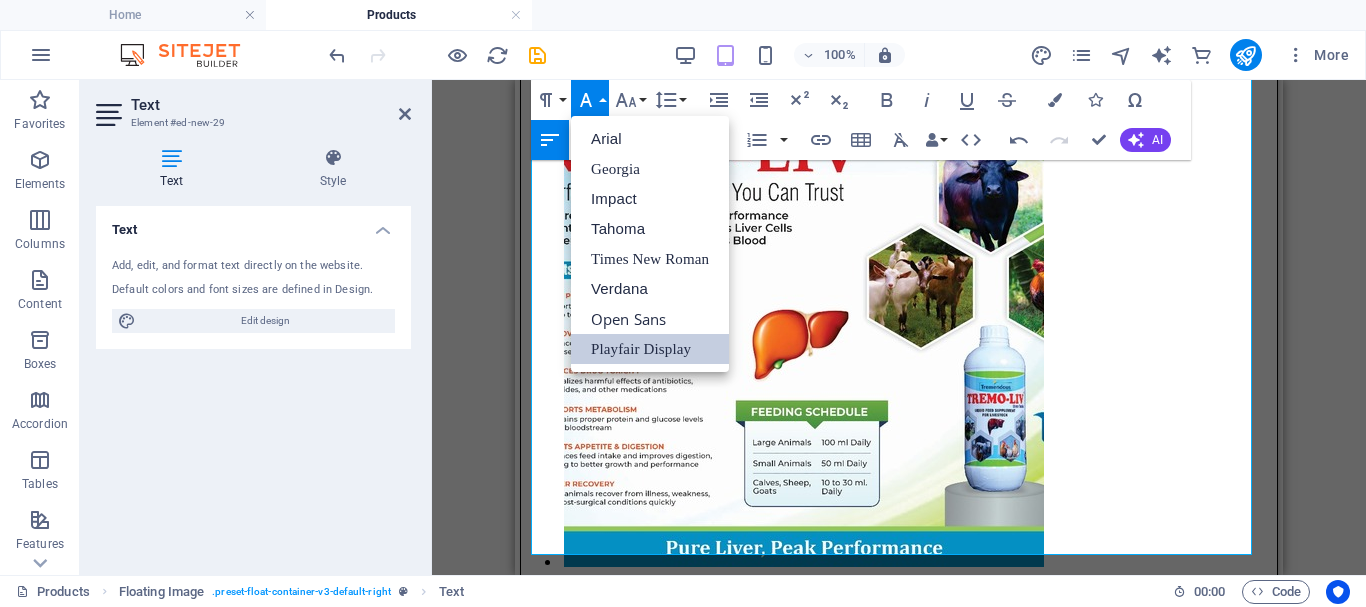 scroll, scrollTop: 0, scrollLeft: 0, axis: both 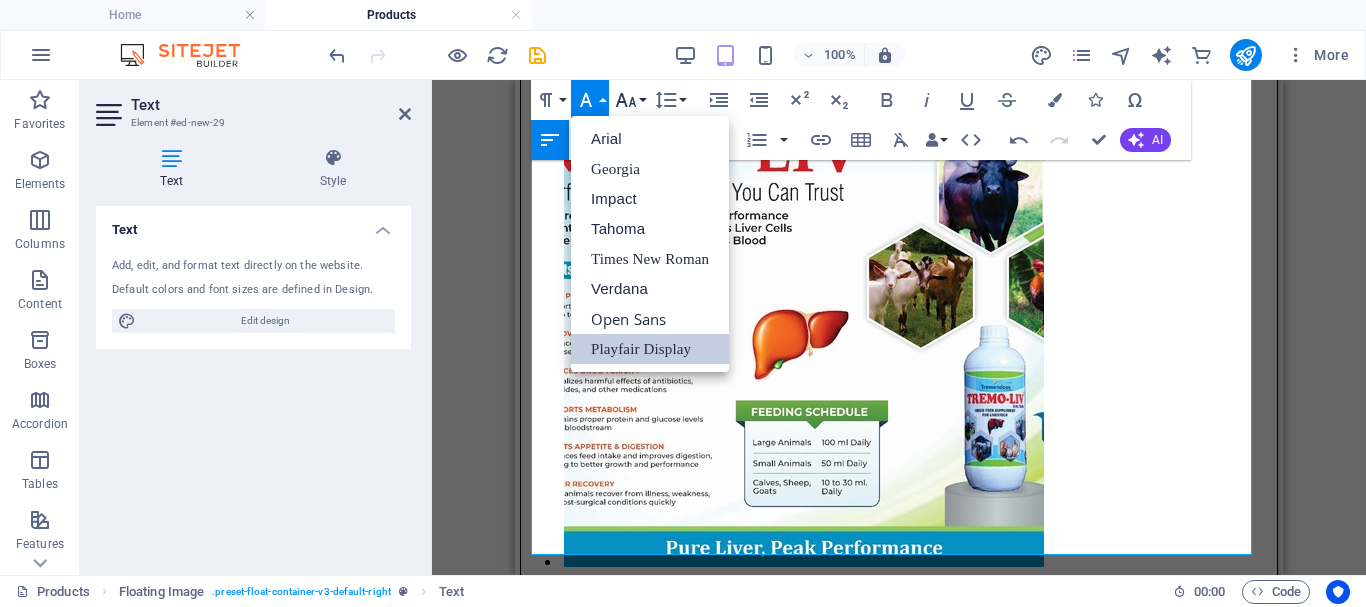 click on "Font Size" at bounding box center [630, 100] 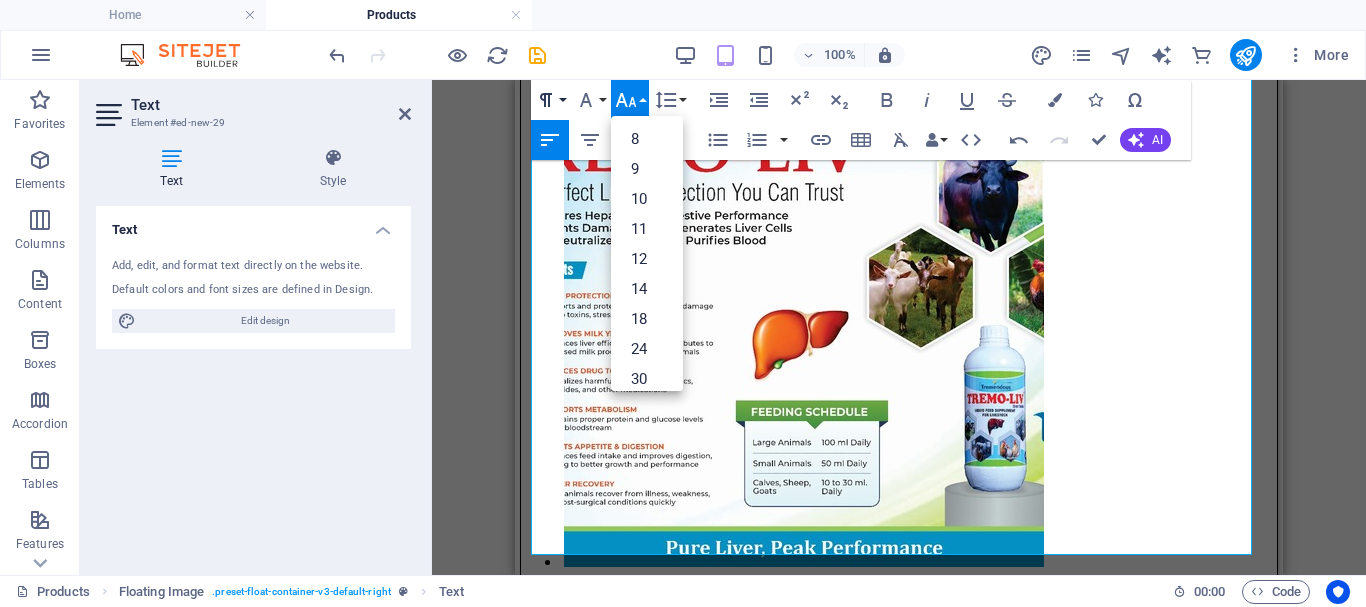 click on "Paragraph Format" at bounding box center [550, 100] 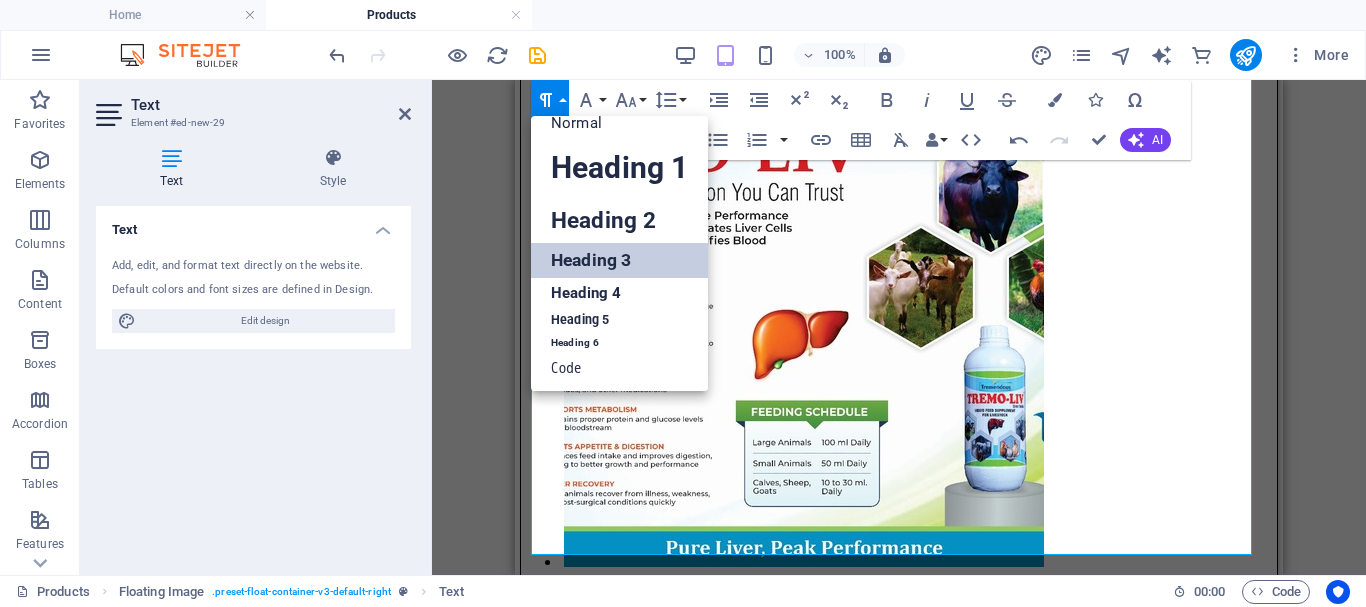 scroll, scrollTop: 16, scrollLeft: 0, axis: vertical 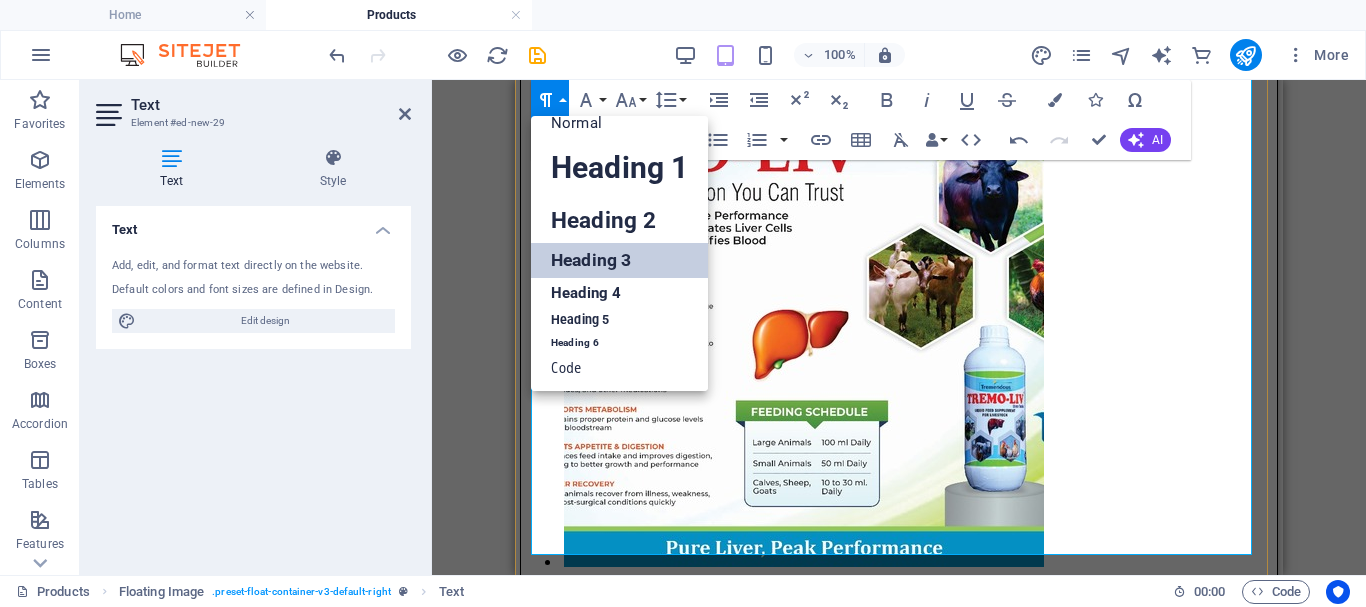 click on "Small Animals : 50 ml Daily" at bounding box center (919, 4239) 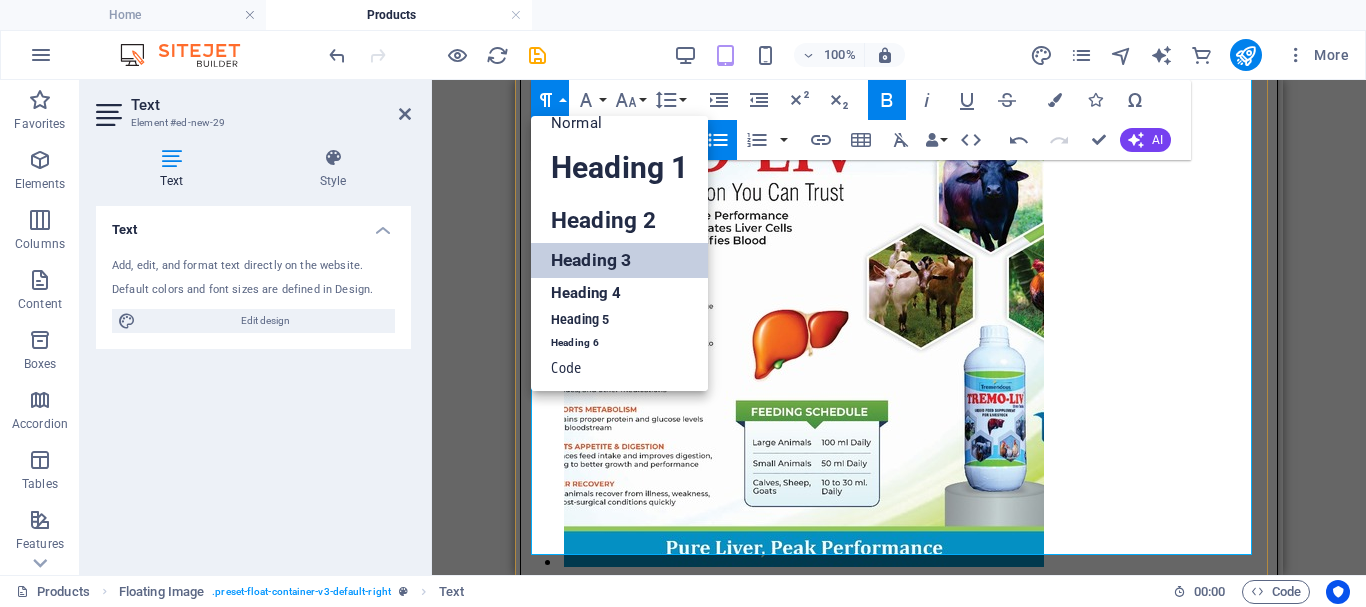 click on "Small Animals : 50 ml Daily" at bounding box center (919, 4239) 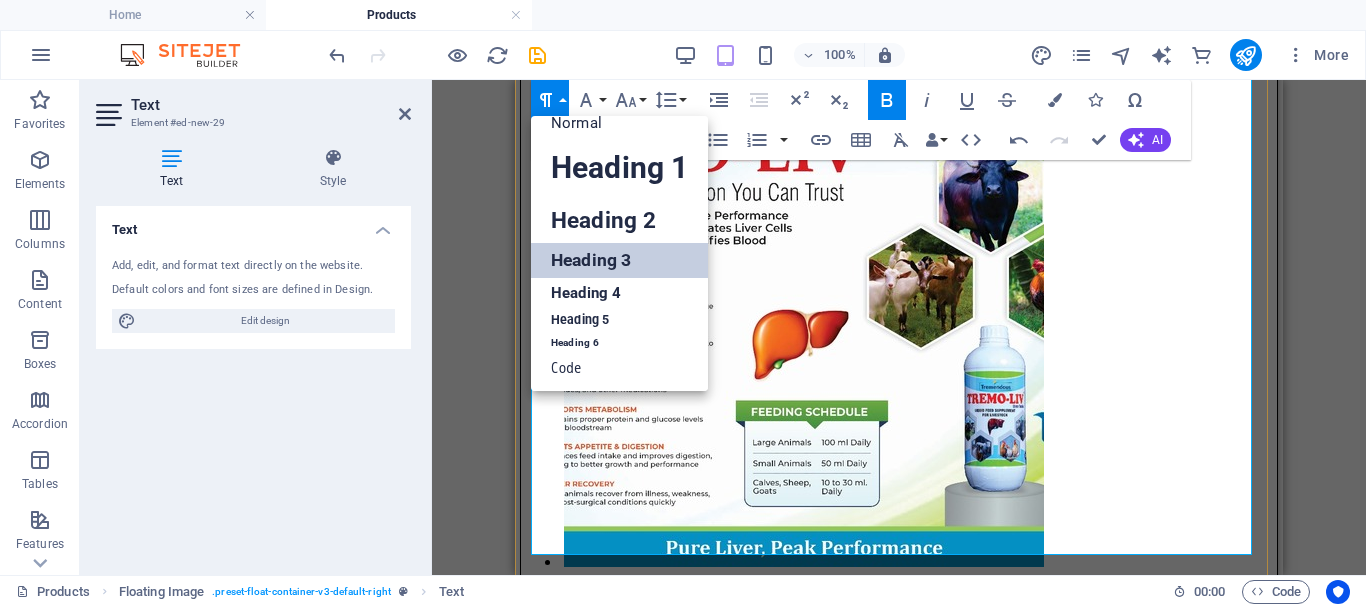 type 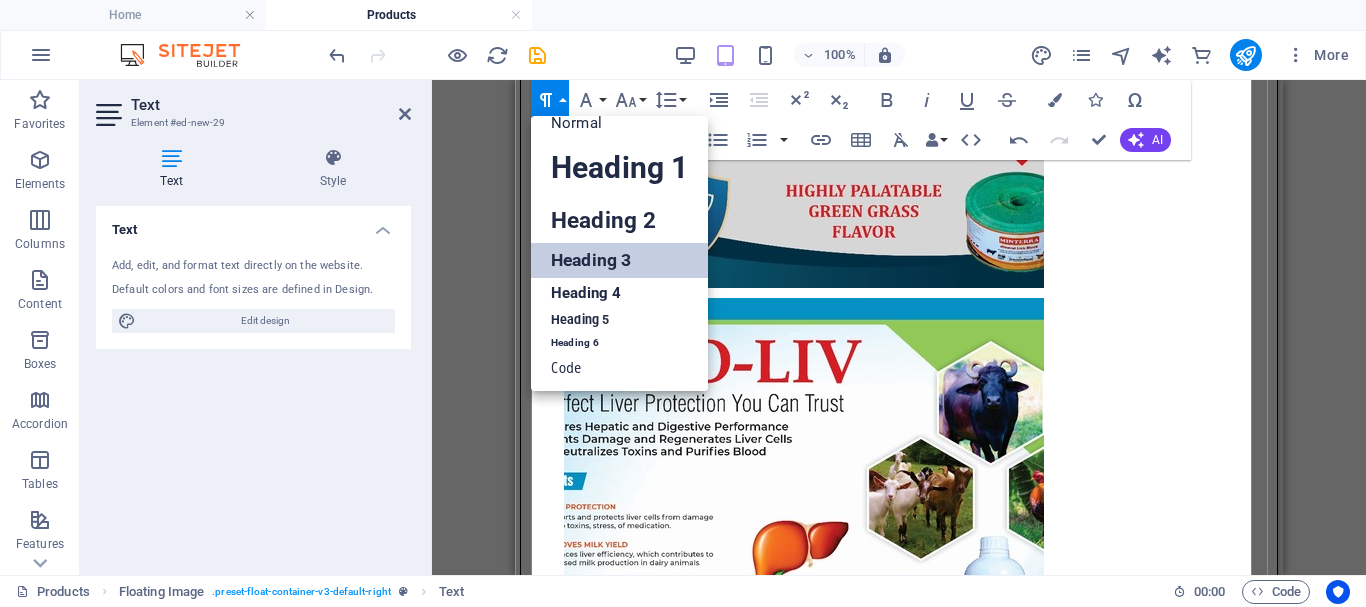 scroll, scrollTop: 1801, scrollLeft: 0, axis: vertical 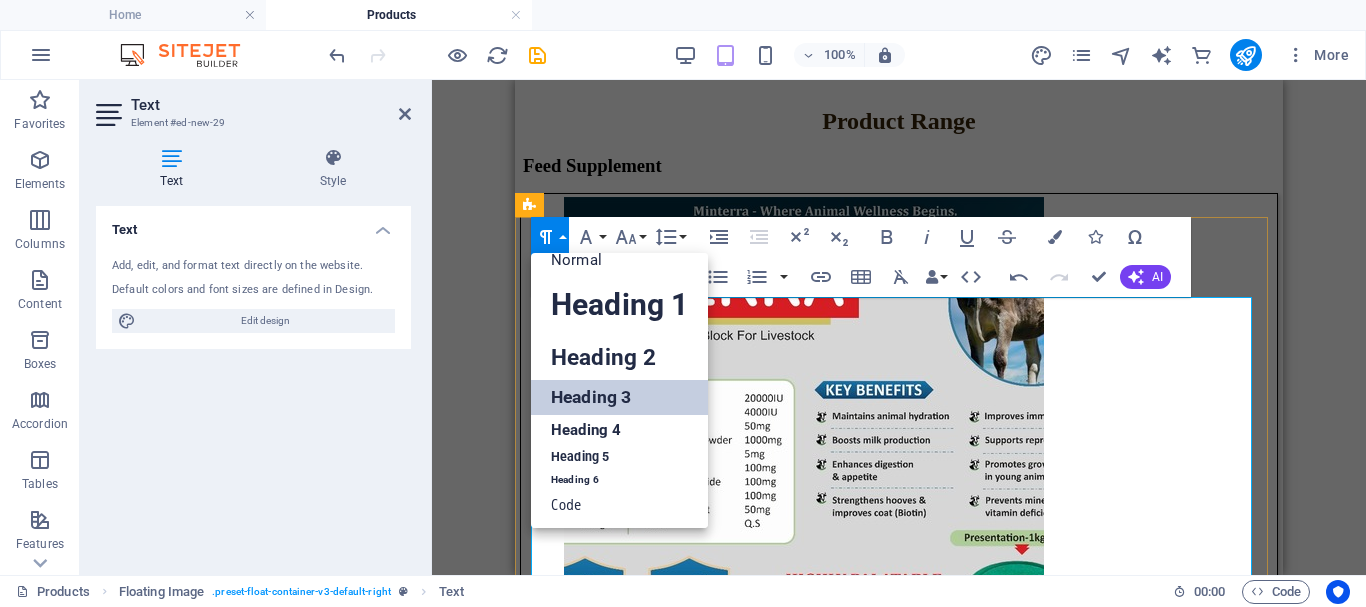 click on "TREMO-LIV" at bounding box center (899, 4212) 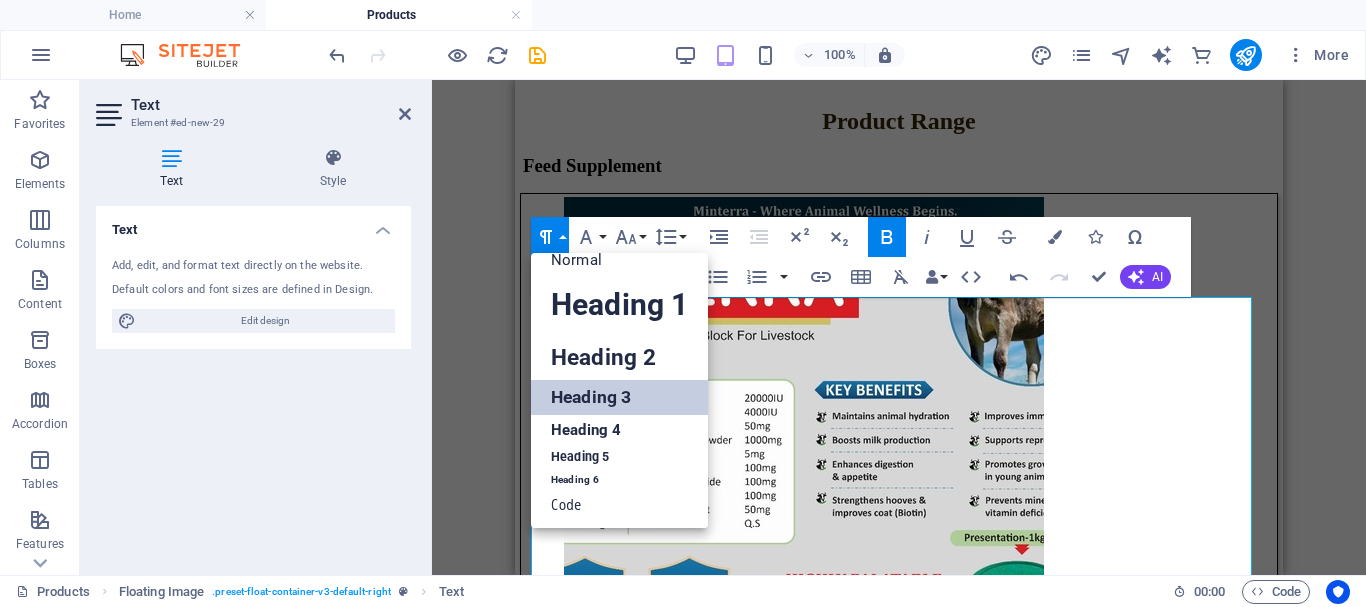 click 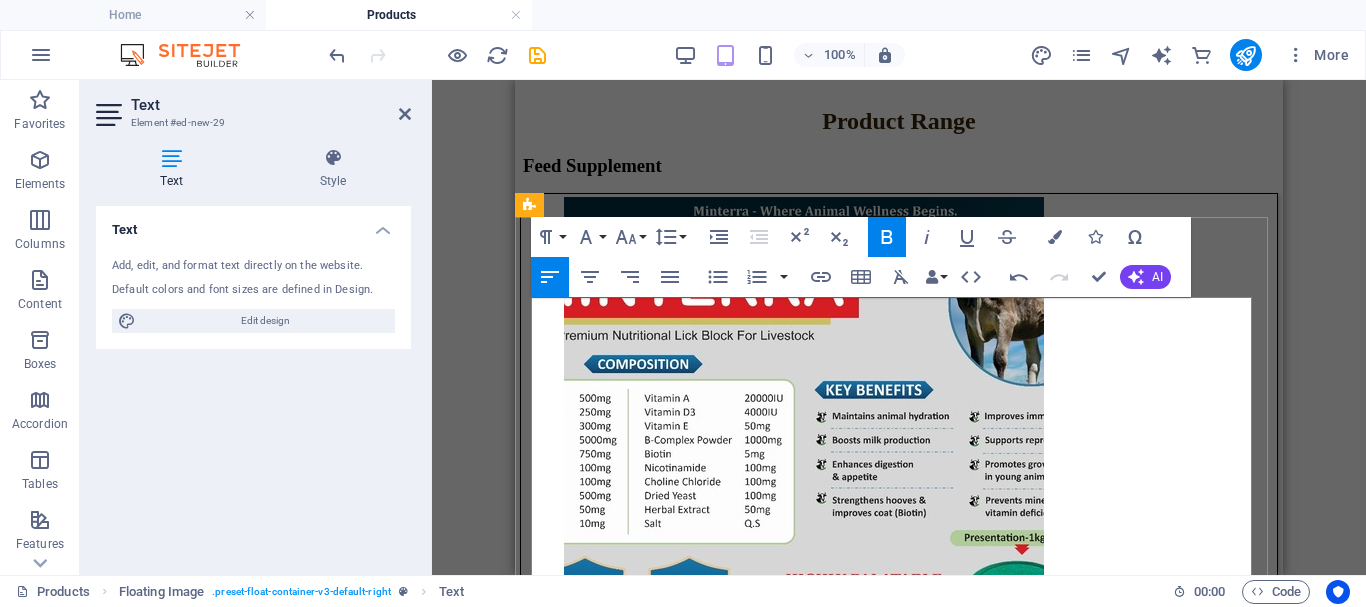click on "Pure Liver, Peak Performance" at bounding box center [899, 4255] 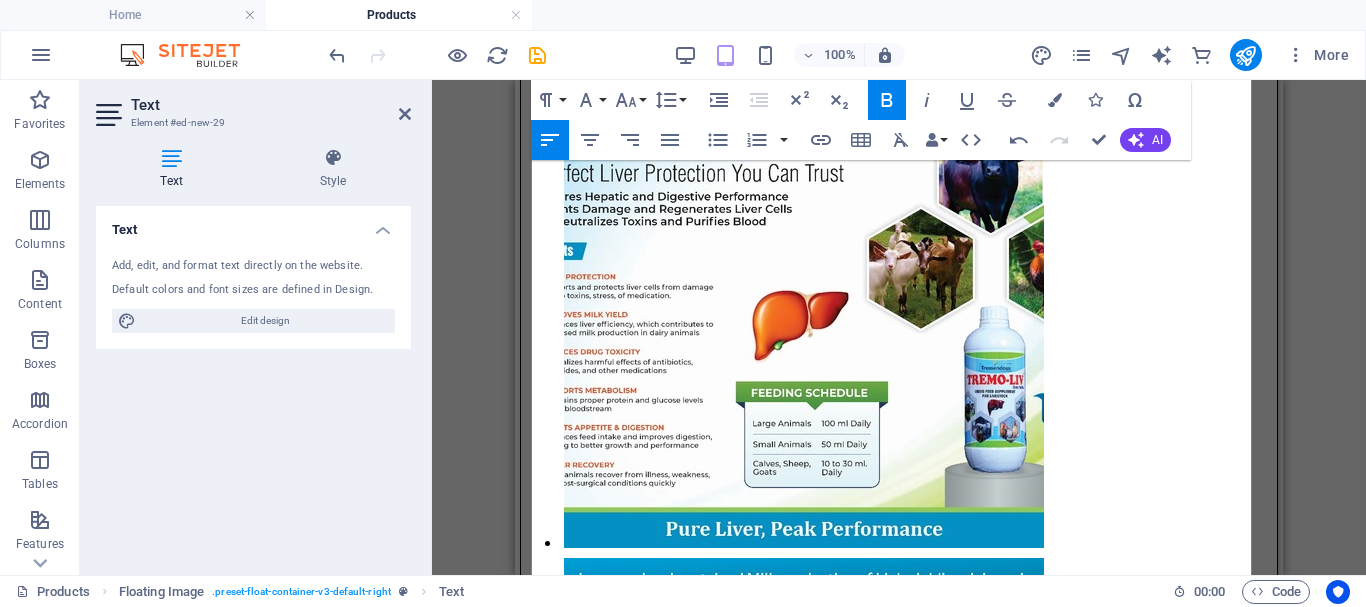 scroll, scrollTop: 2549, scrollLeft: 0, axis: vertical 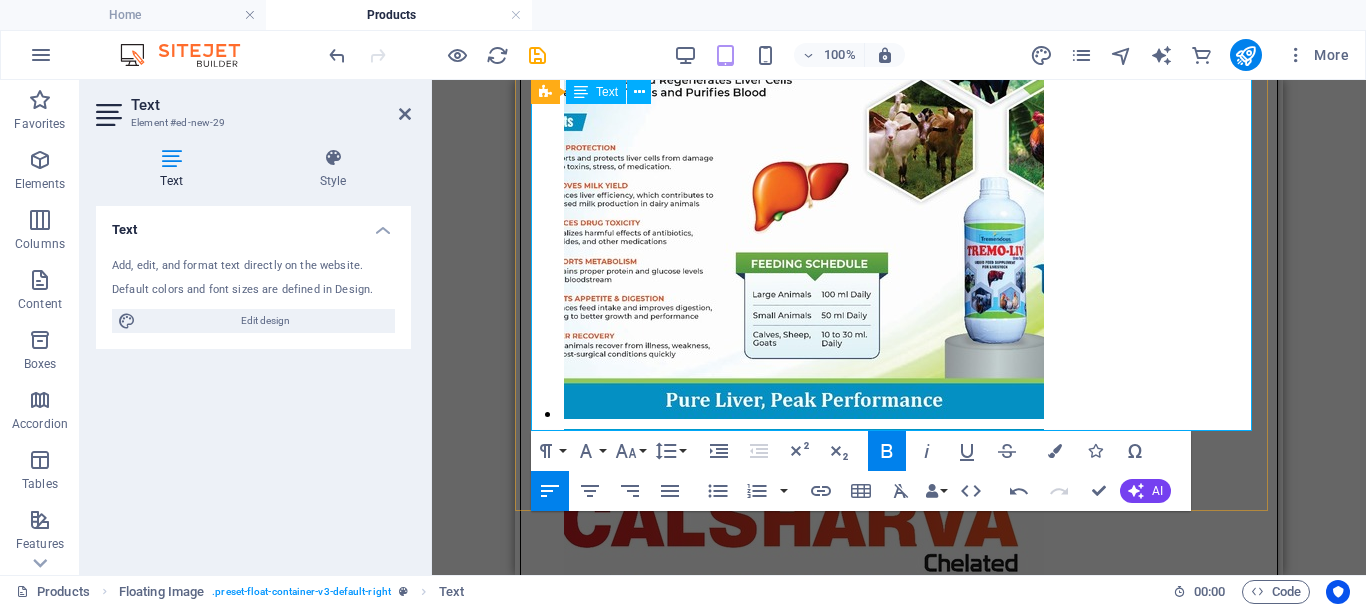 drag, startPoint x: 535, startPoint y: 275, endPoint x: 1140, endPoint y: 113, distance: 626.31384 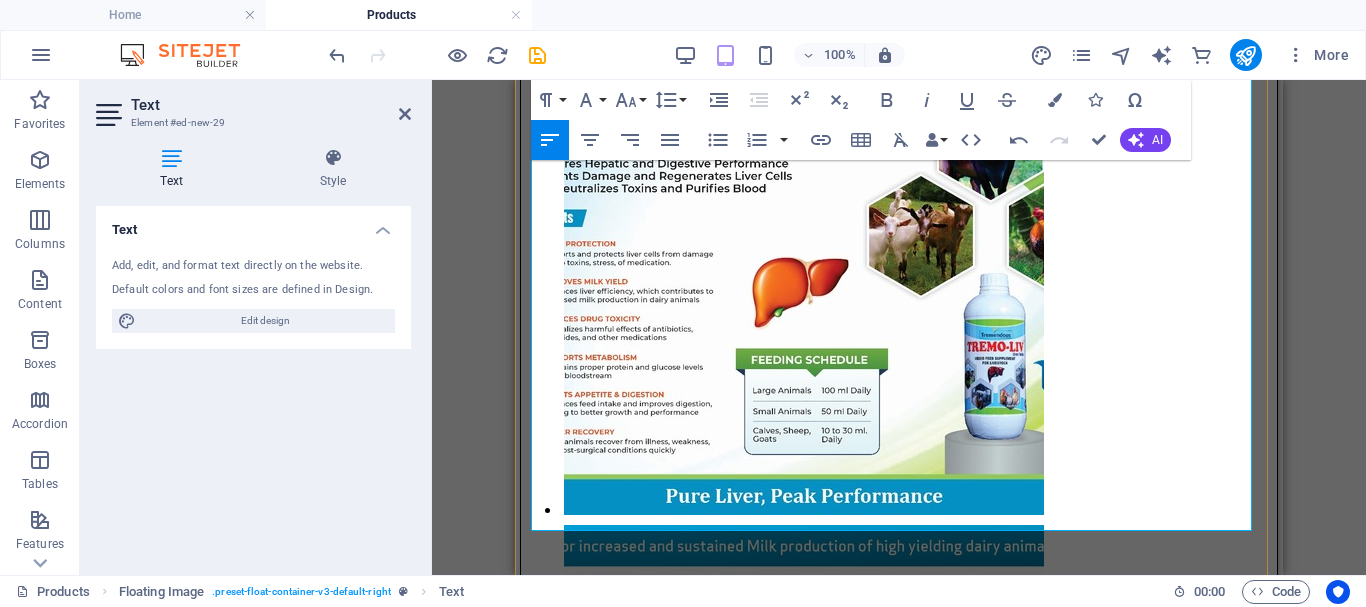 scroll, scrollTop: 2449, scrollLeft: 0, axis: vertical 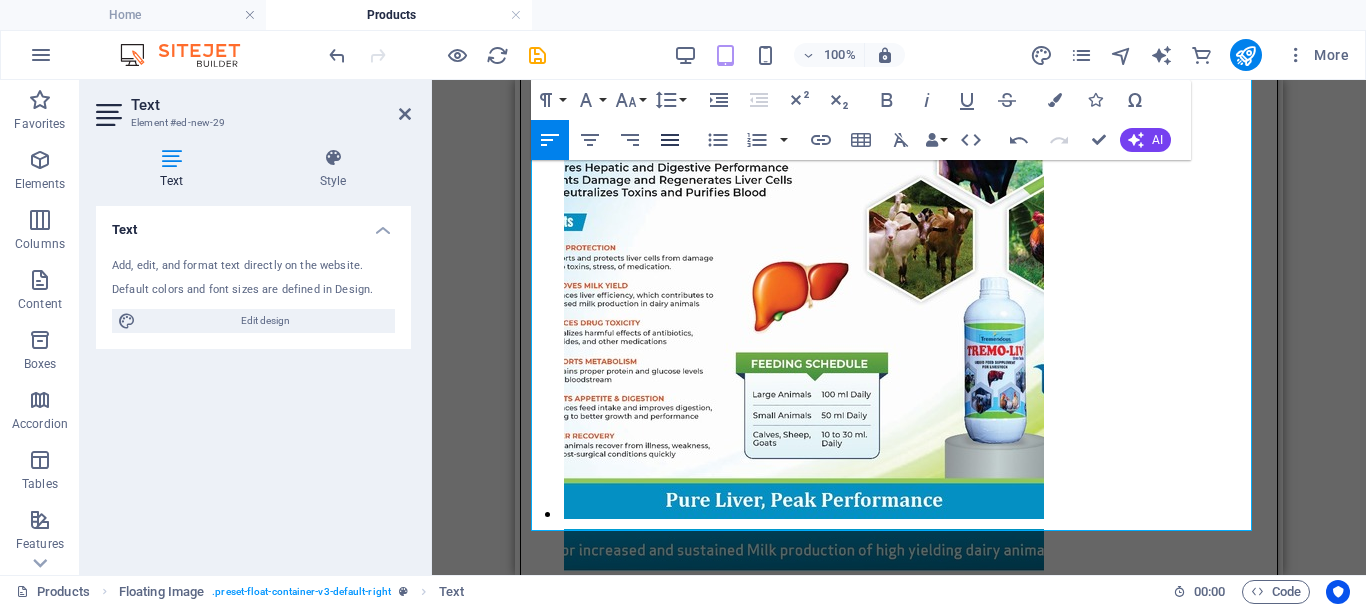 click 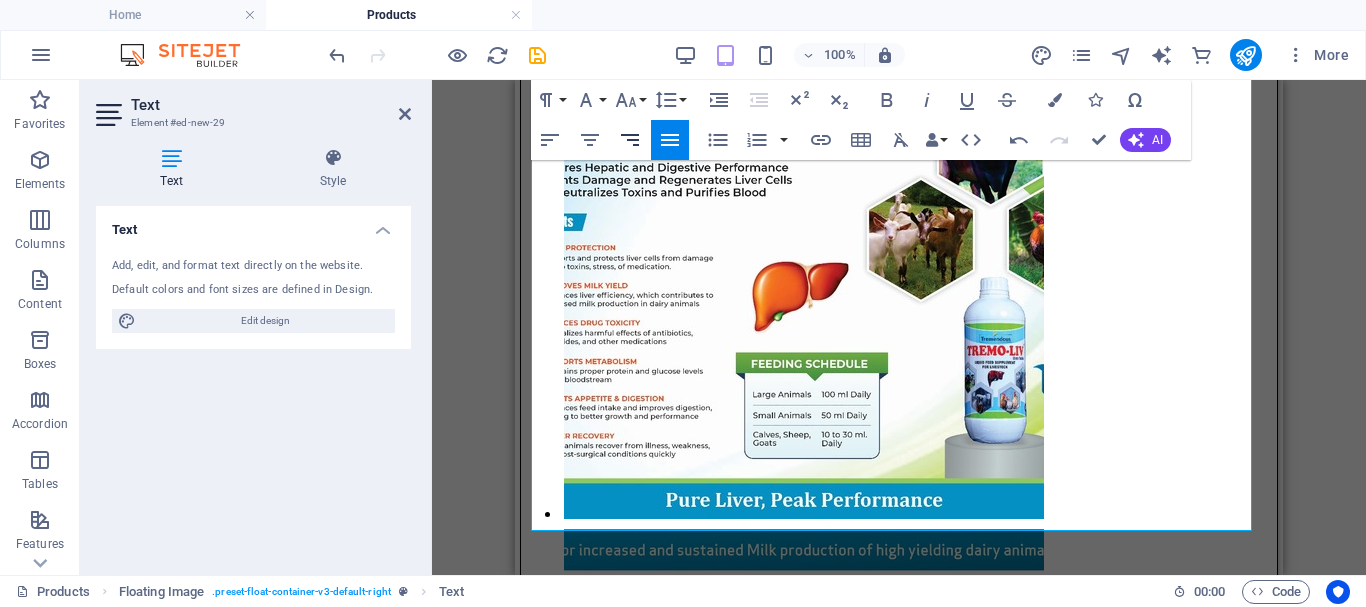 click 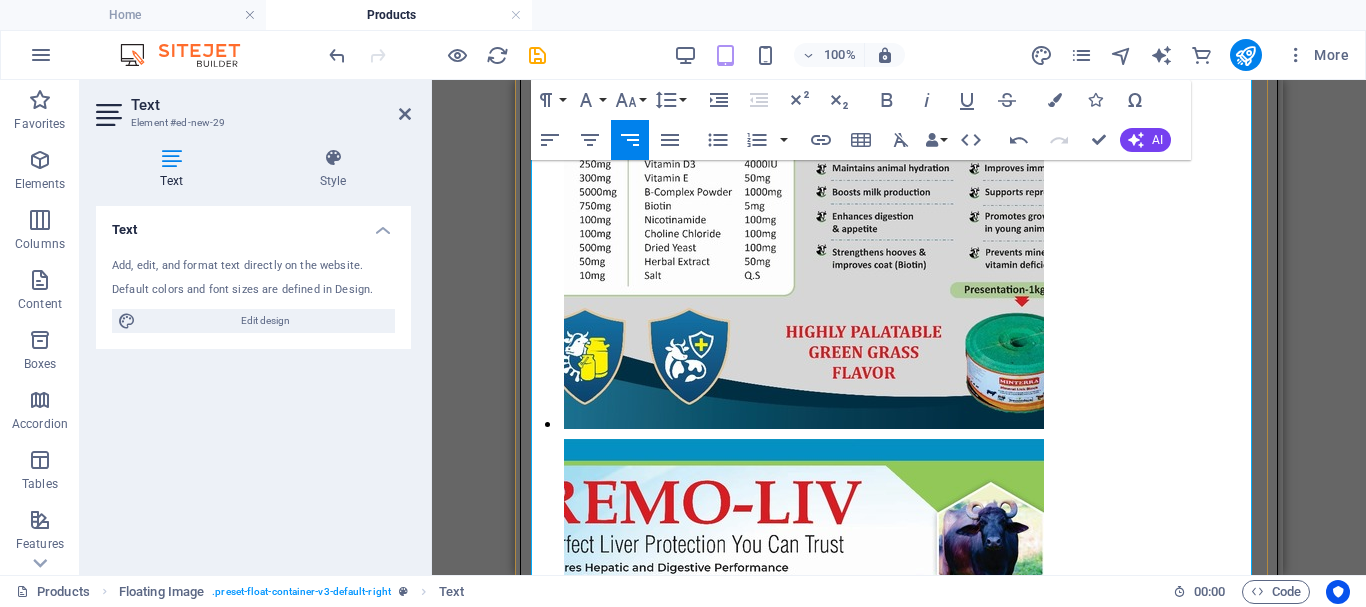 scroll, scrollTop: 2149, scrollLeft: 0, axis: vertical 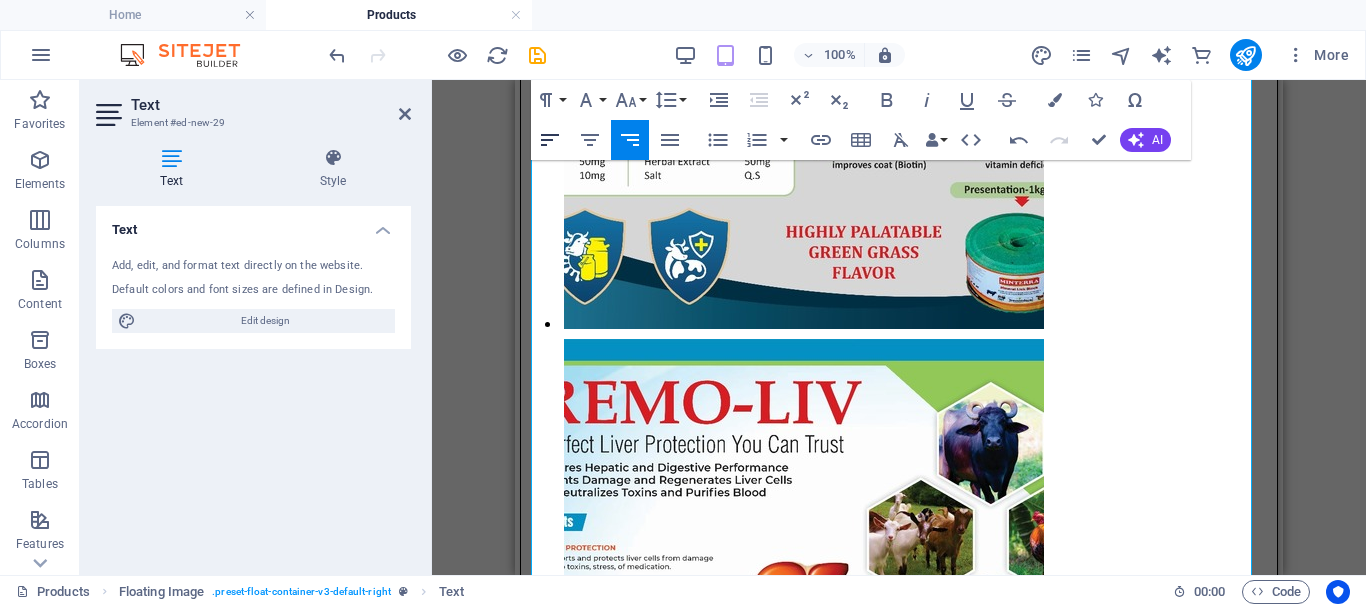 click 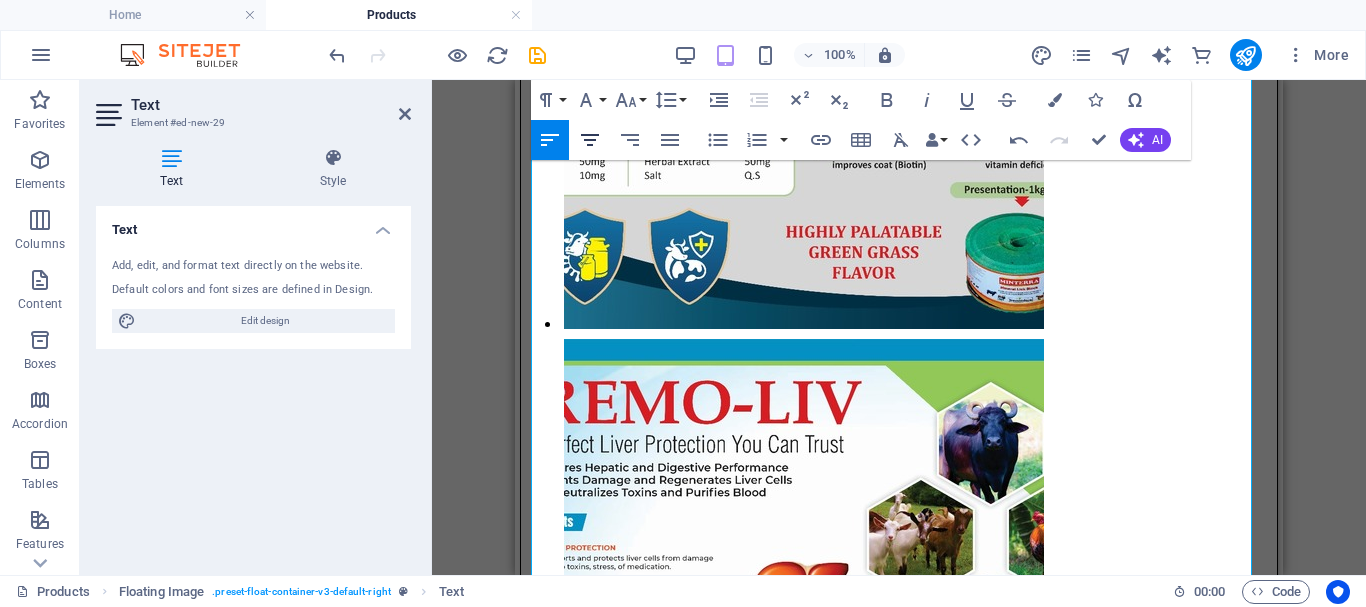 click 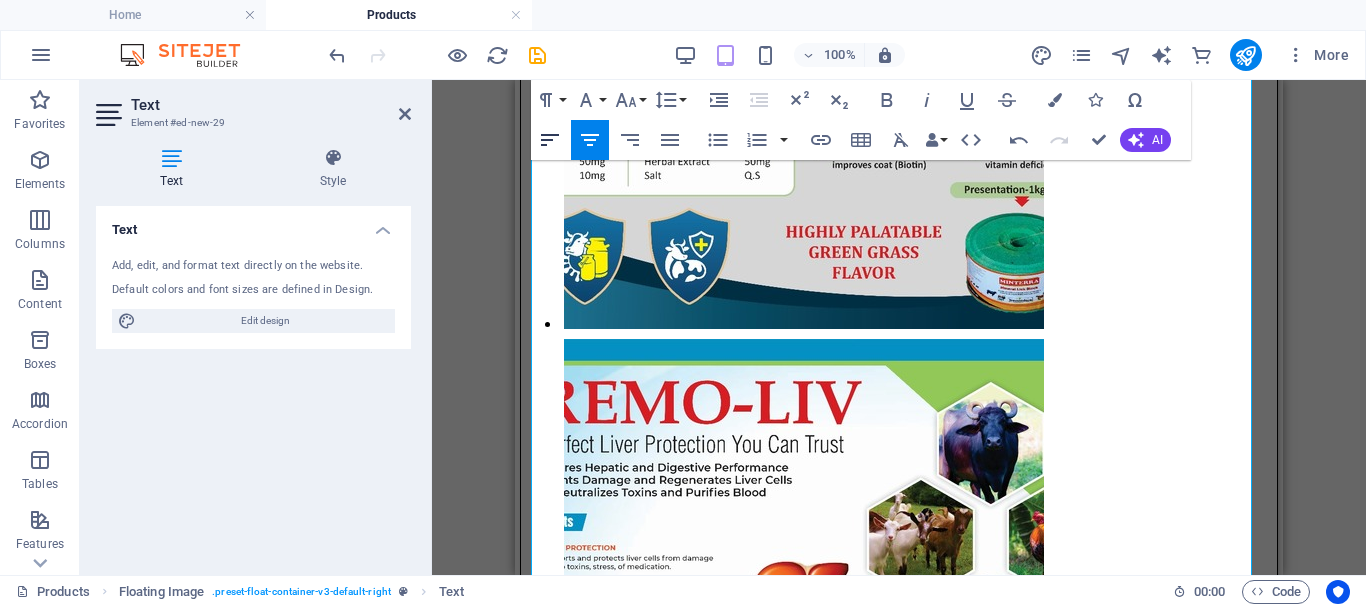 click 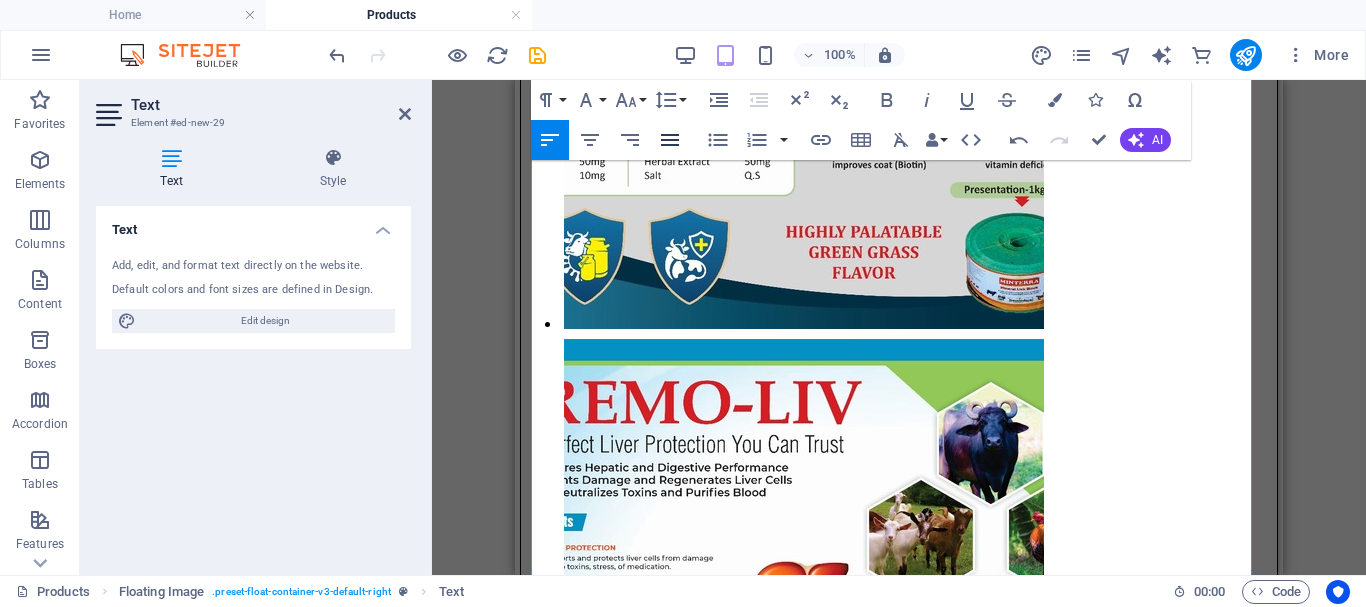 click 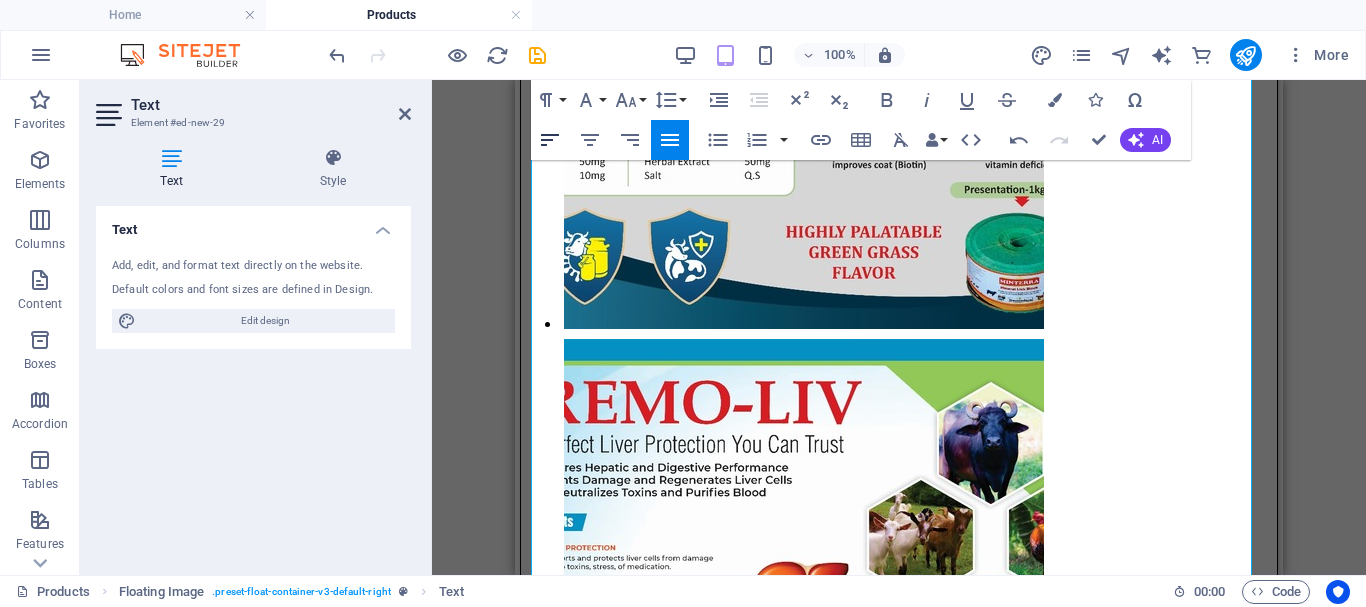 click 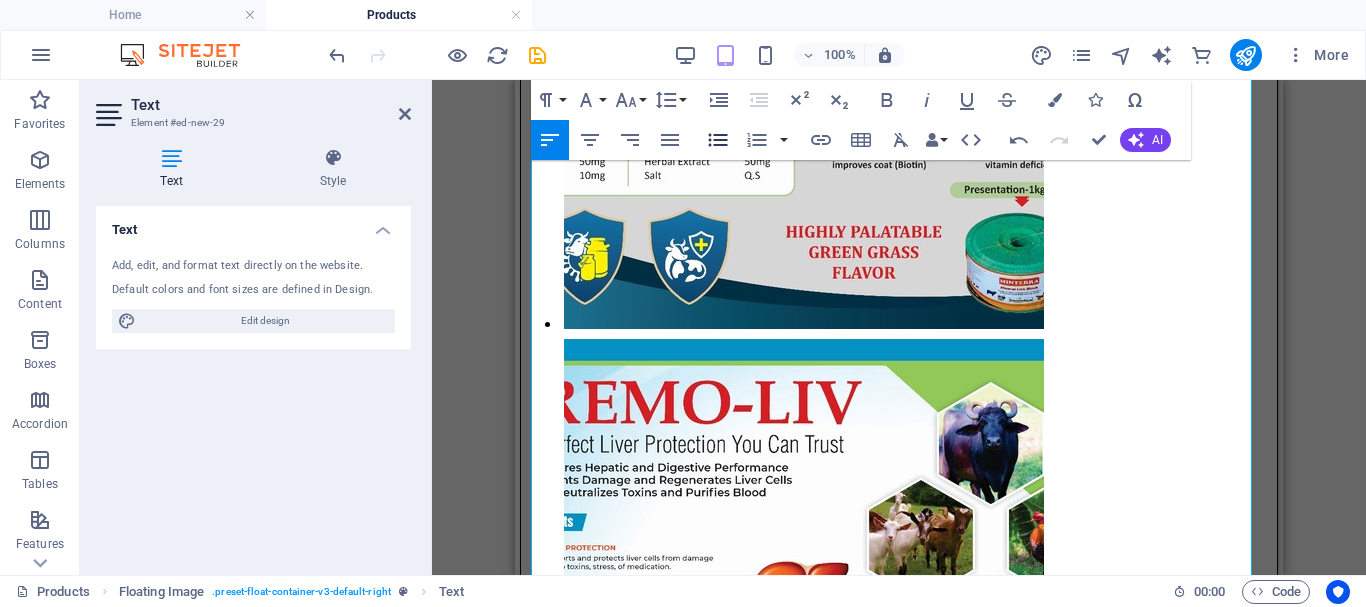 click 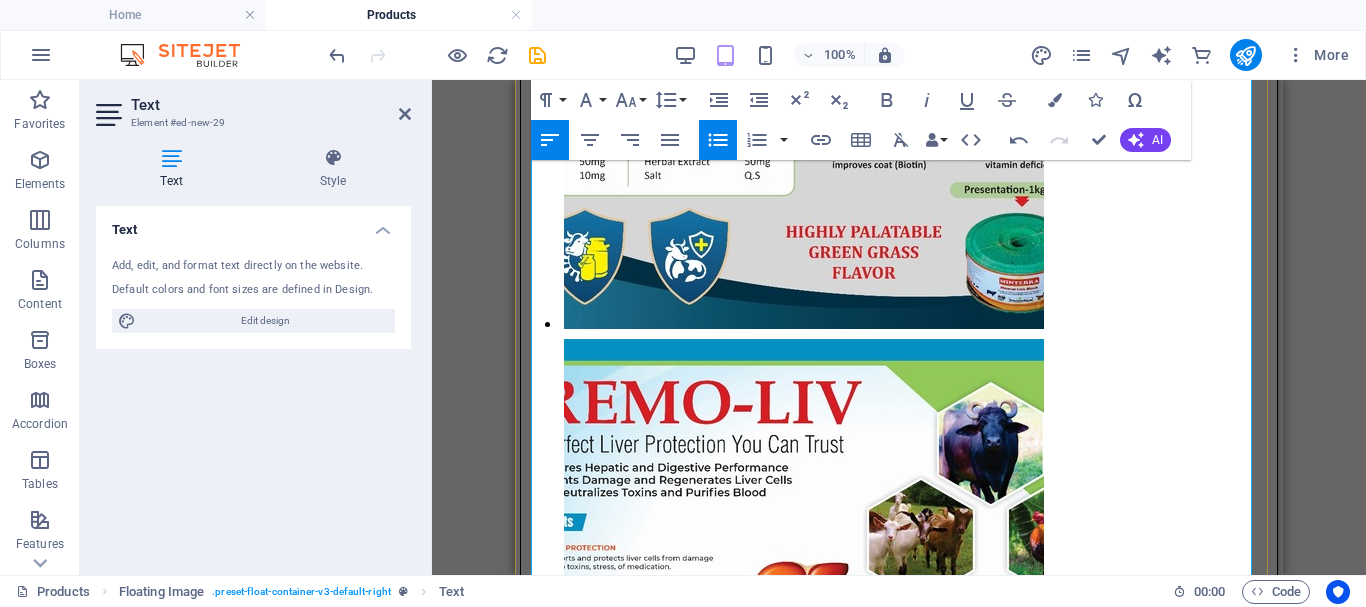 click on "Key Benefits" at bounding box center (919, 4118) 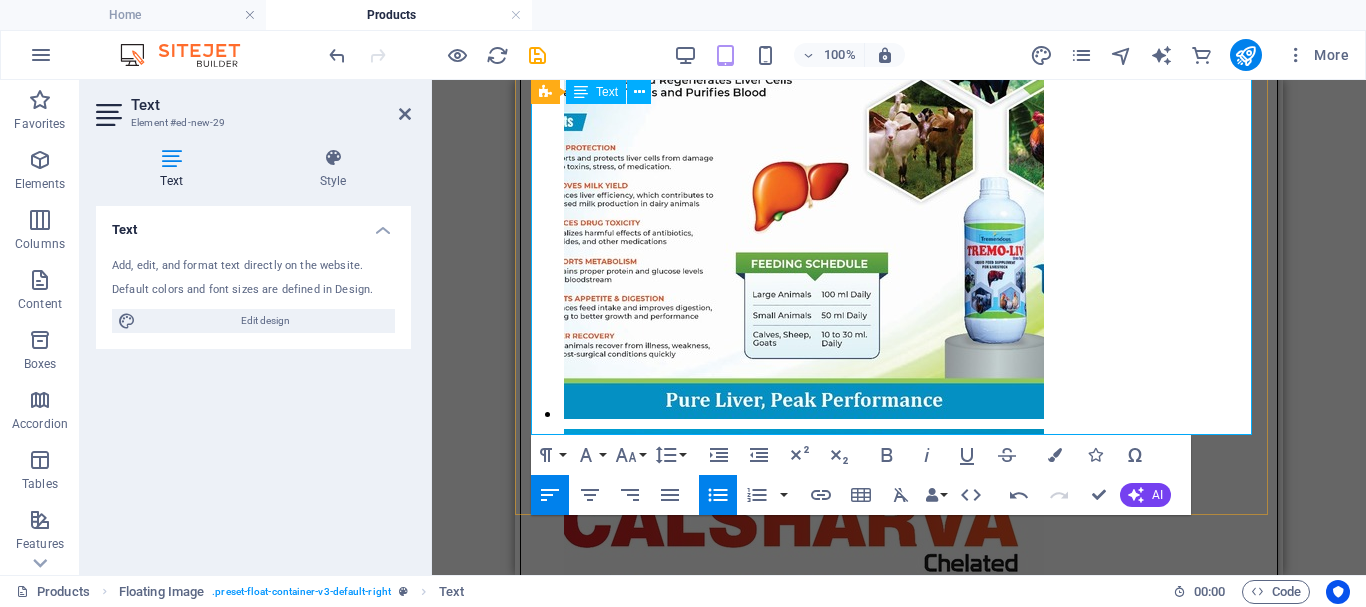scroll, scrollTop: 2573, scrollLeft: 0, axis: vertical 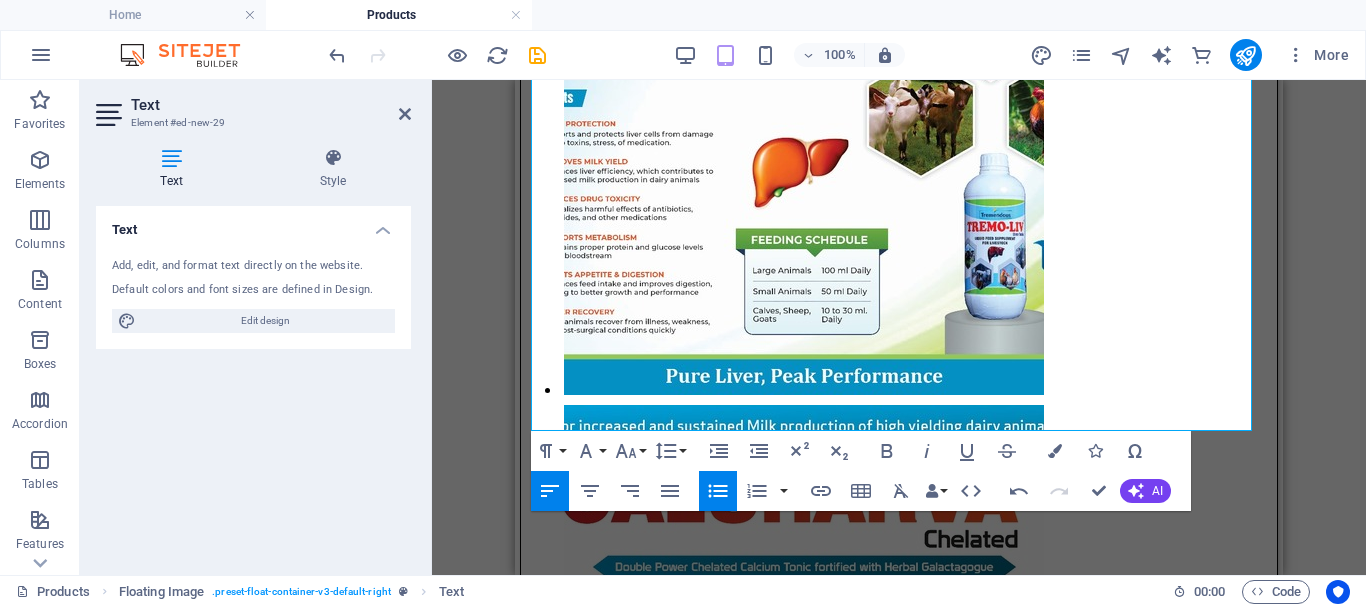 click on "Company [NAME] [NAME] [STREET] [ZIP] [CITY] [EMAIL] [PHONE] [PHONE] [PHONE] Custom field 1 Custom field 2 Custom field 3 AI" at bounding box center [899, 327] 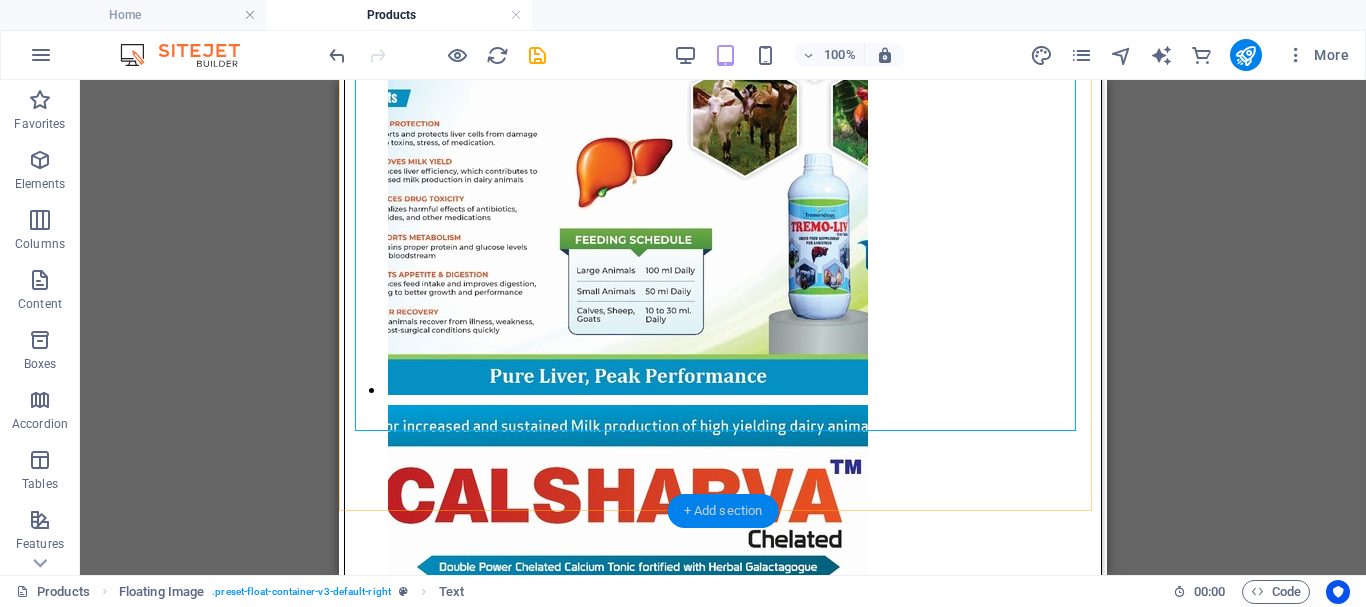 drag, startPoint x: 724, startPoint y: 507, endPoint x: 203, endPoint y: 412, distance: 529.5904 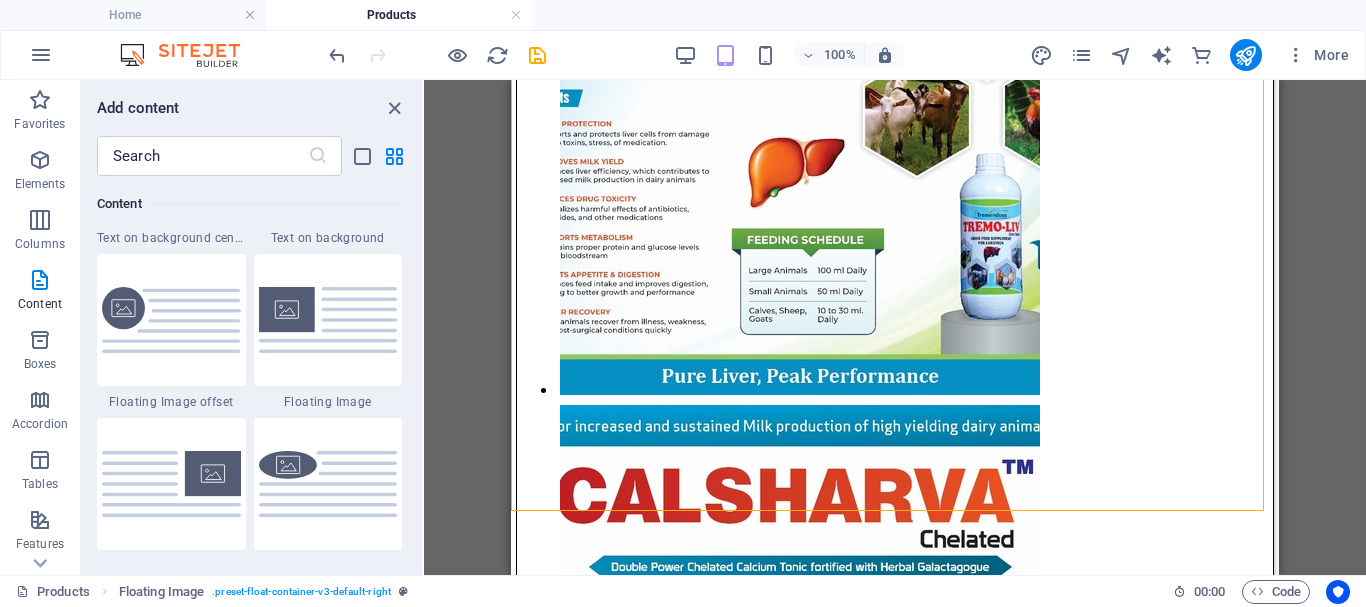 scroll, scrollTop: 4299, scrollLeft: 0, axis: vertical 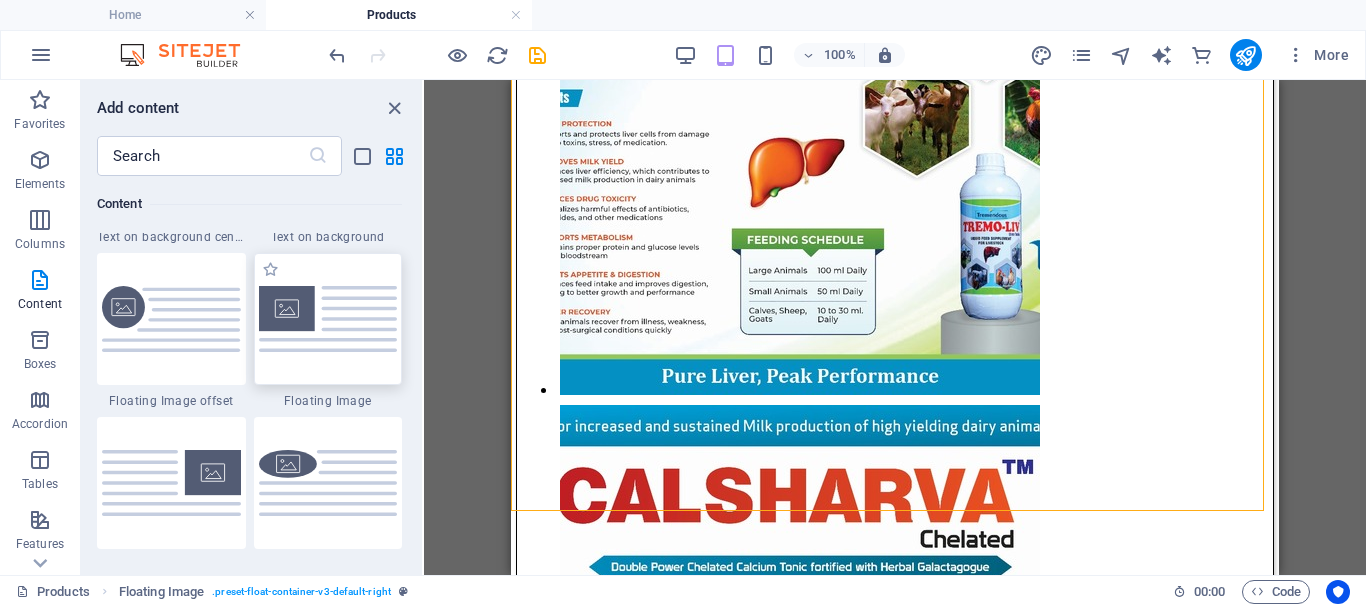 click at bounding box center [328, 318] 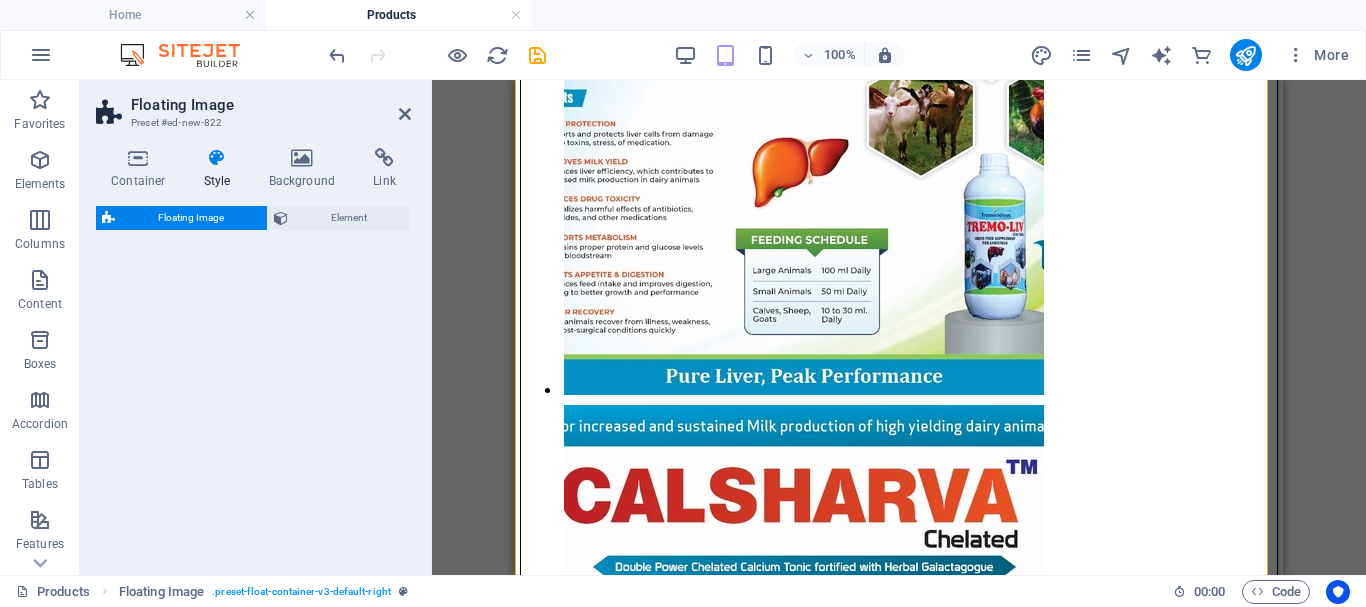 select on "%" 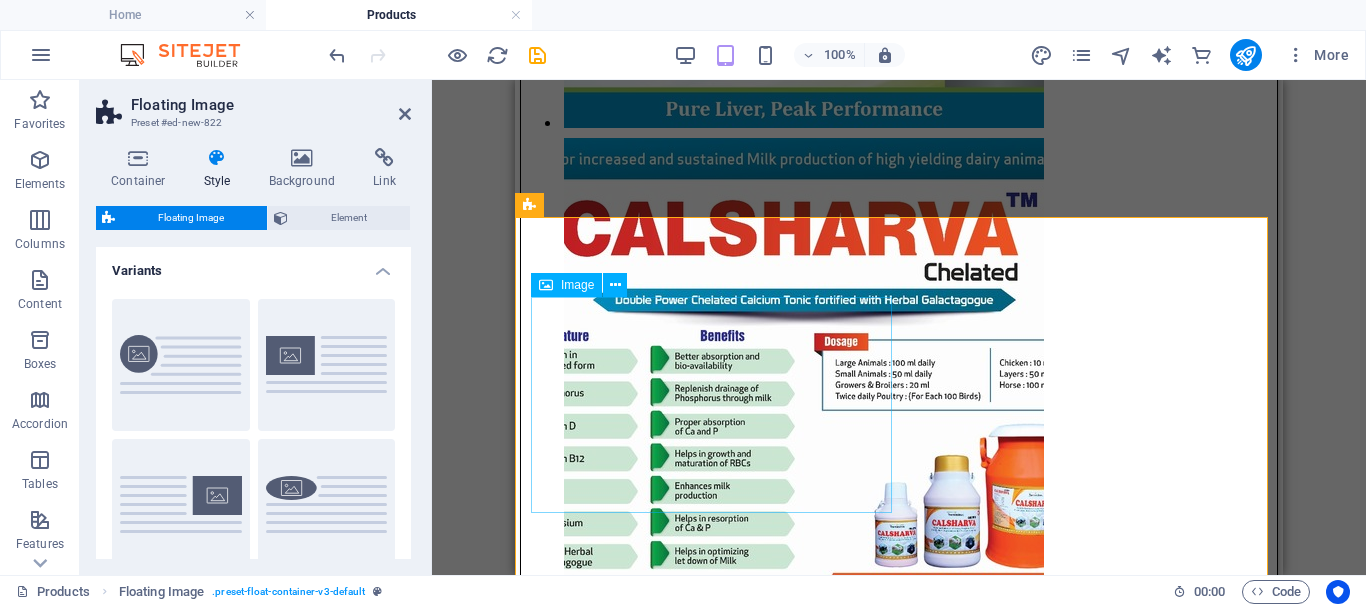 scroll, scrollTop: 2889, scrollLeft: 0, axis: vertical 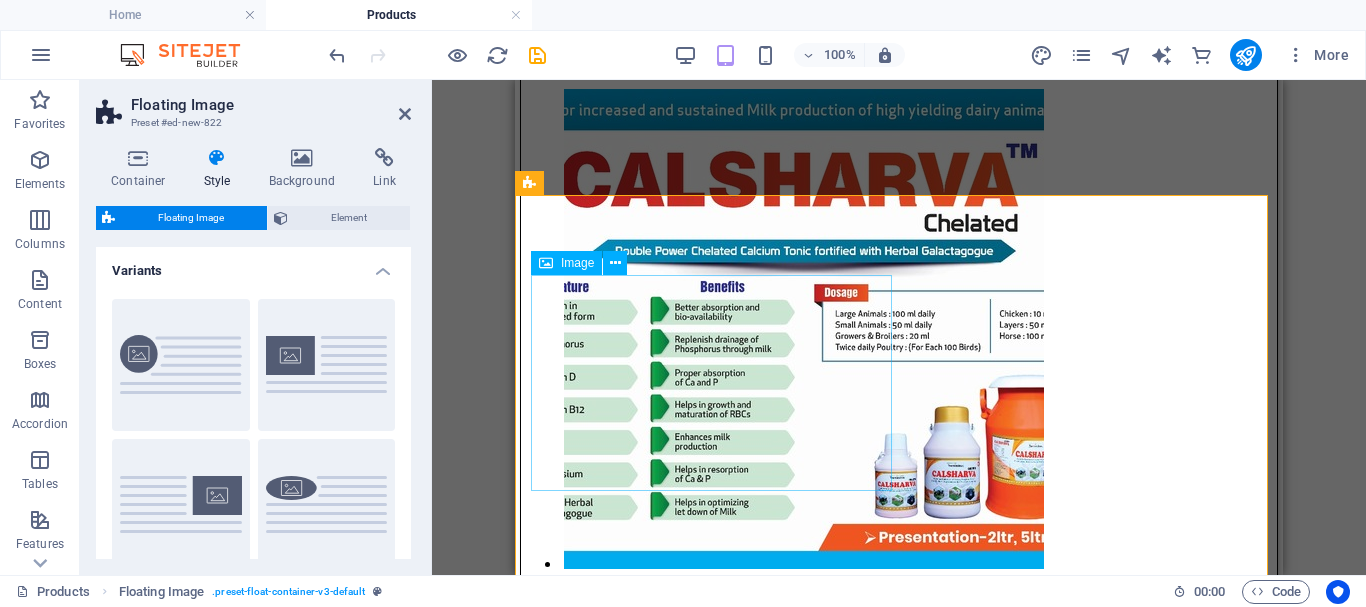 click at bounding box center (899, 4232) 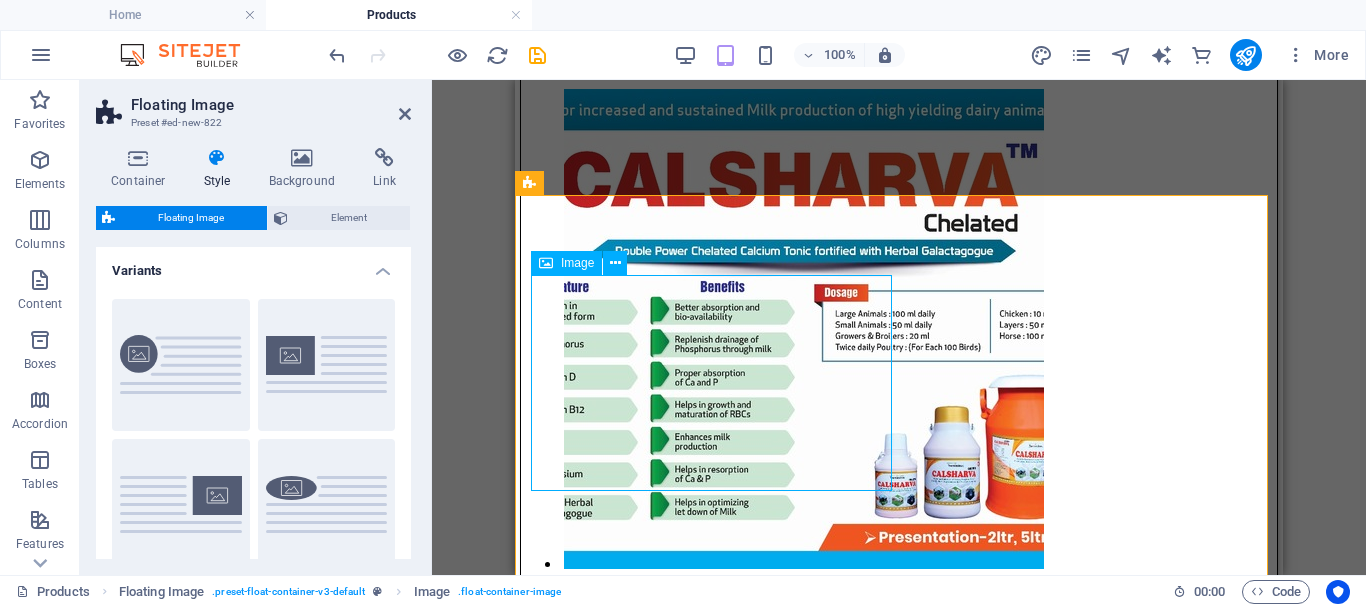 click at bounding box center [899, 4232] 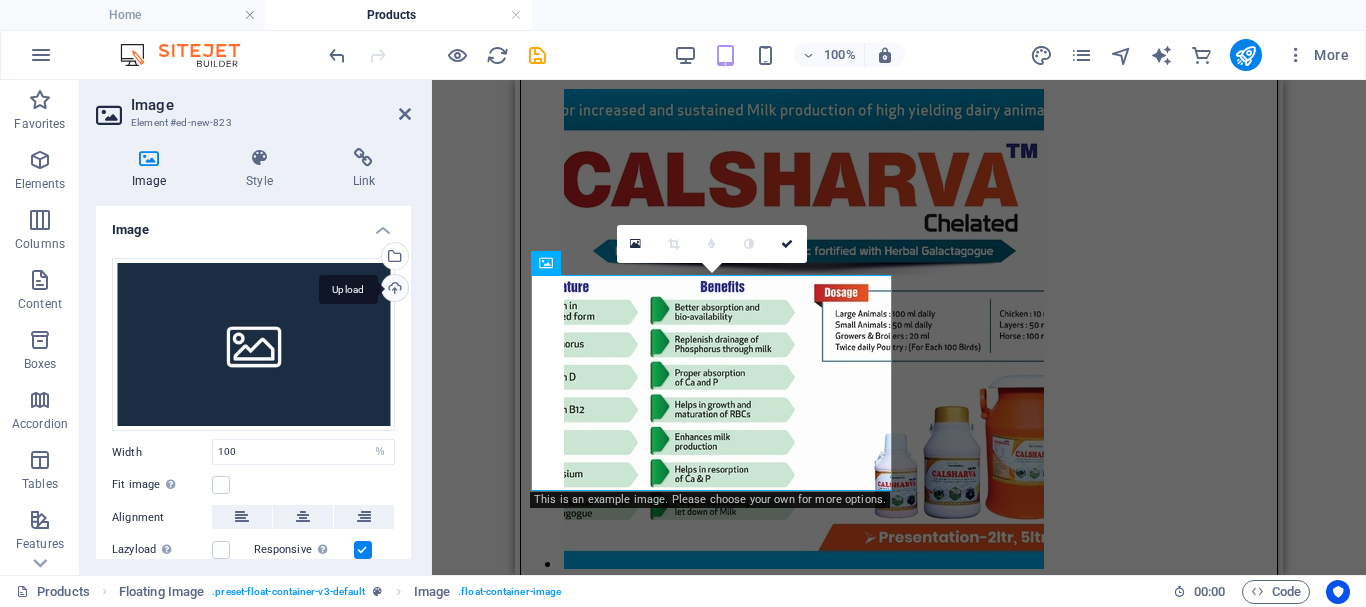 click on "Upload" at bounding box center (393, 290) 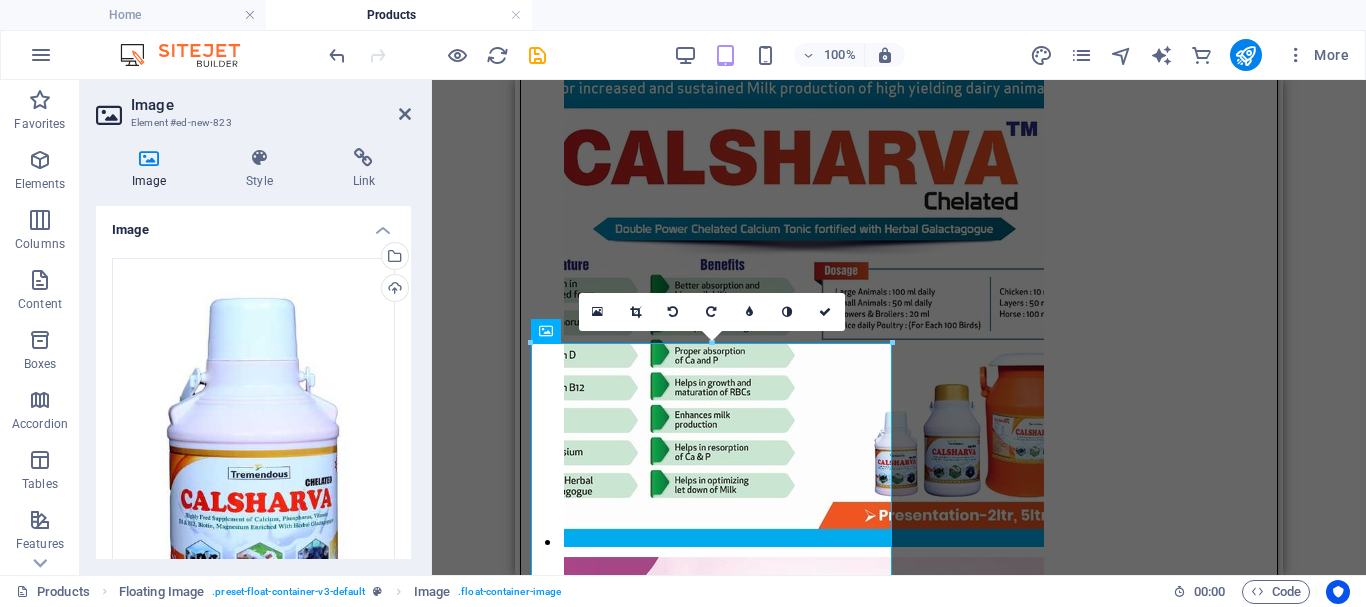 scroll, scrollTop: 2789, scrollLeft: 0, axis: vertical 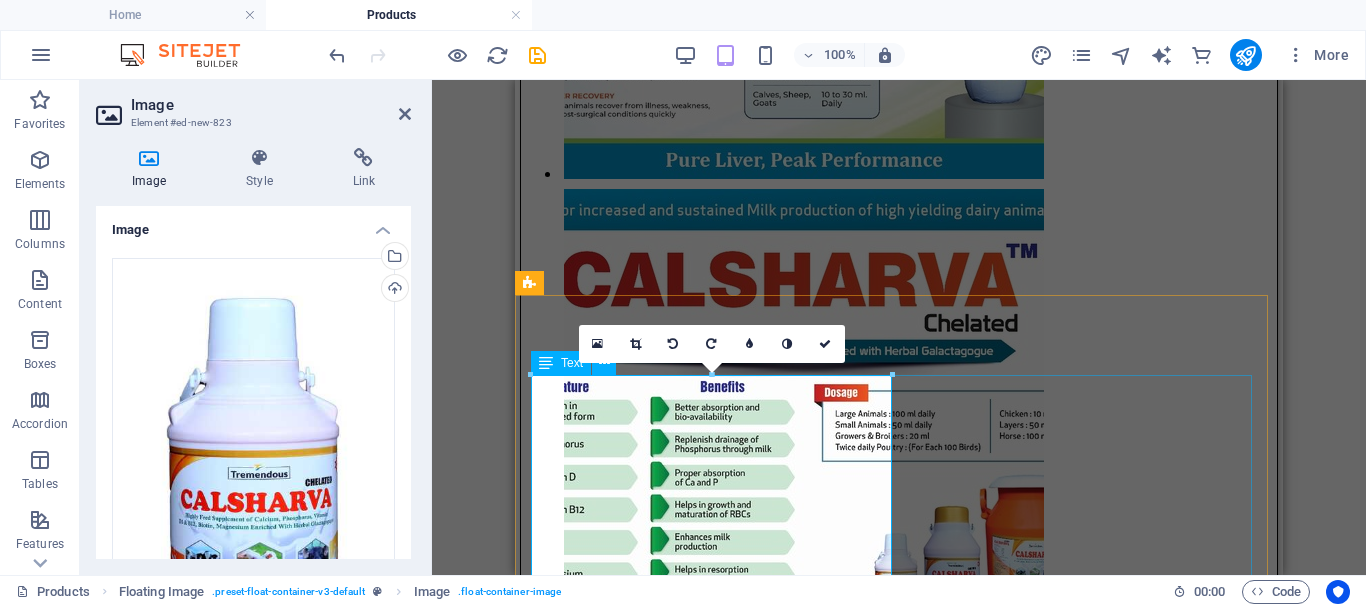 click at bounding box center (899, 5370) 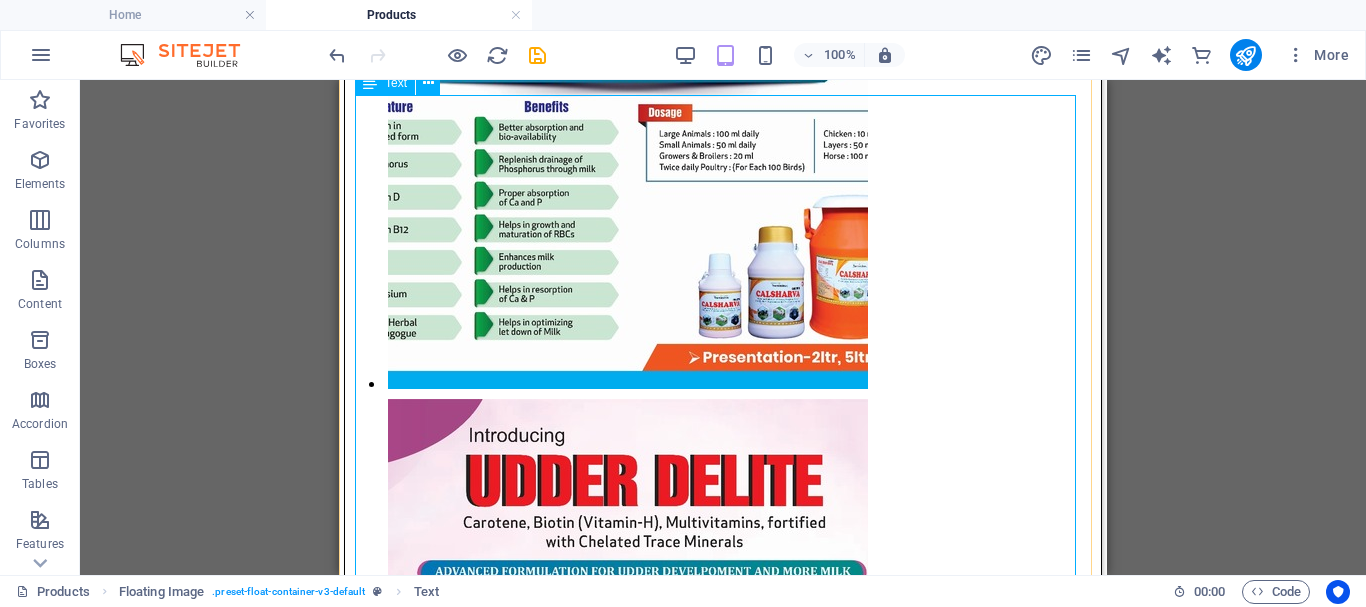 scroll, scrollTop: 3089, scrollLeft: 0, axis: vertical 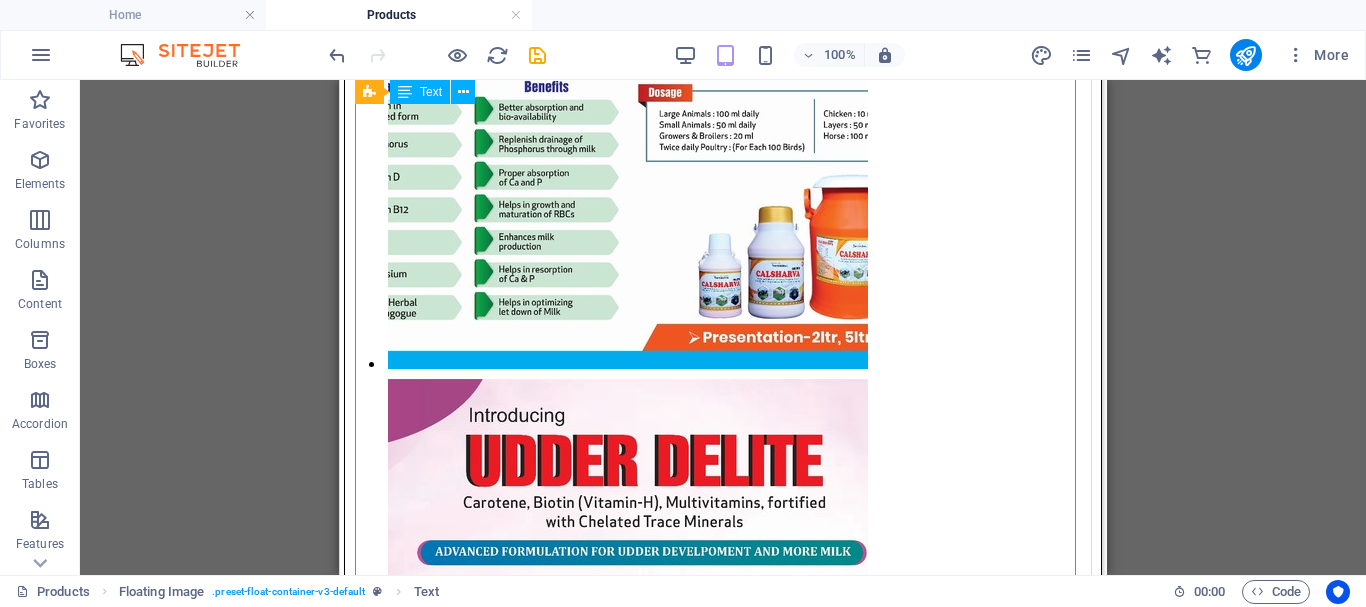 click at bounding box center (723, 5070) 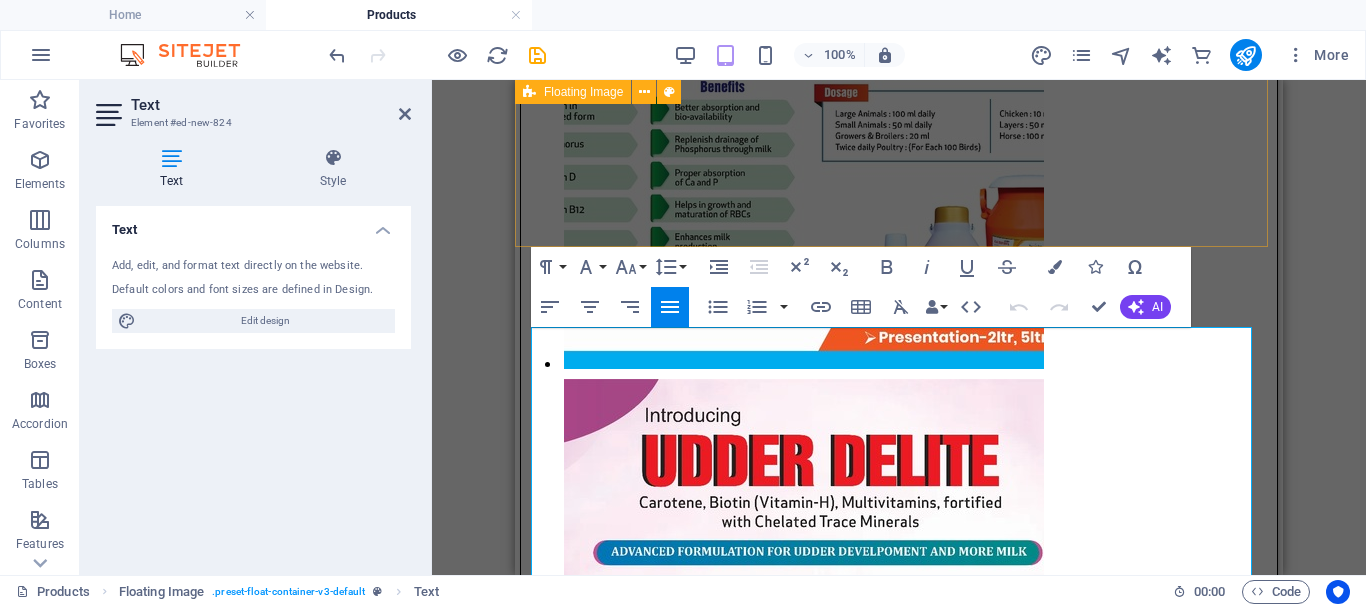 scroll, scrollTop: 2837, scrollLeft: 0, axis: vertical 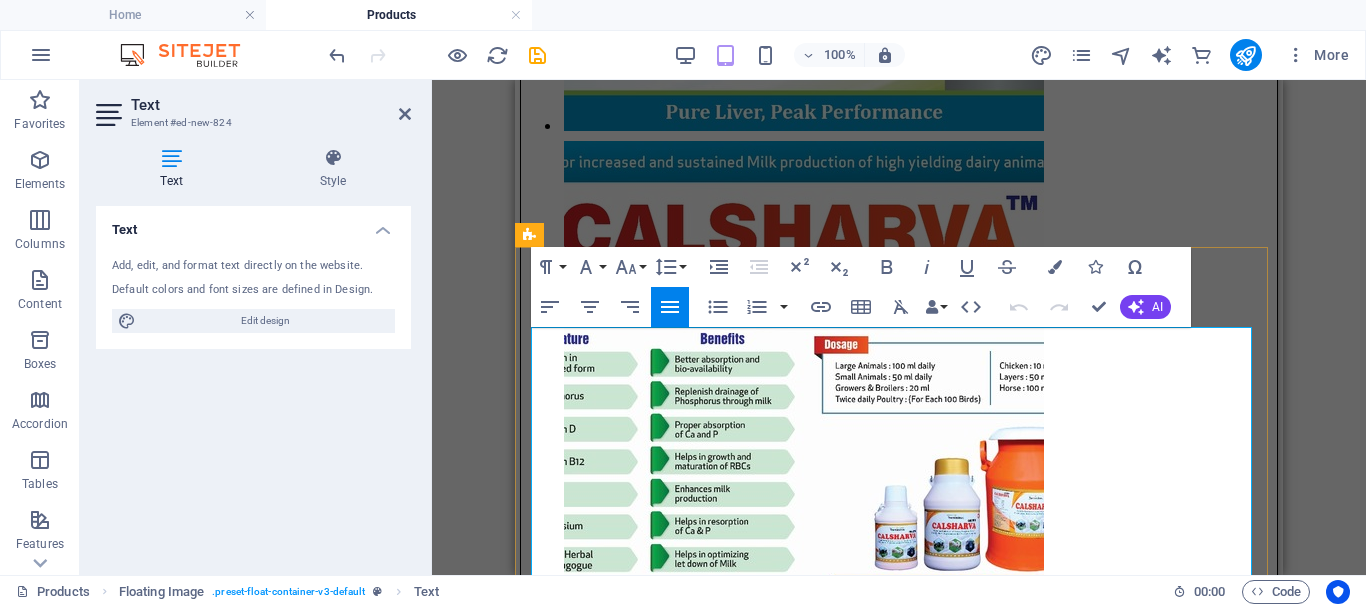 click at bounding box center (899, 5322) 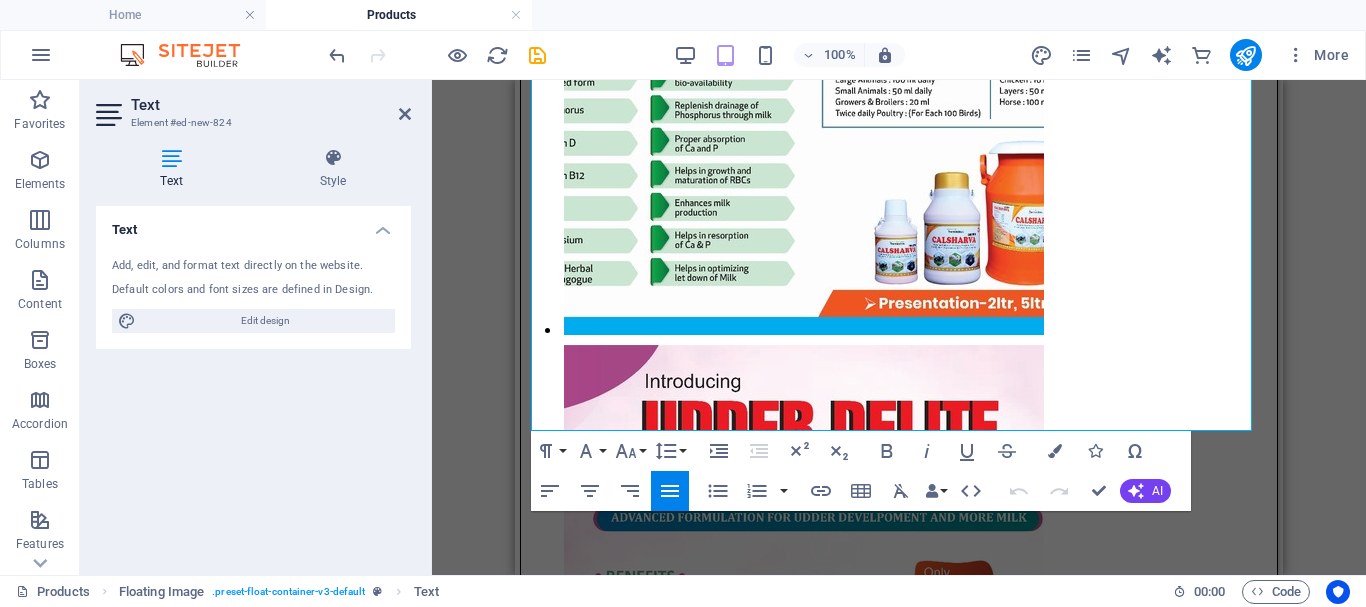 scroll, scrollTop: 3405, scrollLeft: 0, axis: vertical 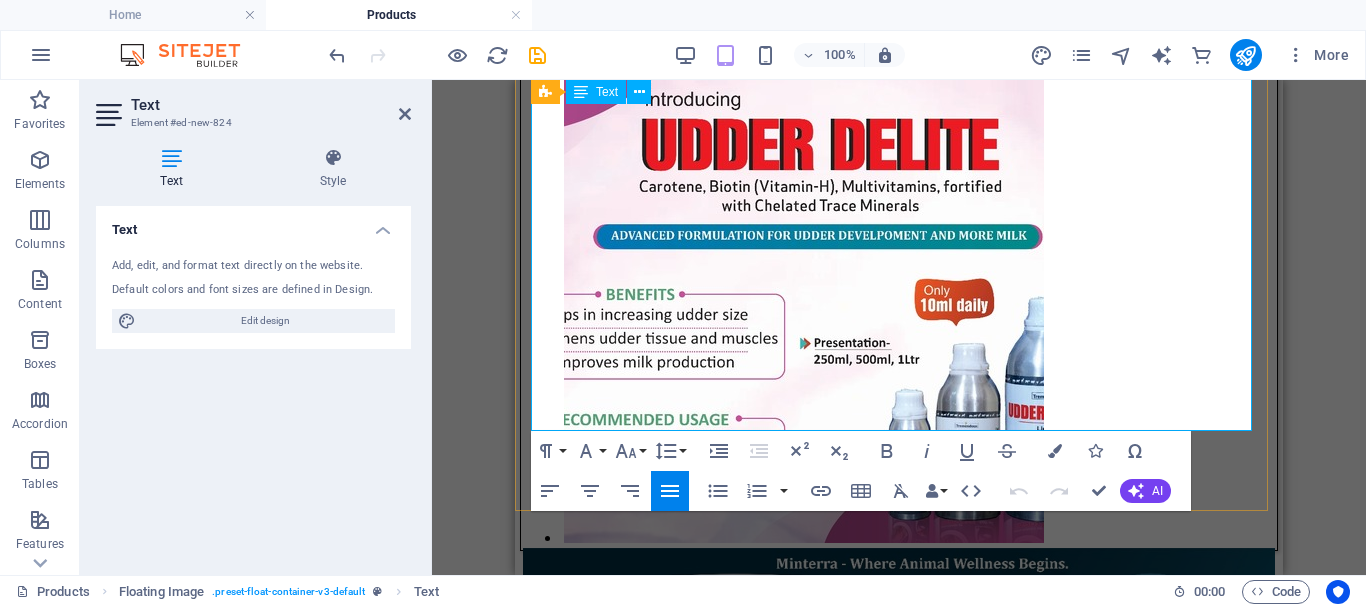 drag, startPoint x: 972, startPoint y: 339, endPoint x: 987, endPoint y: 426, distance: 88.28363 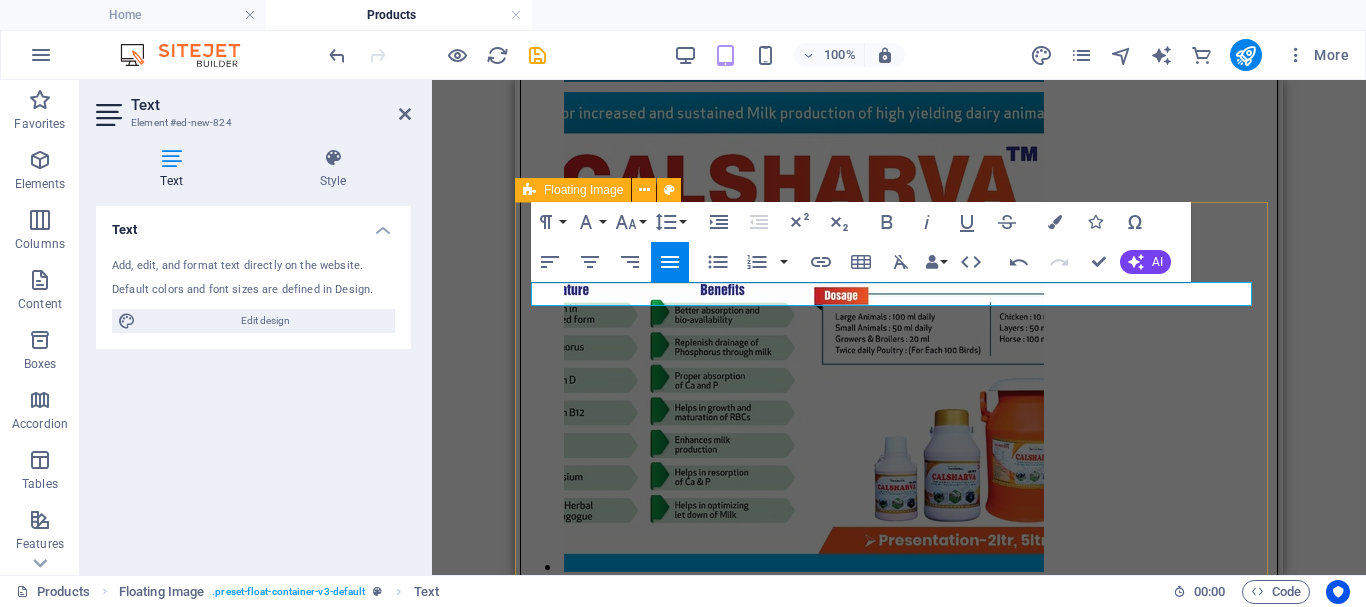 scroll, scrollTop: 2882, scrollLeft: 0, axis: vertical 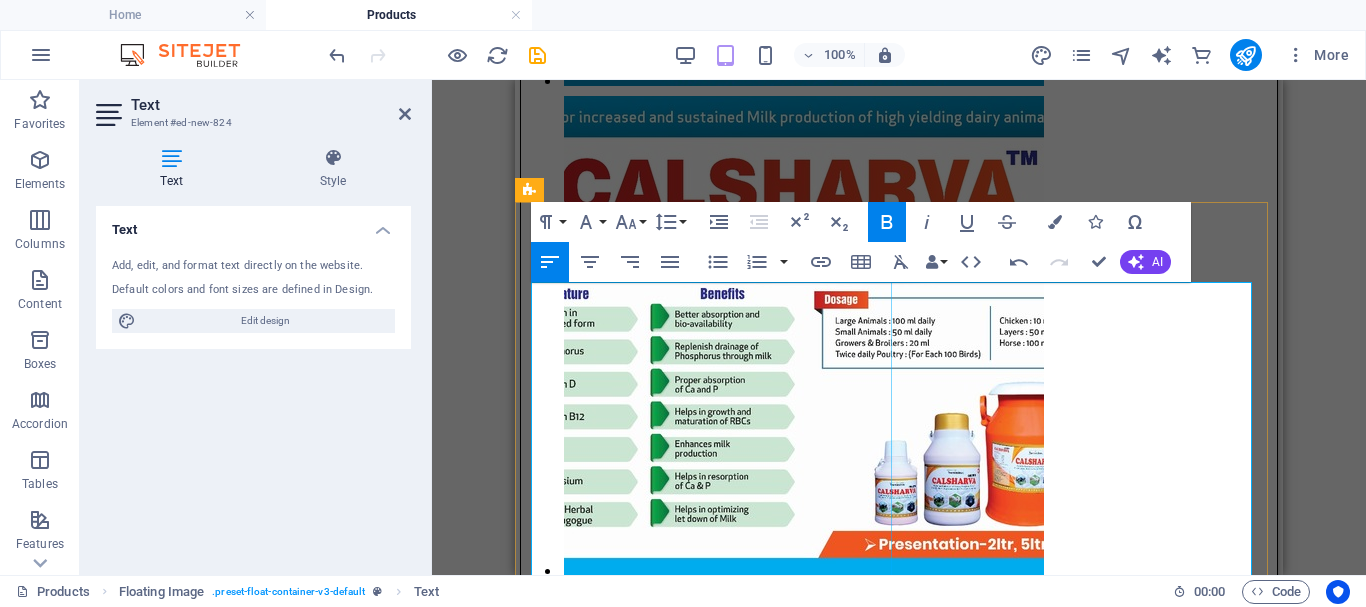 click at bounding box center (899, 4578) 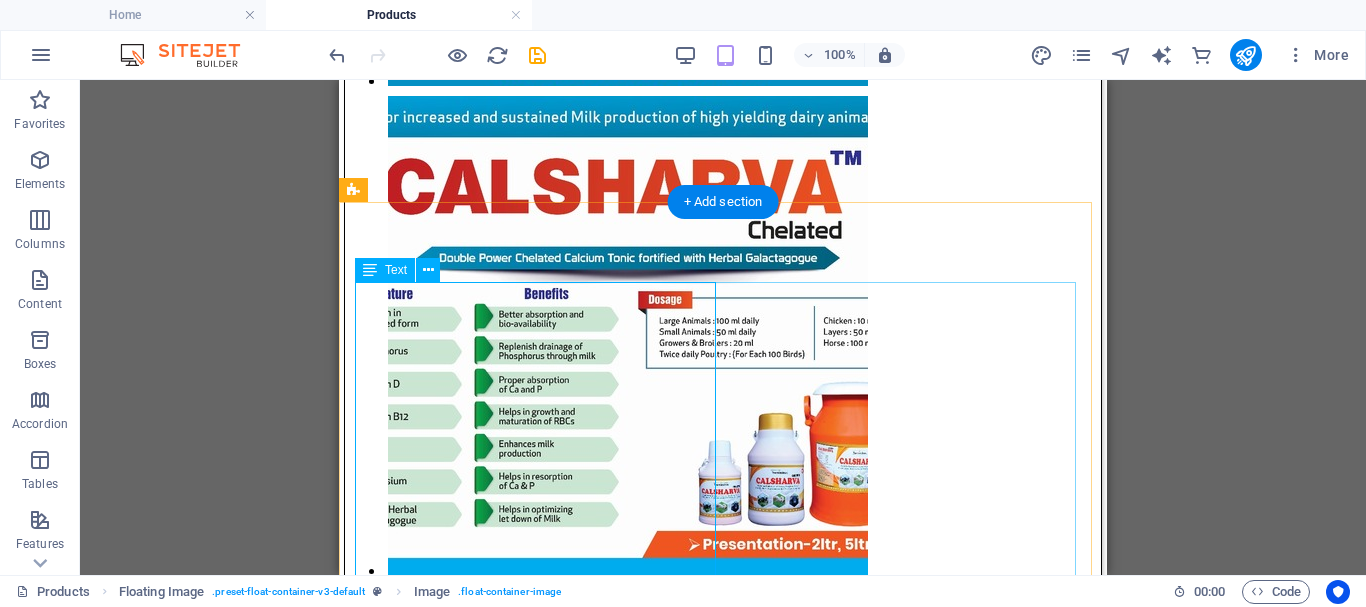 click on "For increased and sustained Milk production of high yielding dairy animals CALSHARVA™ Chelated Double Power Chelated Calcium Tonic fortified with Herbal Galactagogue Feature | Benefits Calcium in Chelated form Better absorption and bio-availability Phosphorus Replenish drainage of Phosphorus through milk Vitamin D Proper absorption of Ca and P Vitamin B12 Helps in growth and maturation of RBCs Biotin Enhances milk production Magnesium Helps in resorption of Ca & P Potent Herbal Galactagogue Helps in optimizing let down of Milk Dosage Large Animals: 100 ml daily Small Animals: 50 ml daily Growers & Broilers: 20 ml Twice daily Poultry: (For Each 100 Birds) Chicken: 10 ml. twice daily Layers: 50 ml. twice daily Horse: 100 ml. daily Presentation – 2 ltr, 5 ltr, & 25 ltr" at bounding box center (723, 5626) 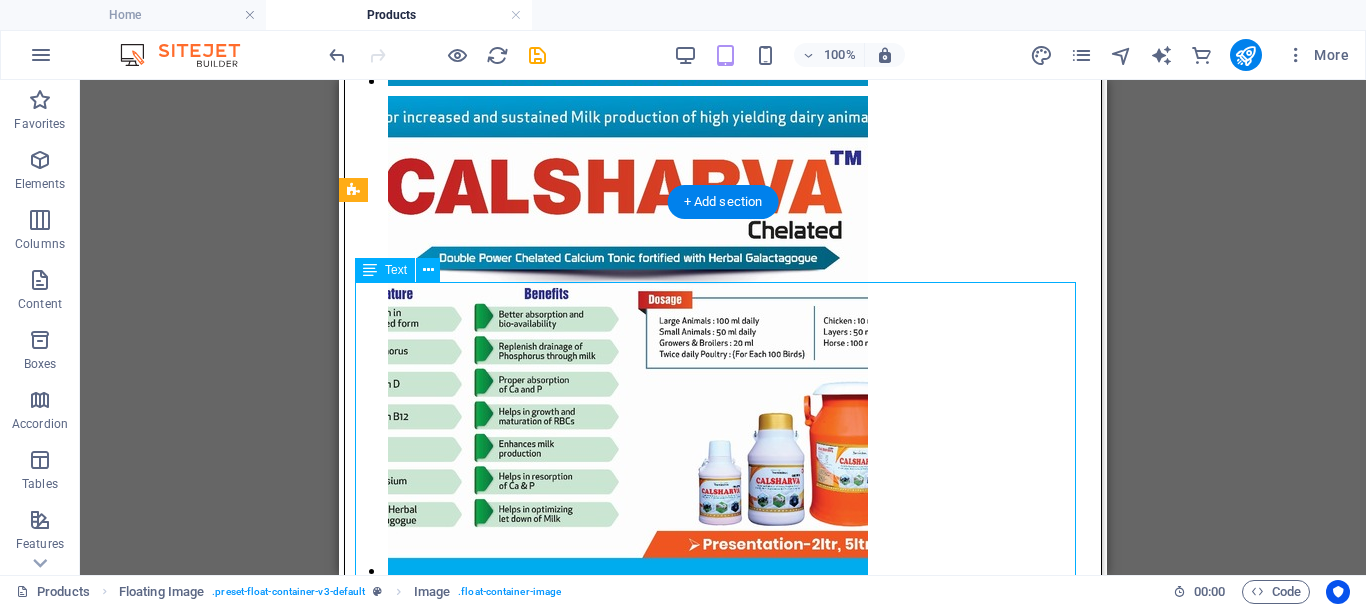 click on "For increased and sustained Milk production of high yielding dairy animals CALSHARVA™ Chelated Double Power Chelated Calcium Tonic fortified with Herbal Galactagogue Feature | Benefits Calcium in Chelated form Better absorption and bio-availability Phosphorus Replenish drainage of Phosphorus through milk Vitamin D Proper absorption of Ca and P Vitamin B12 Helps in growth and maturation of RBCs Biotin Enhances milk production Magnesium Helps in resorption of Ca & P Potent Herbal Galactagogue Helps in optimizing let down of Milk Dosage Large Animals: 100 ml daily Small Animals: 50 ml daily Growers & Broilers: 20 ml Twice daily Poultry: (For Each 100 Birds) Chicken: 10 ml. twice daily Layers: 50 ml. twice daily Horse: 100 ml. daily Presentation – 2 ltr, 5 ltr, & 25 ltr" at bounding box center [723, 5626] 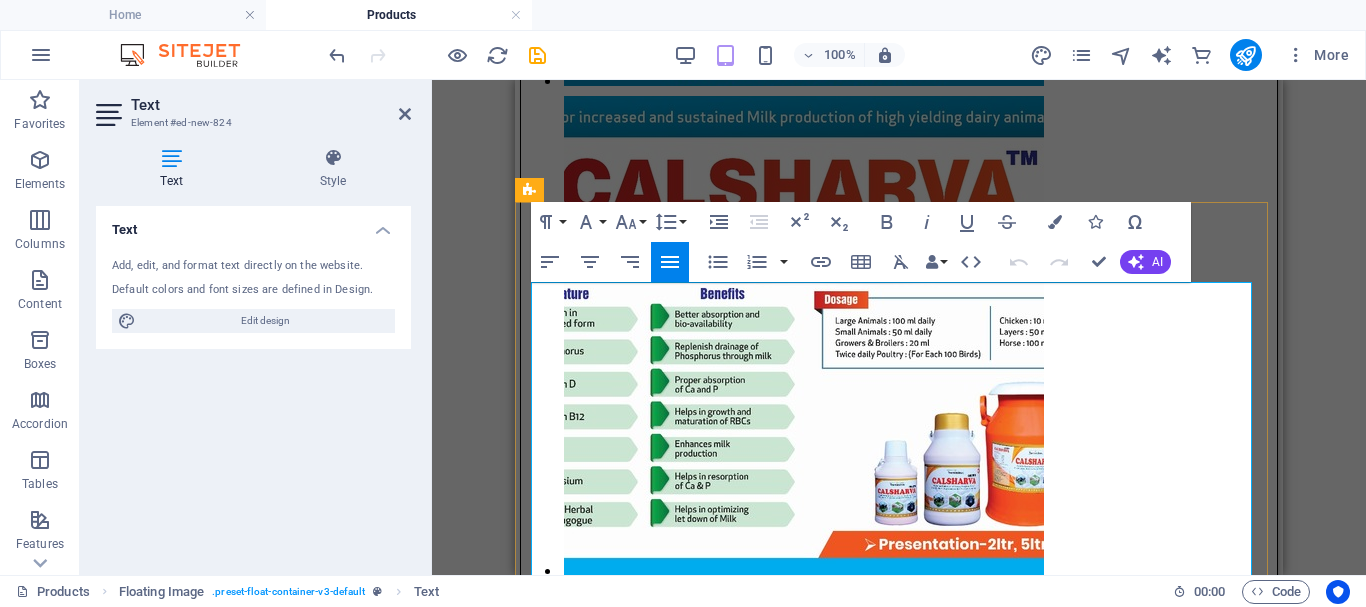 click on "Lorem" at bounding box center [899, 5169] 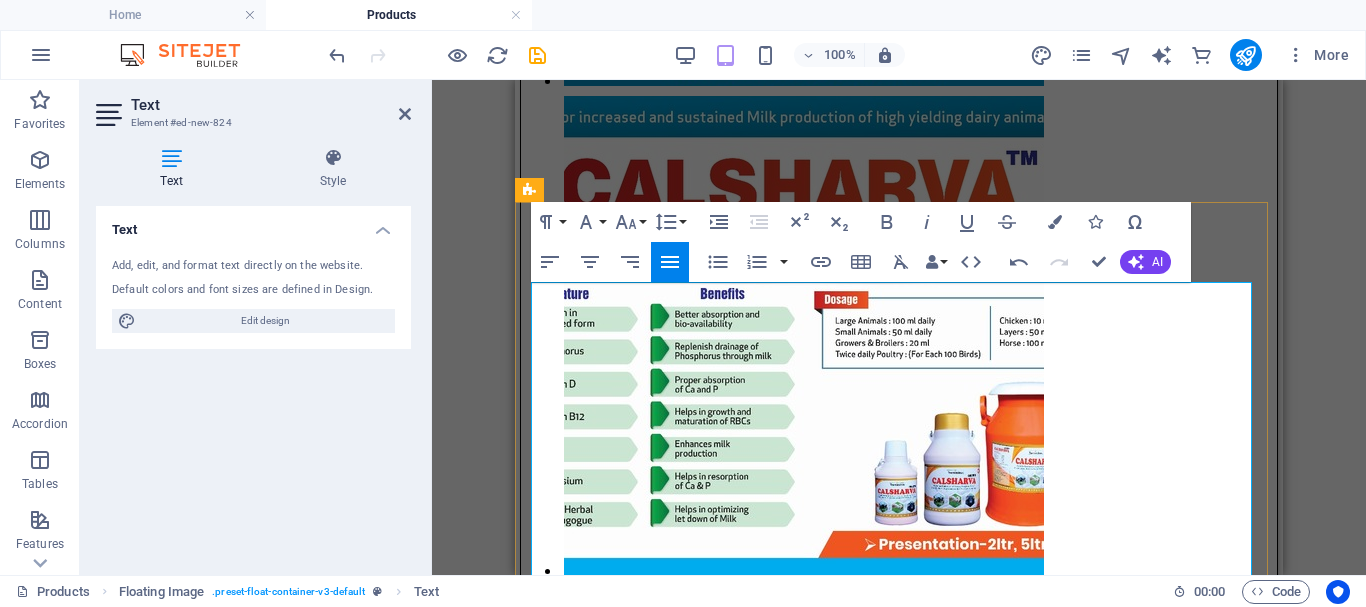 drag, startPoint x: 1017, startPoint y: 385, endPoint x: 989, endPoint y: 389, distance: 28.284271 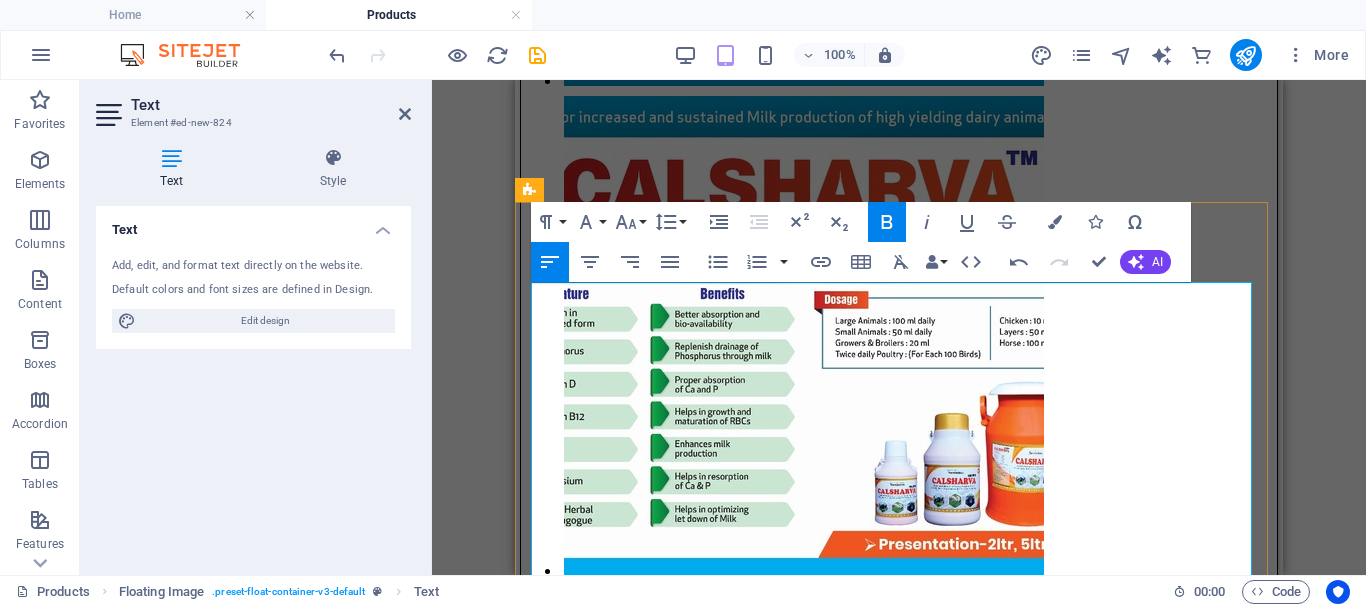 drag, startPoint x: 993, startPoint y: 402, endPoint x: 917, endPoint y: 377, distance: 80.00625 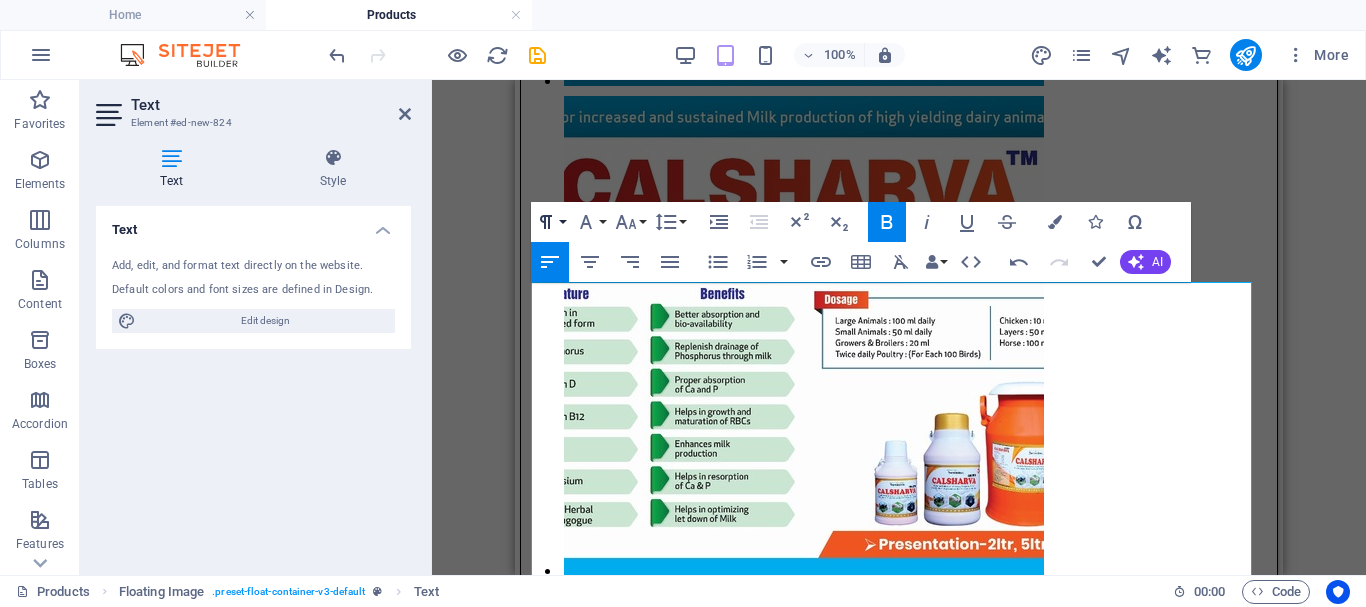 click on "Paragraph Format" at bounding box center [550, 222] 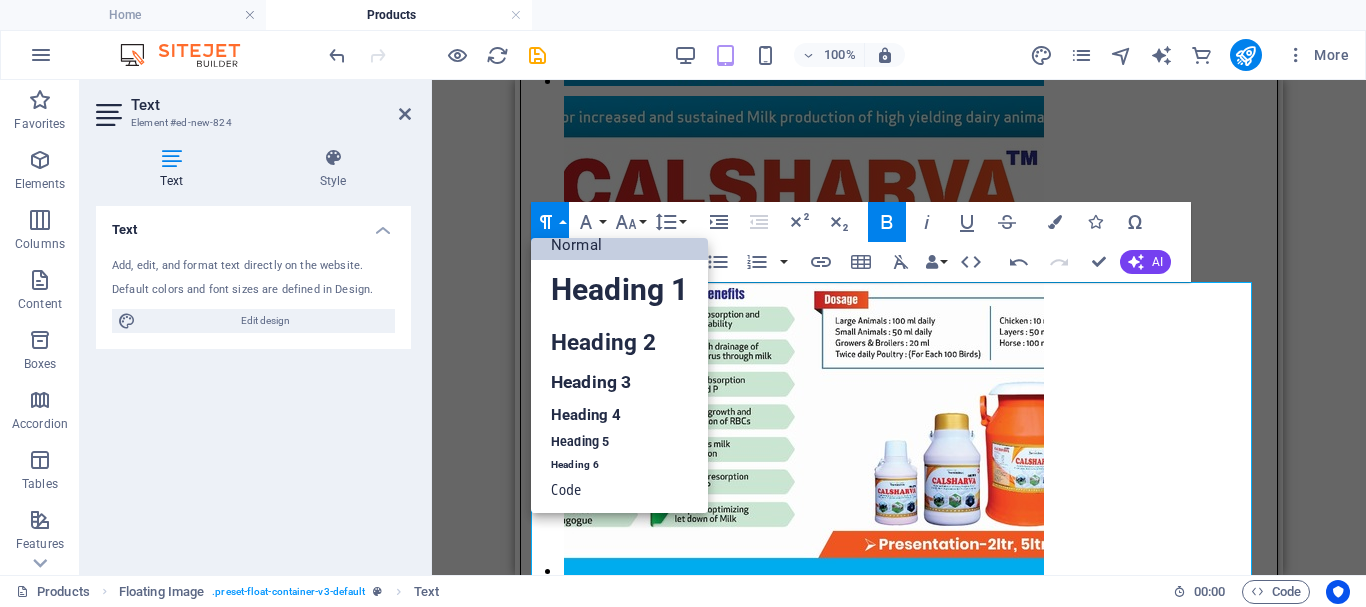 scroll, scrollTop: 16, scrollLeft: 0, axis: vertical 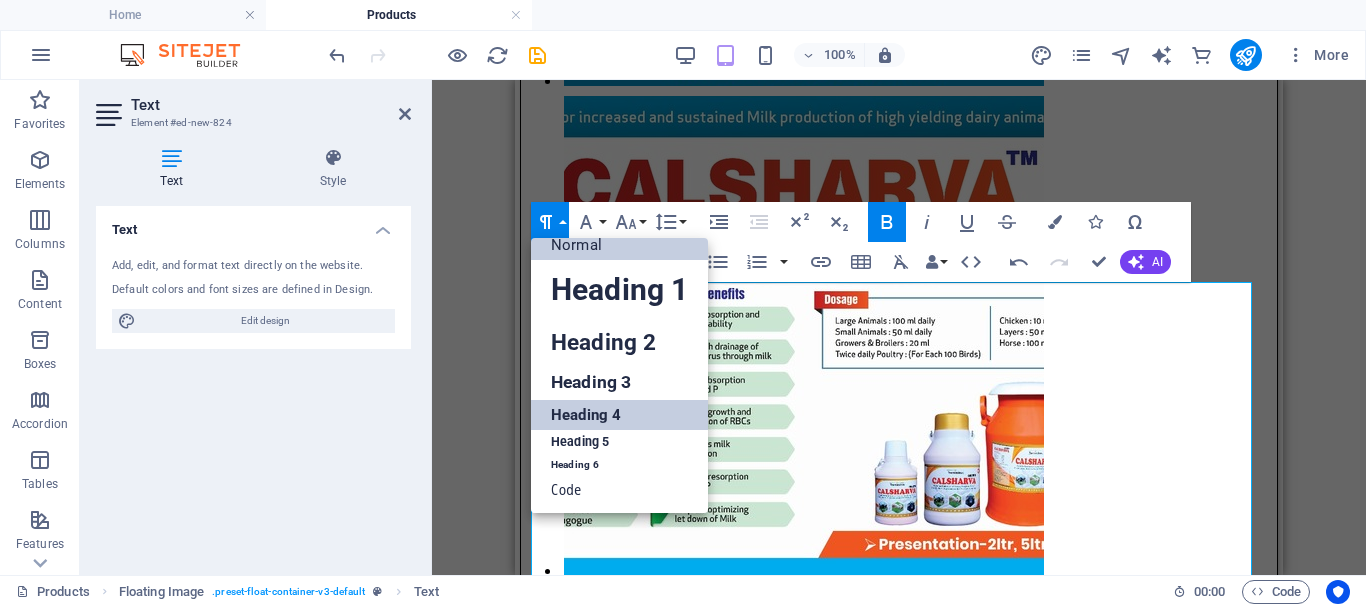 click on "Heading 4" at bounding box center (619, 415) 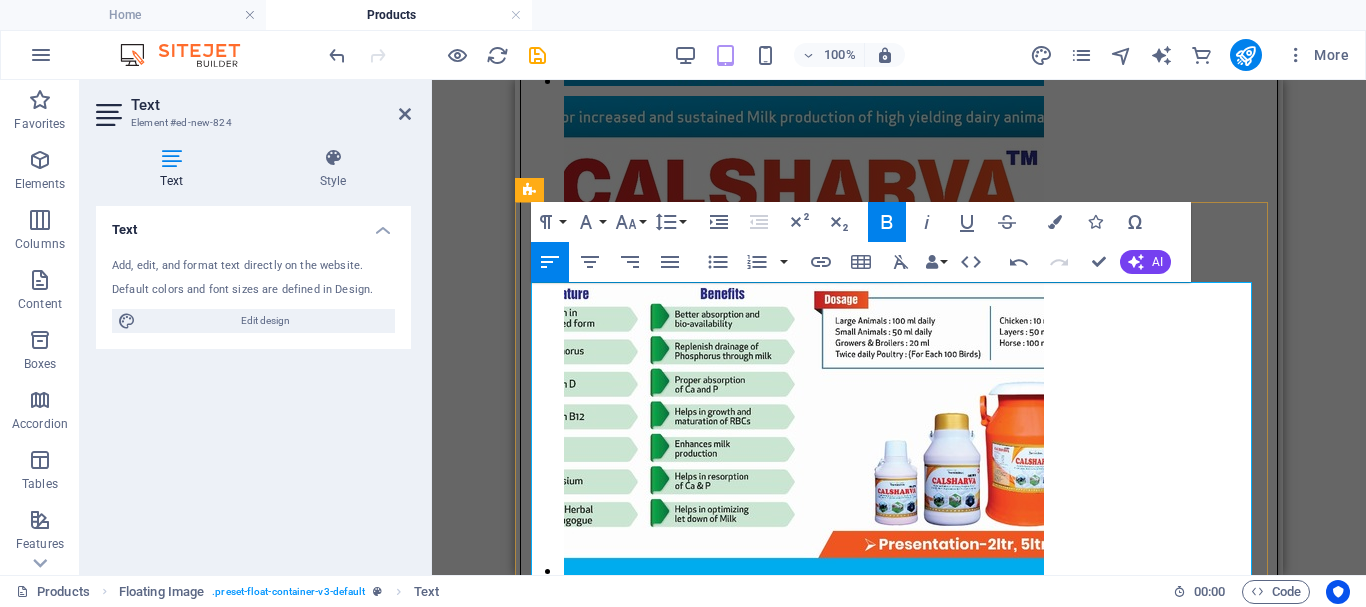 click on "CALSHARVA™ Chelated" at bounding box center [899, 5269] 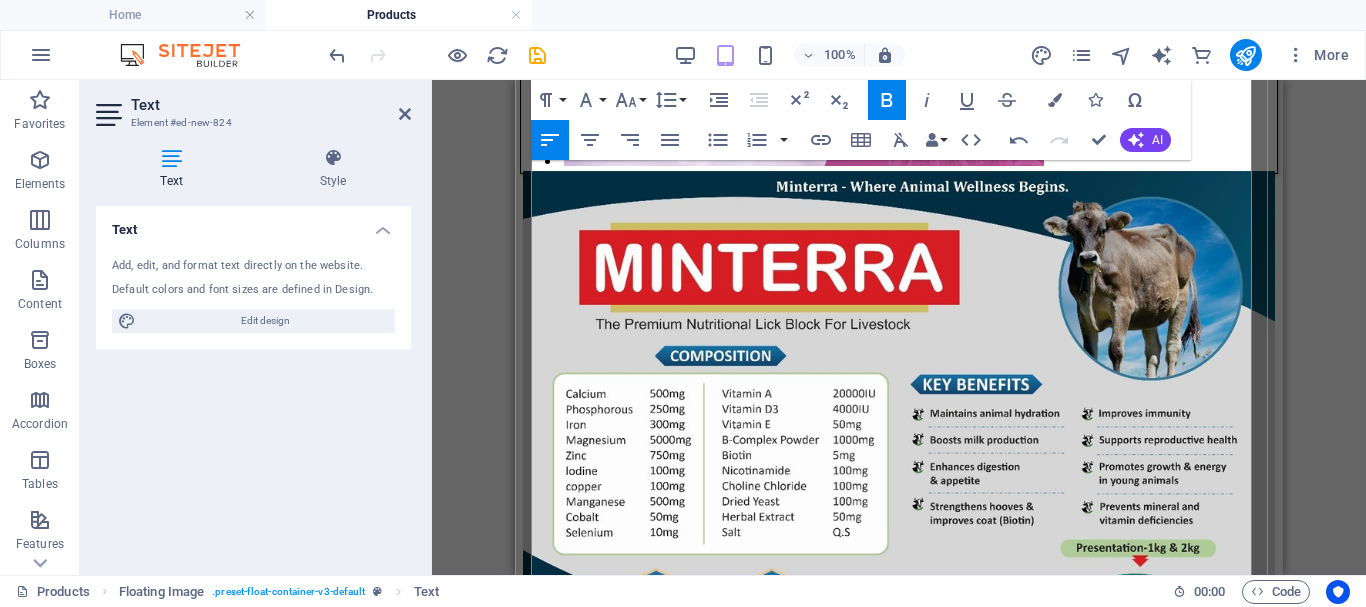 scroll, scrollTop: 3682, scrollLeft: 0, axis: vertical 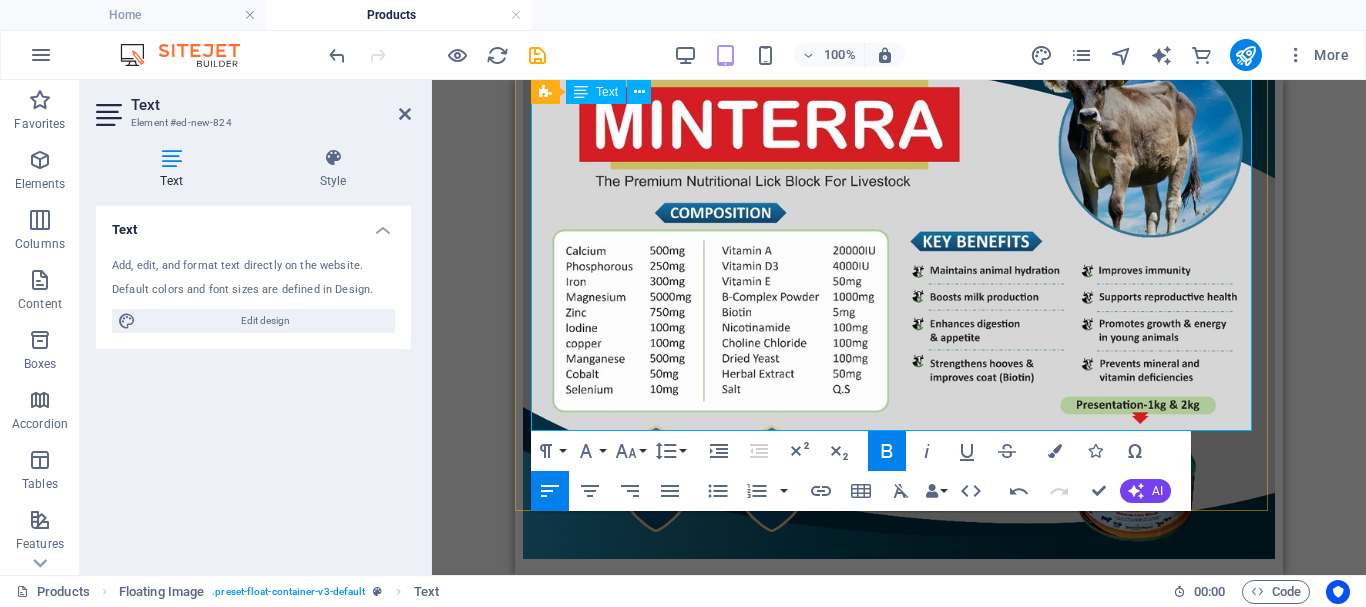 drag, startPoint x: 573, startPoint y: 318, endPoint x: 726, endPoint y: 393, distance: 170.39366 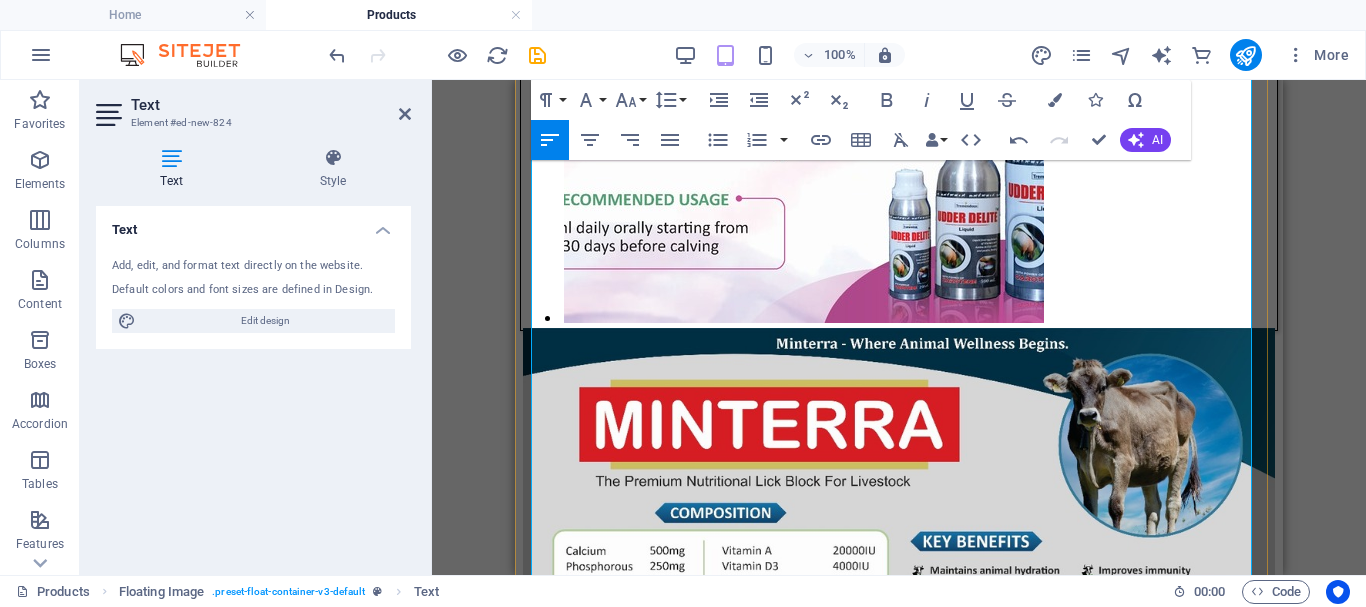 scroll, scrollTop: 3925, scrollLeft: 0, axis: vertical 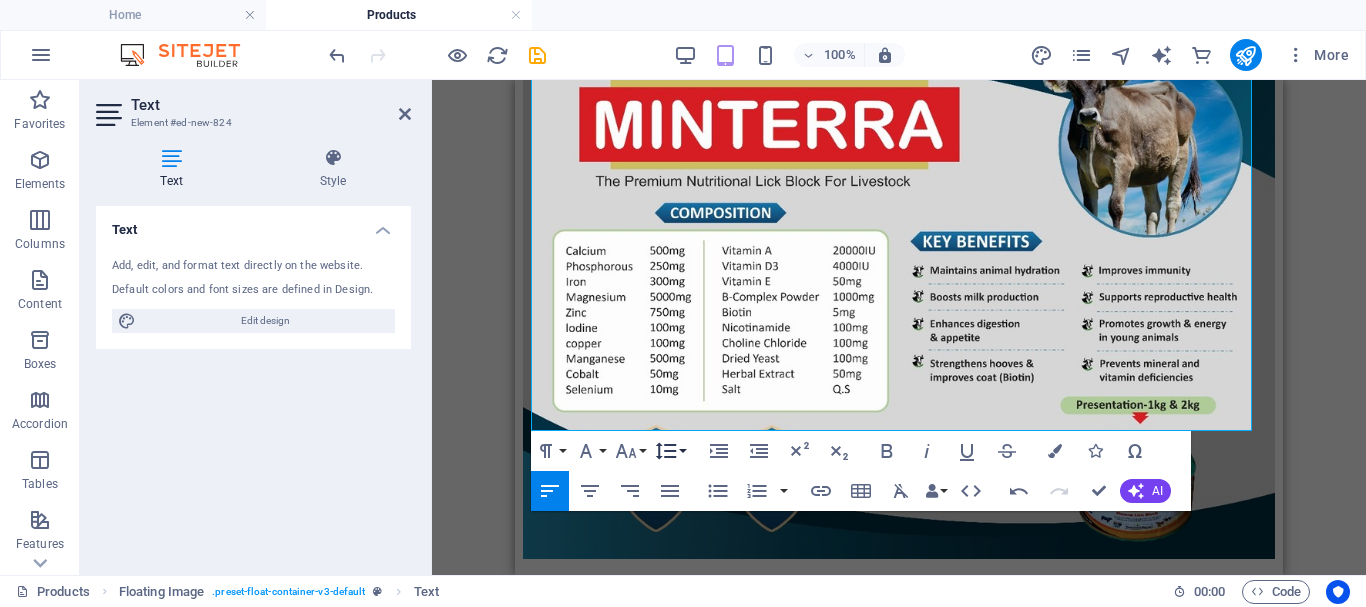 click on "Line Height" at bounding box center [670, 451] 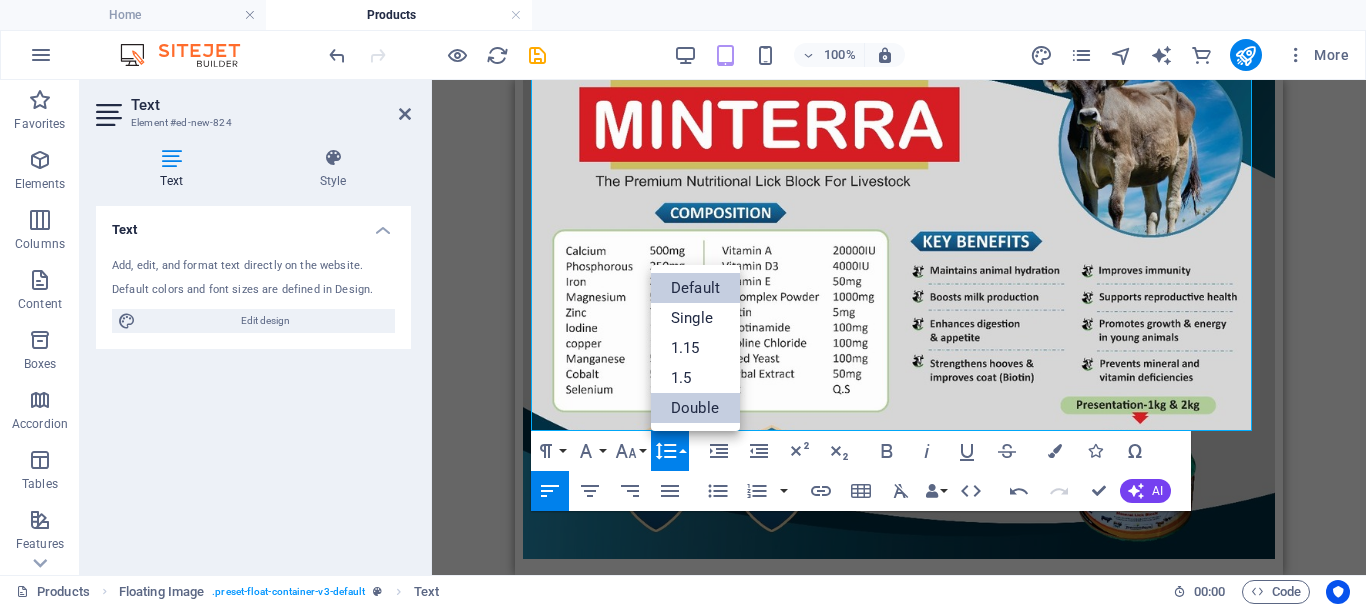 scroll, scrollTop: 0, scrollLeft: 0, axis: both 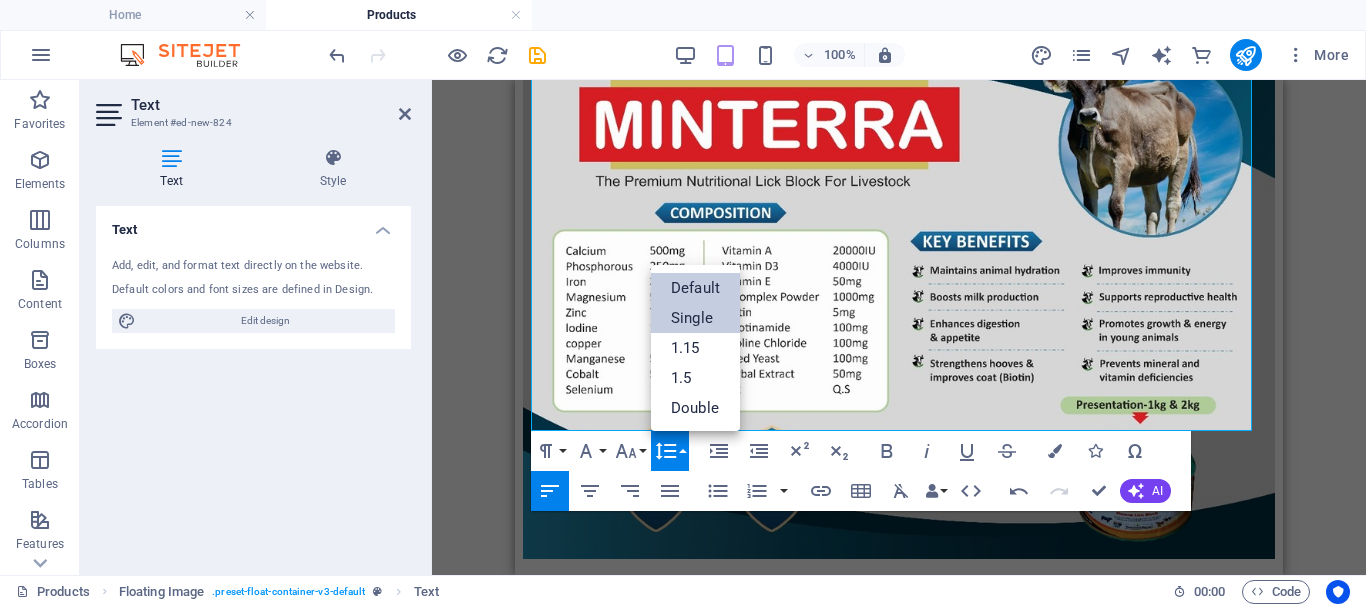 click on "Single" at bounding box center [695, 318] 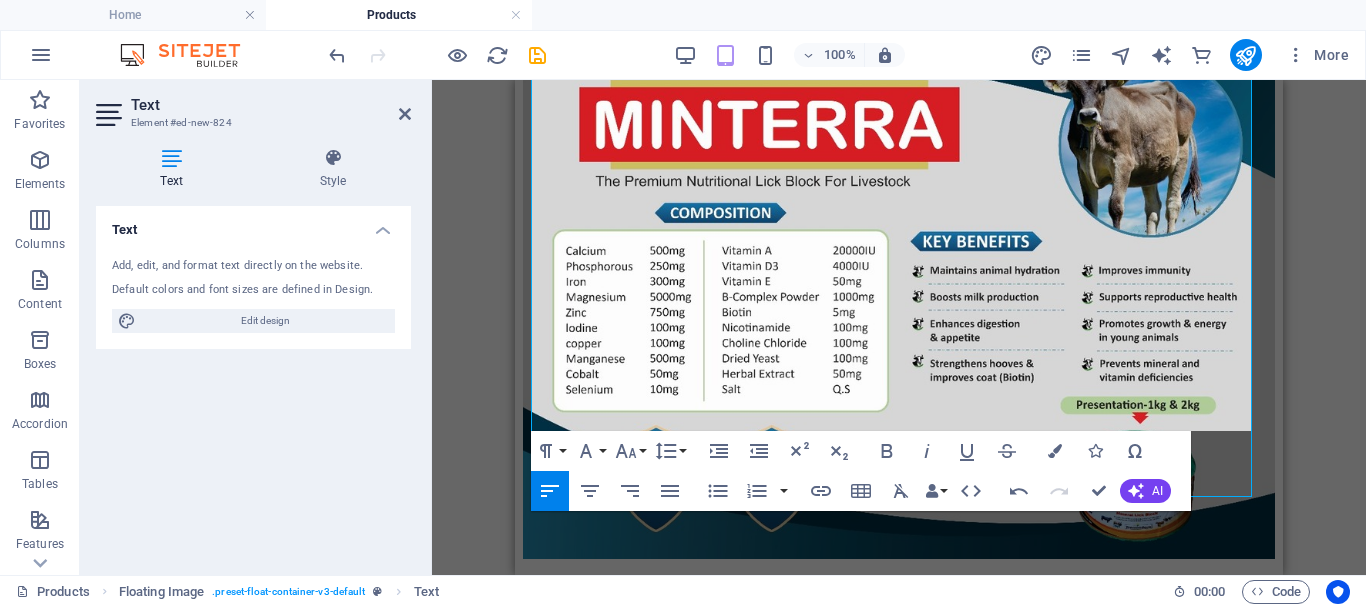scroll, scrollTop: 3859, scrollLeft: 0, axis: vertical 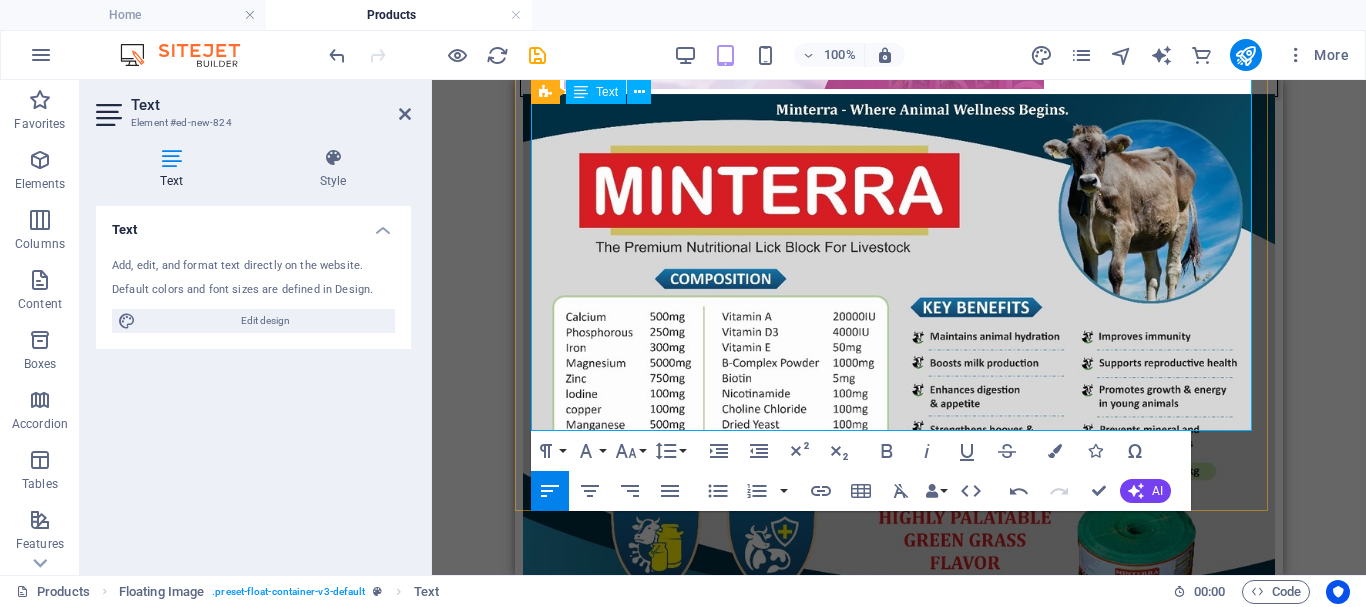 click on "Layers: 50 ml. twice daily" at bounding box center [919, 5057] 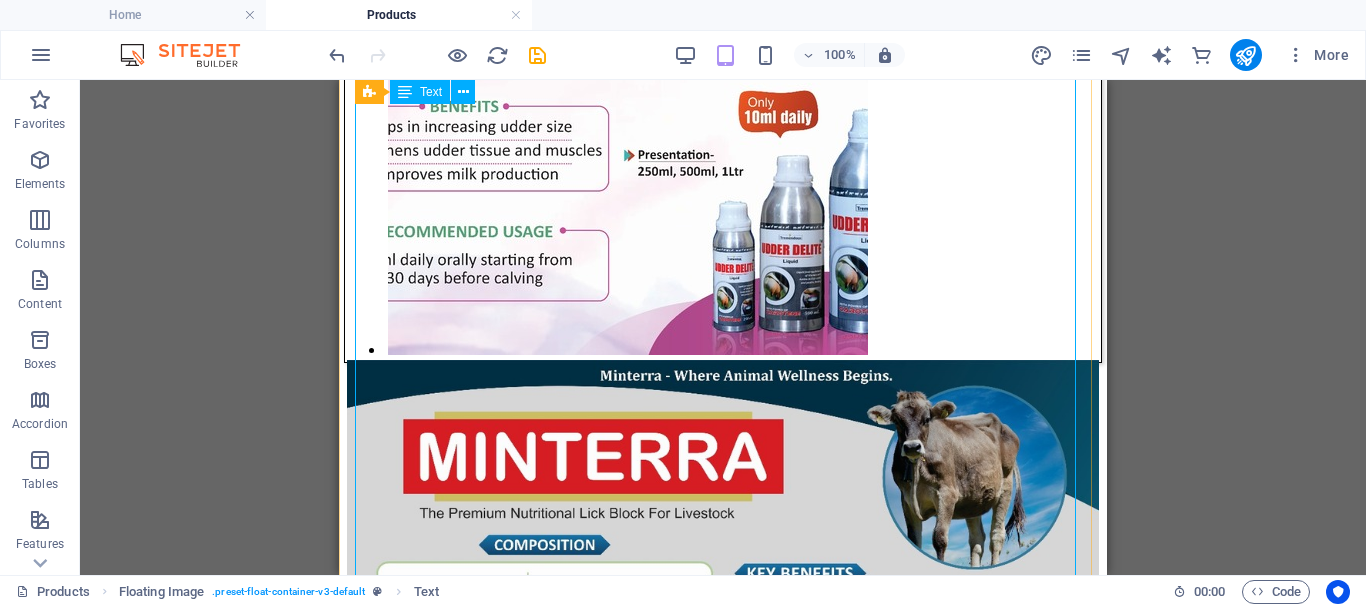 scroll, scrollTop: 3559, scrollLeft: 0, axis: vertical 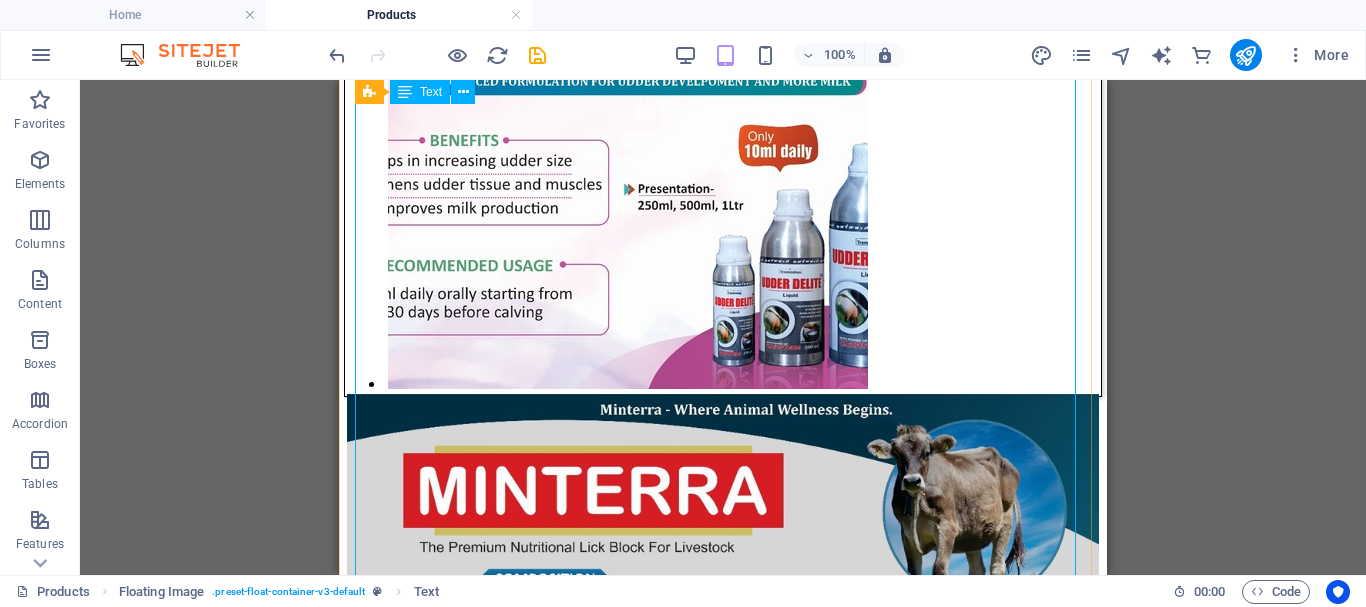 click on "Large Animals: 100 ml daily Small Animals: 50 ml daily Growers & Broilers: 20 ml Twice daily Poultry: (For Each 100 Birds) Chicken: 10 ml. twice daily Layers: 50 ml. twice daily Horse: 100 ml. daily Presentation – 2 ltr, 5 ltr, & 25 ltr" at bounding box center [723, 4966] 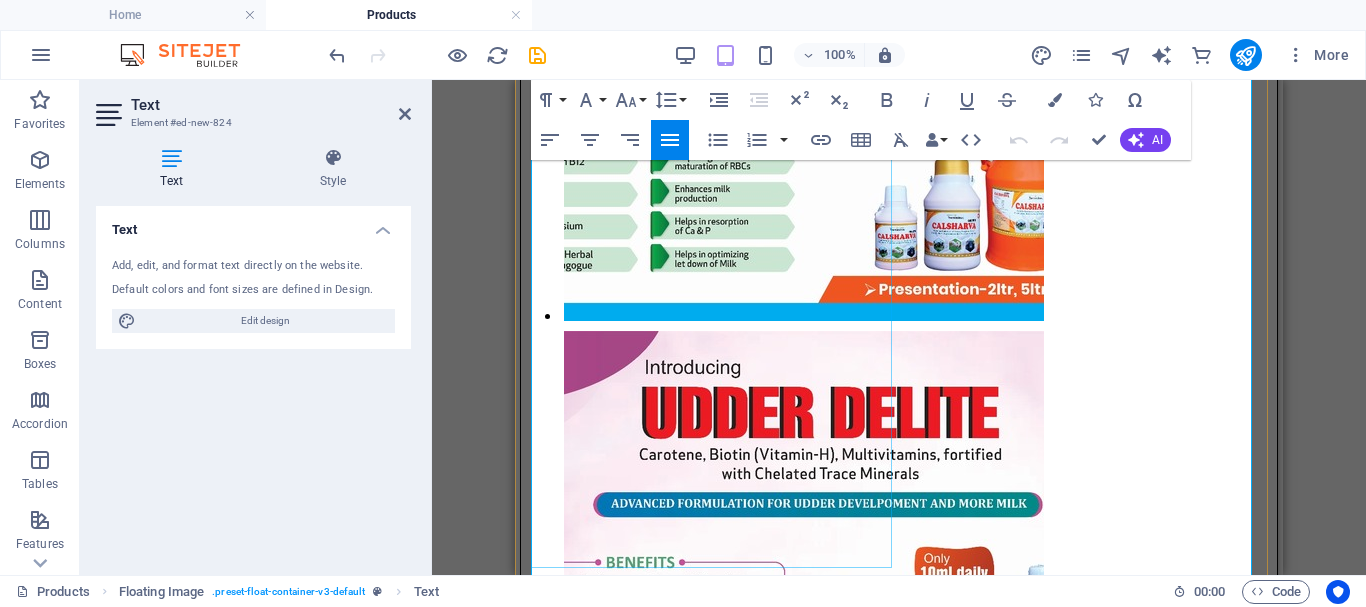 scroll, scrollTop: 2937, scrollLeft: 0, axis: vertical 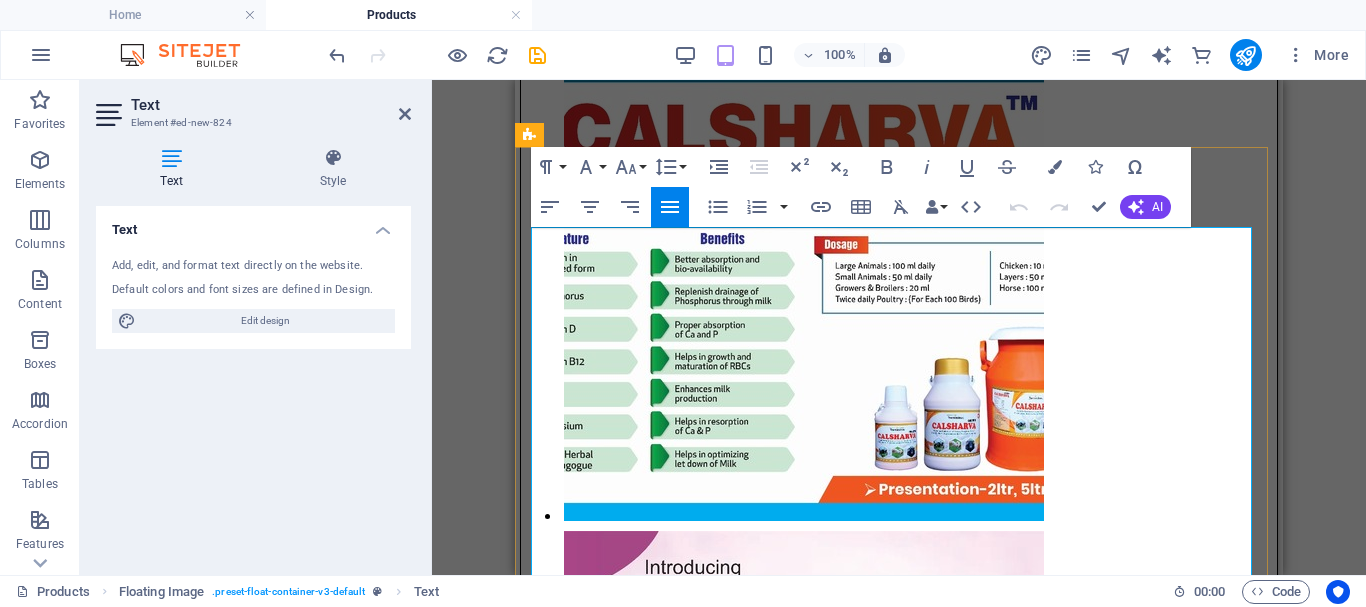 click on "or increased and sustained Milk production of high yielding dairy animals" at bounding box center [775, 5296] 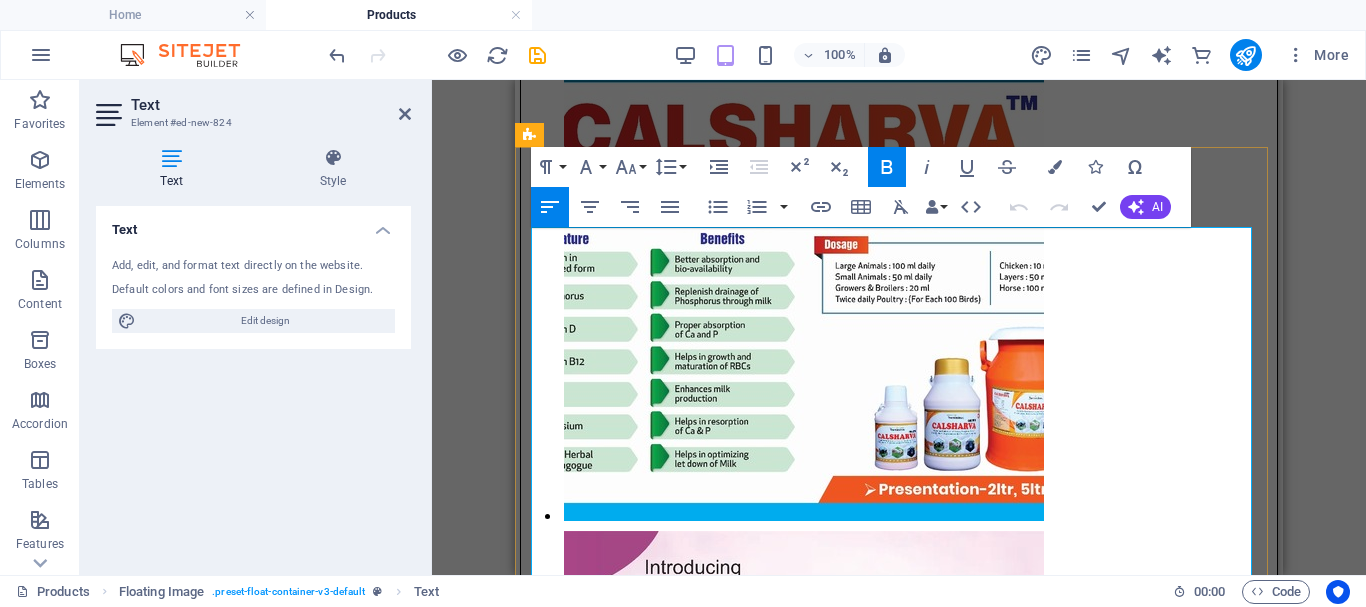 type 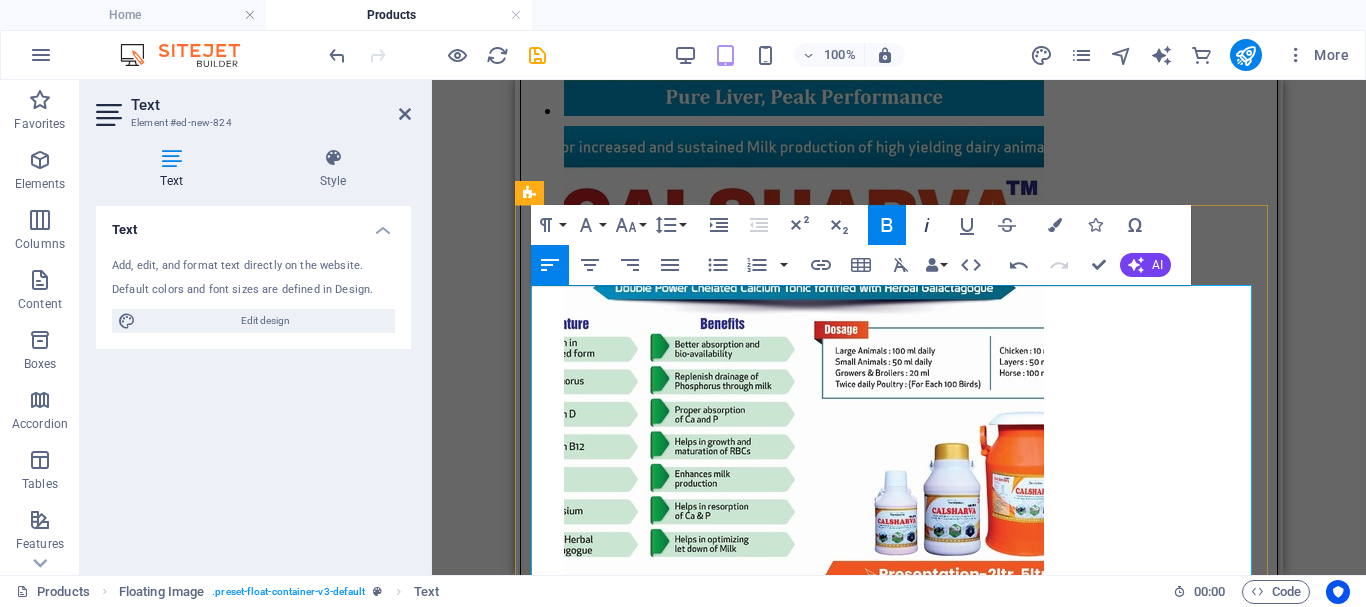 scroll, scrollTop: 2837, scrollLeft: 0, axis: vertical 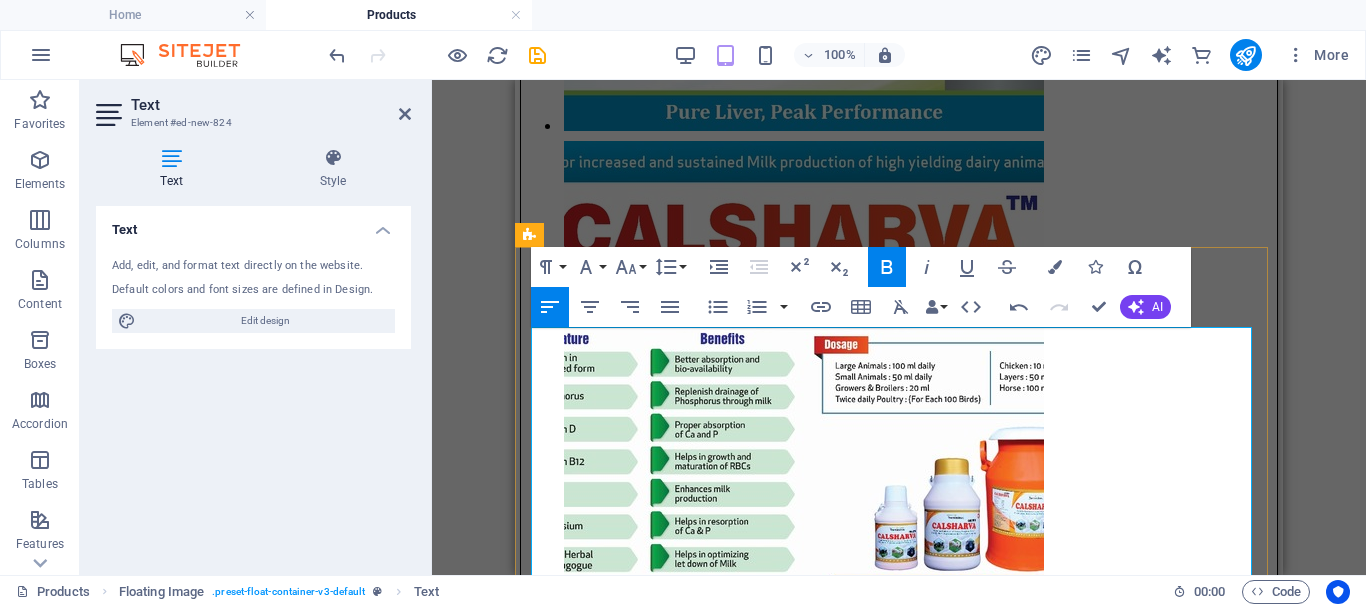 click on "F" at bounding box center [899, 5248] 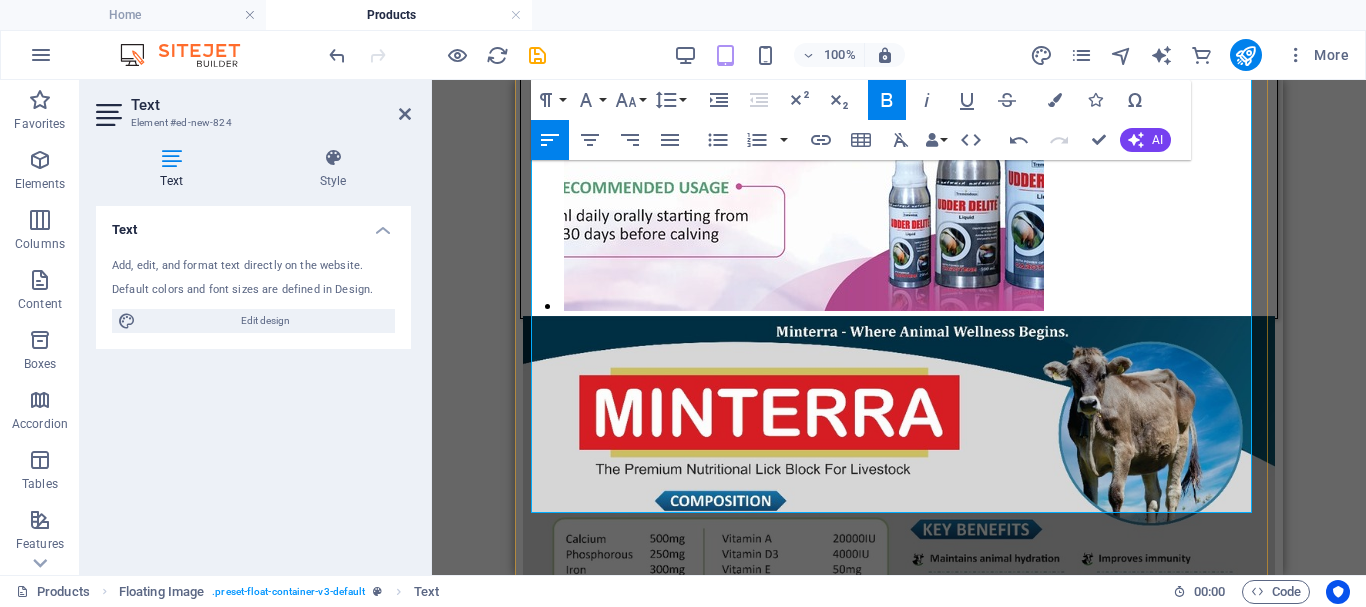 scroll, scrollTop: 3827, scrollLeft: 0, axis: vertical 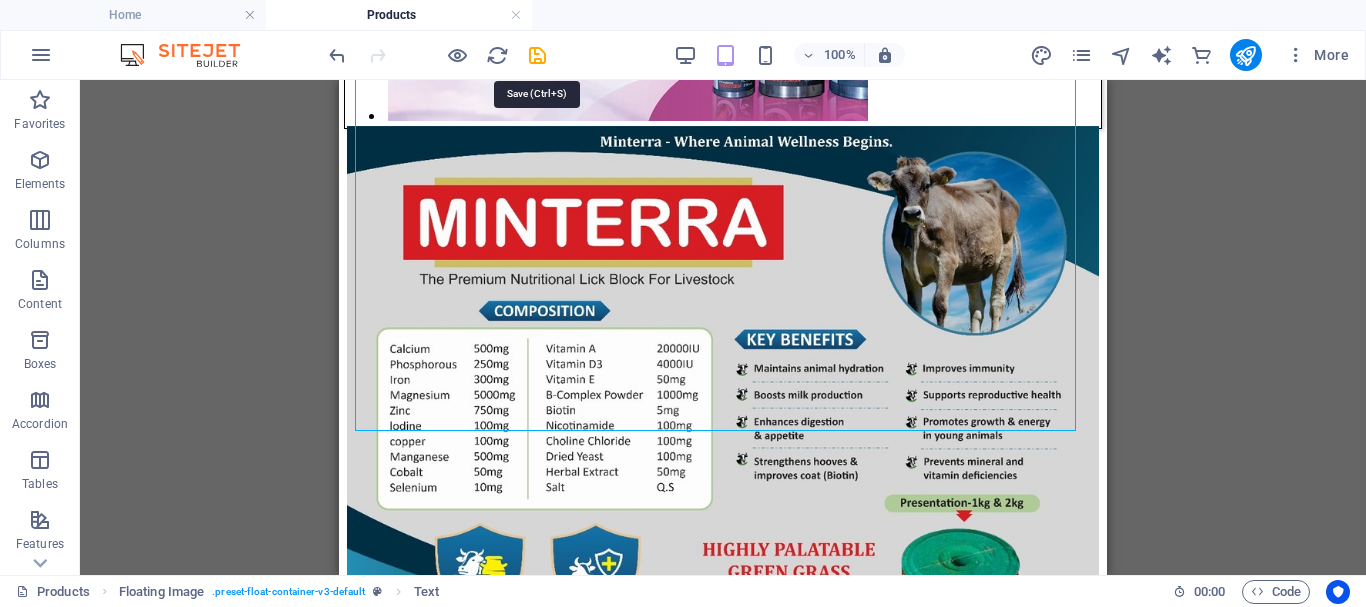 click at bounding box center [537, 55] 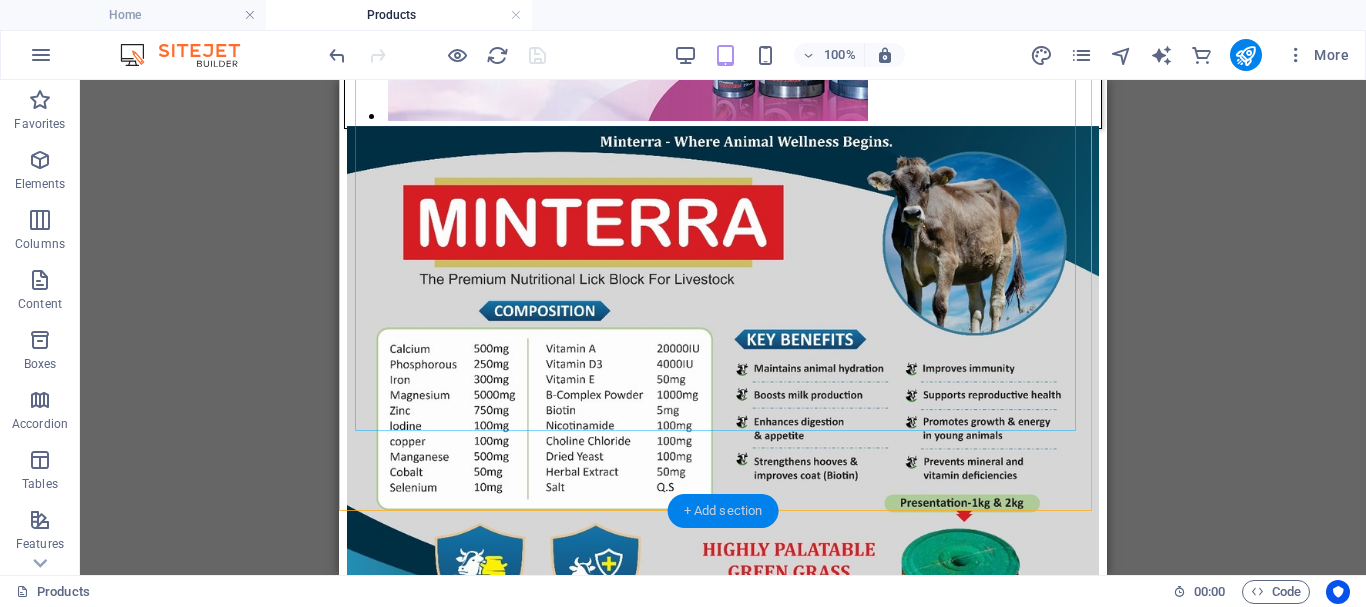 click on "+ Add section" at bounding box center (723, 511) 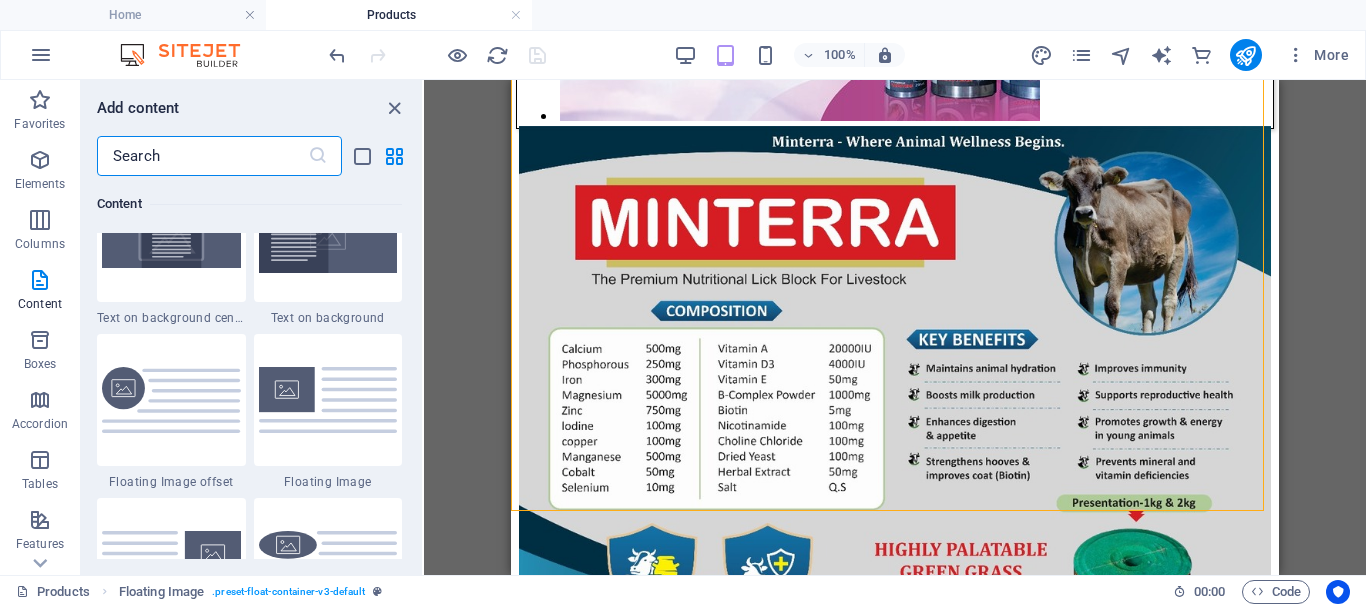 scroll, scrollTop: 4399, scrollLeft: 0, axis: vertical 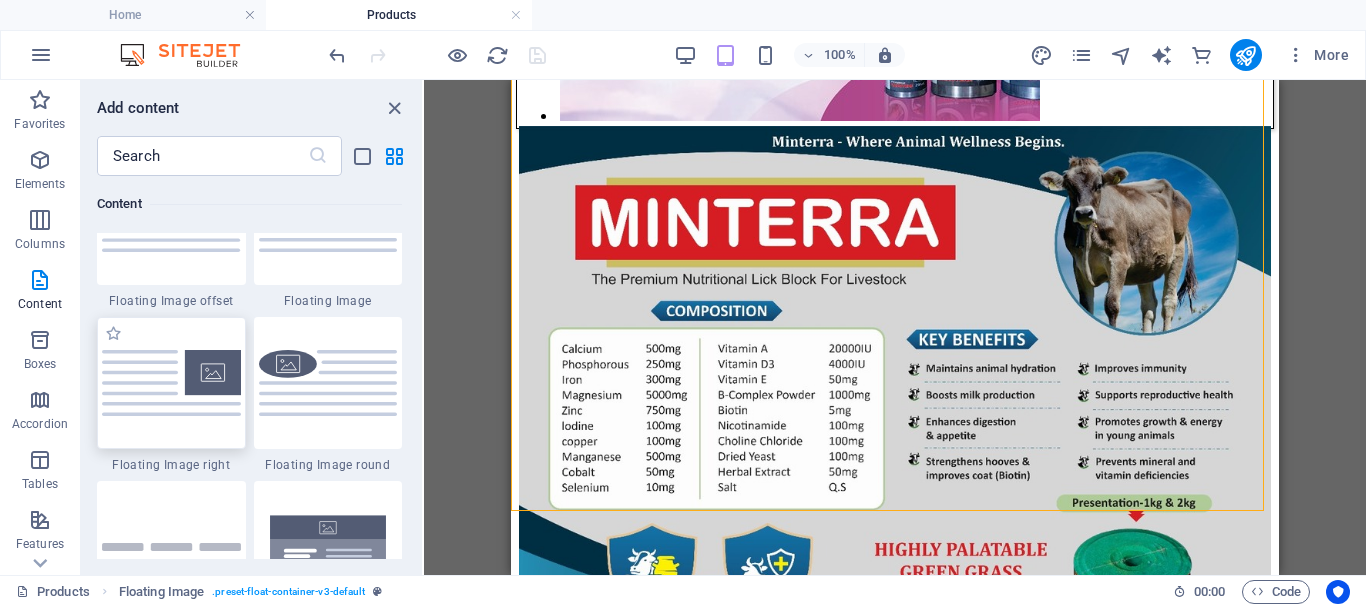 click at bounding box center (171, 382) 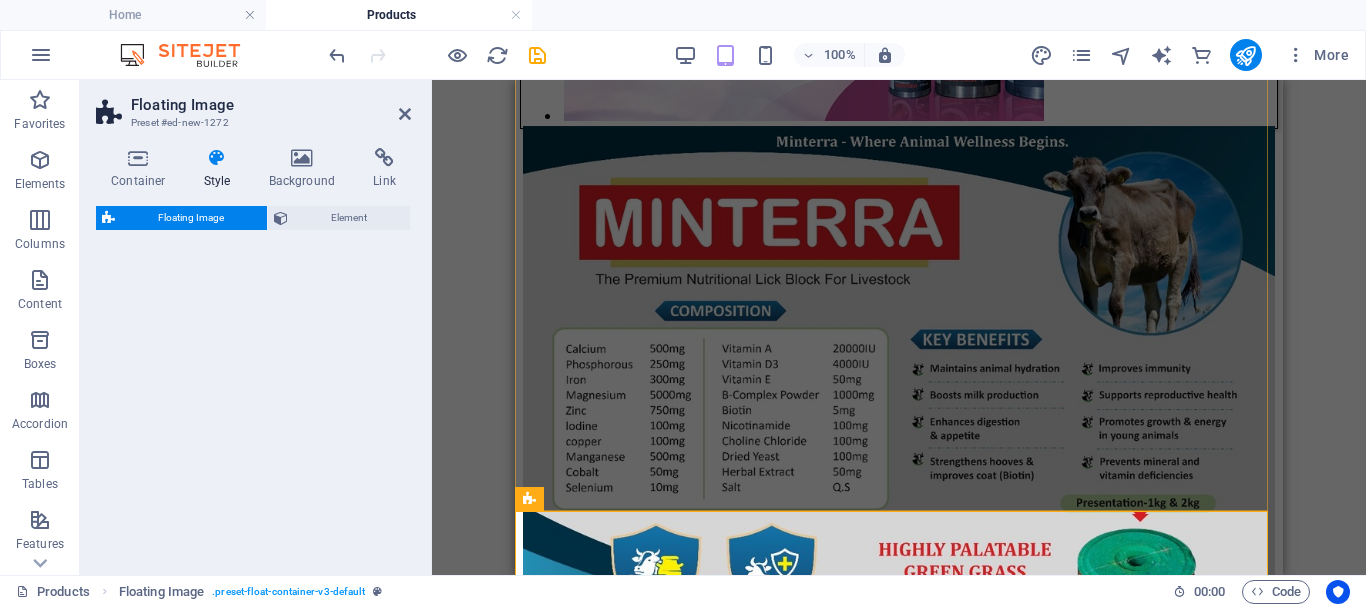 select on "%" 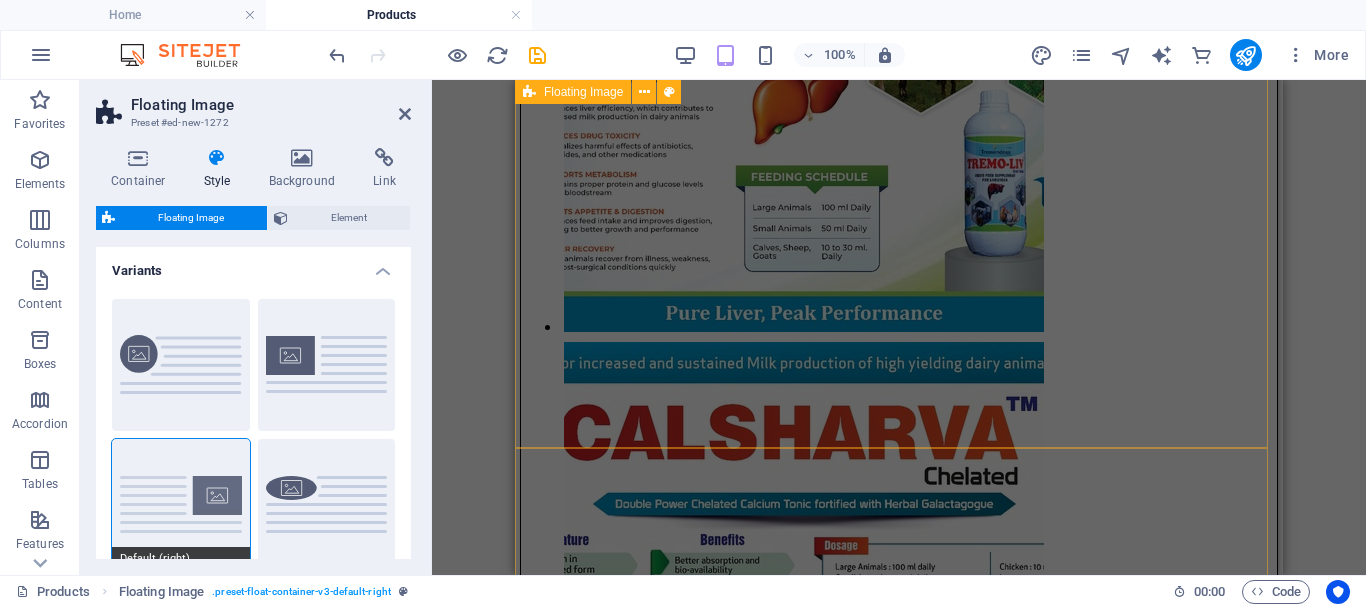 scroll, scrollTop: 2627, scrollLeft: 0, axis: vertical 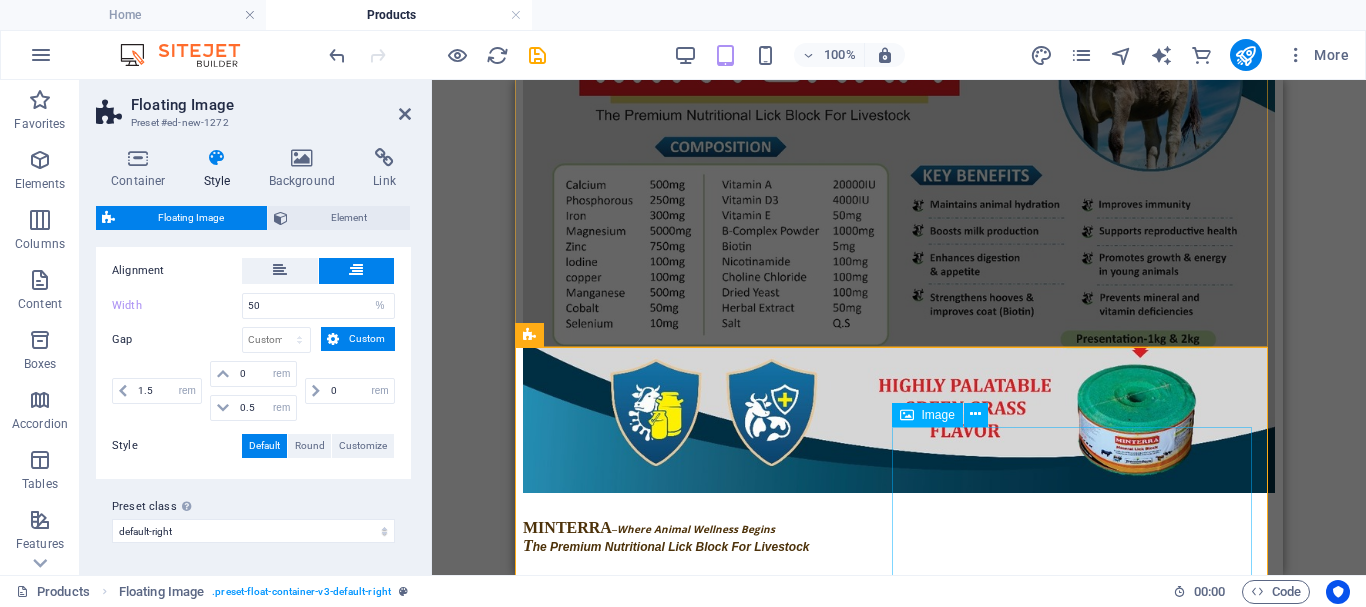 click at bounding box center [899, 5209] 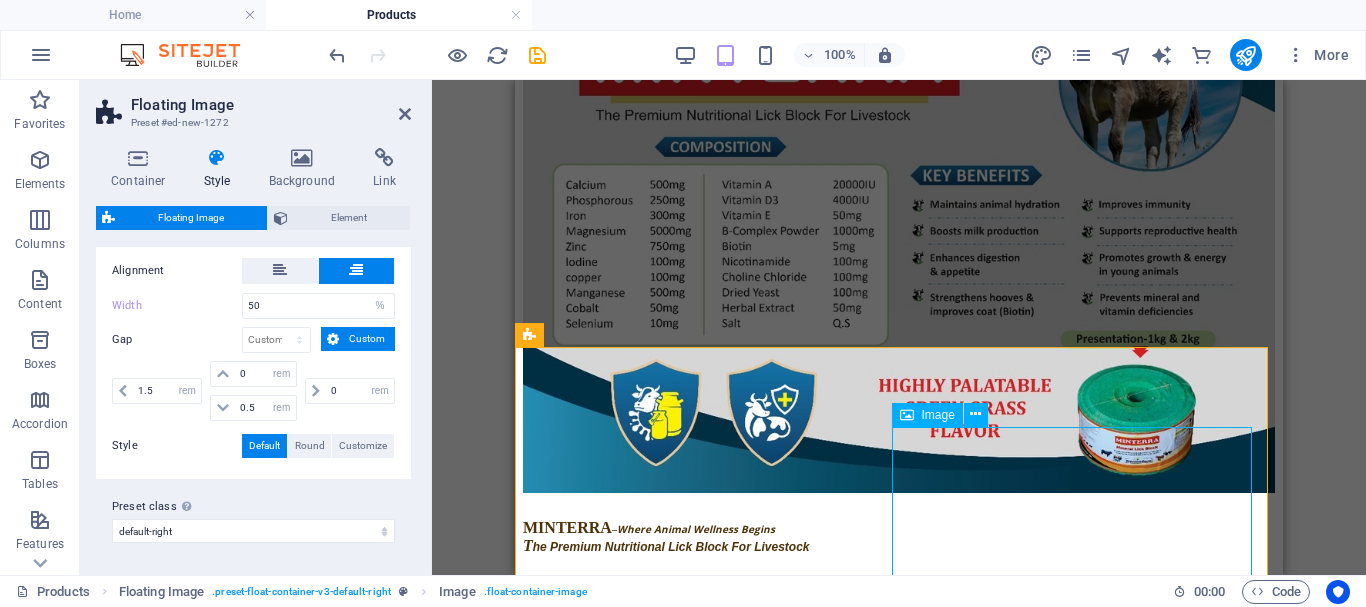 click at bounding box center (899, 5209) 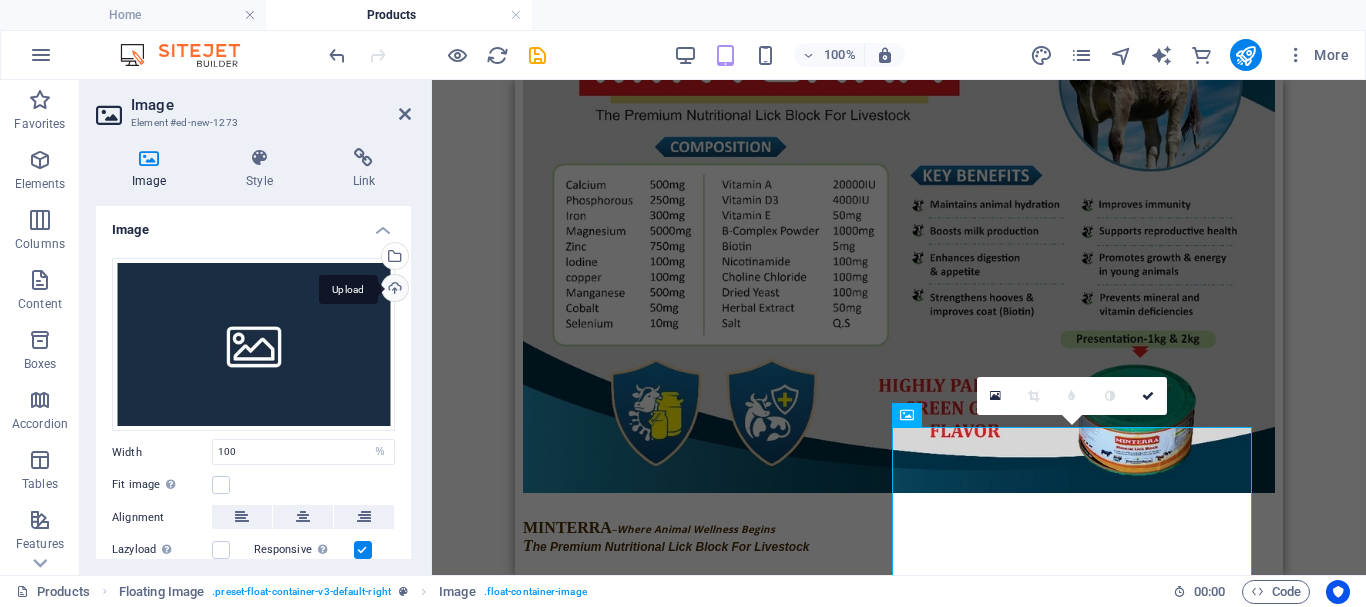 click on "Upload" at bounding box center (393, 290) 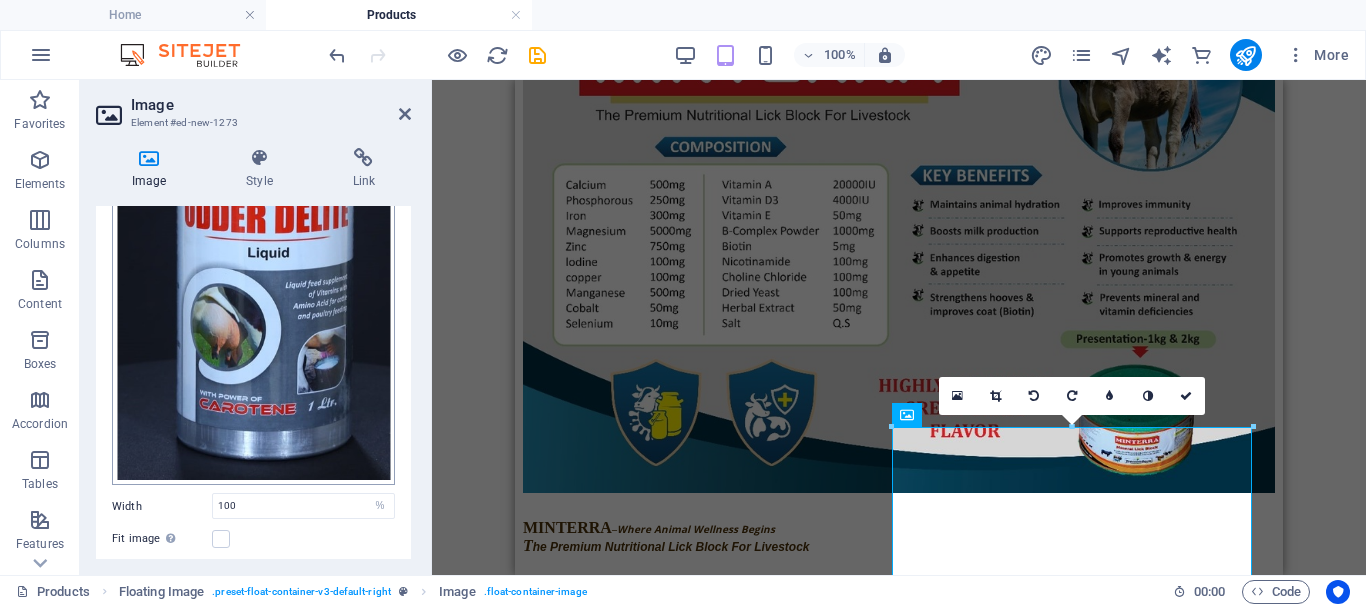 scroll, scrollTop: 300, scrollLeft: 0, axis: vertical 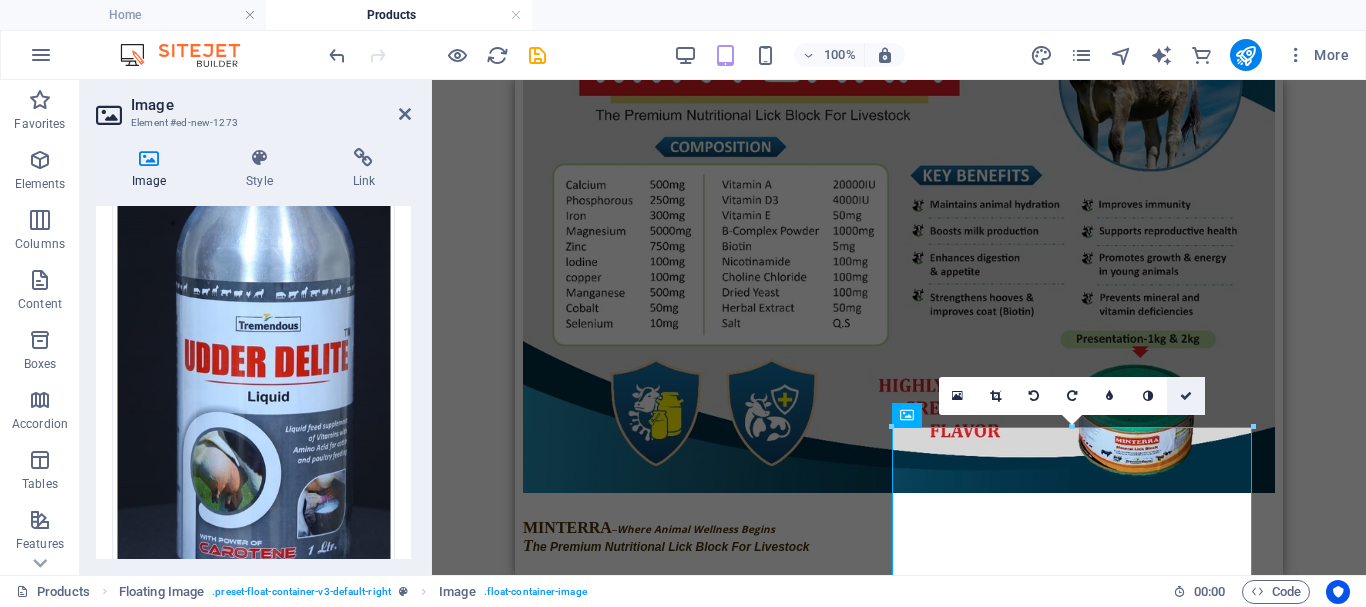 click at bounding box center (1186, 396) 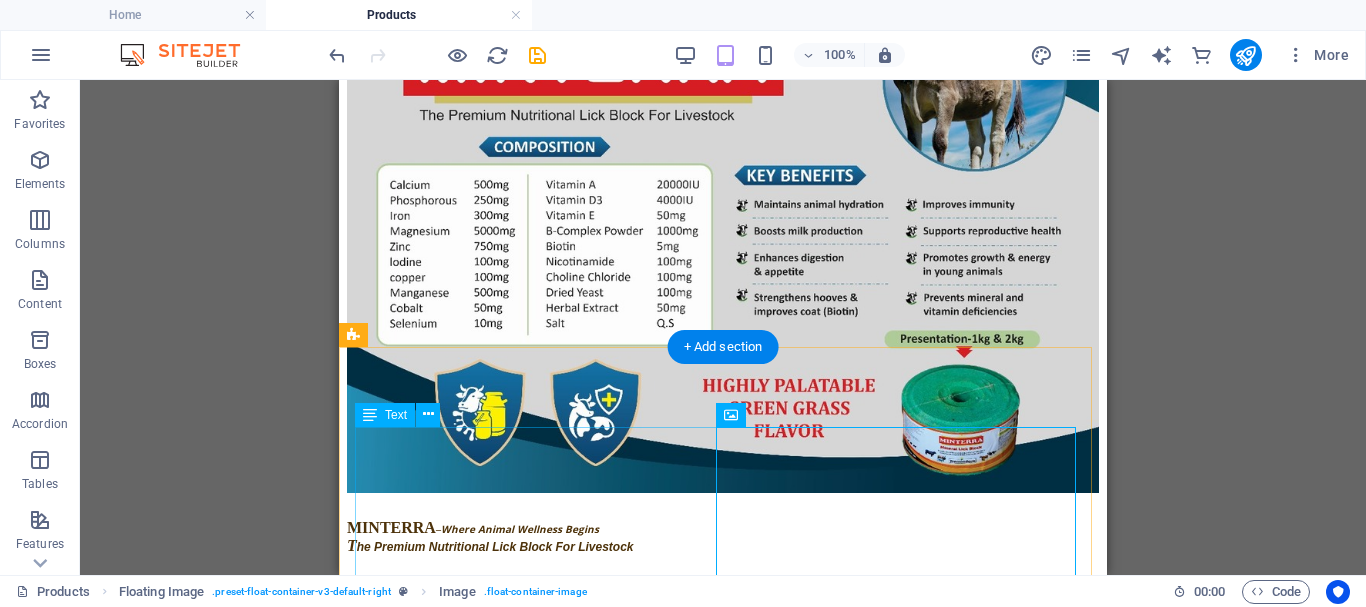 click at bounding box center [723, 6666] 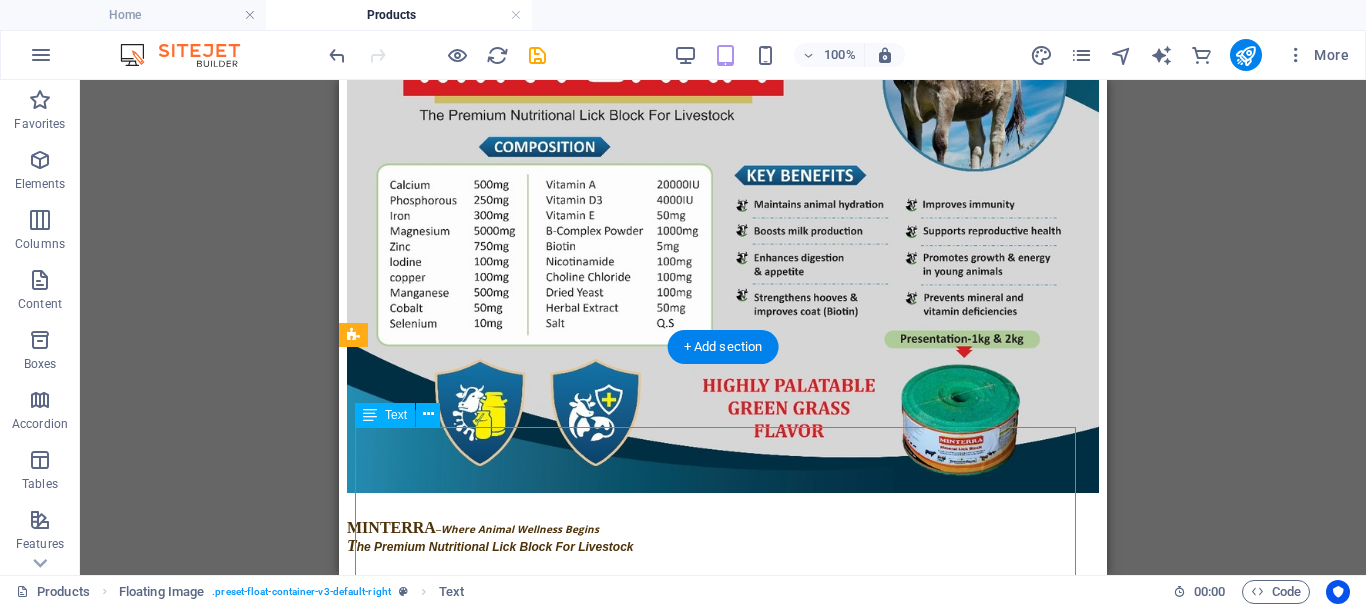 click at bounding box center [723, 6666] 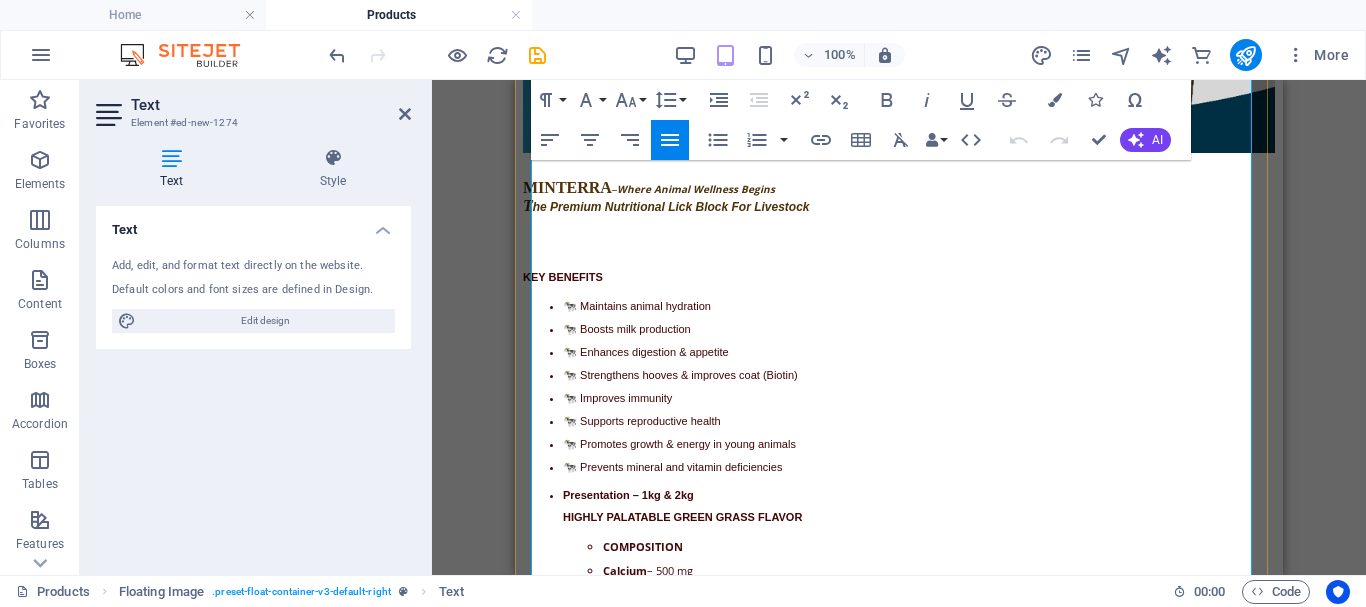 scroll, scrollTop: 4391, scrollLeft: 0, axis: vertical 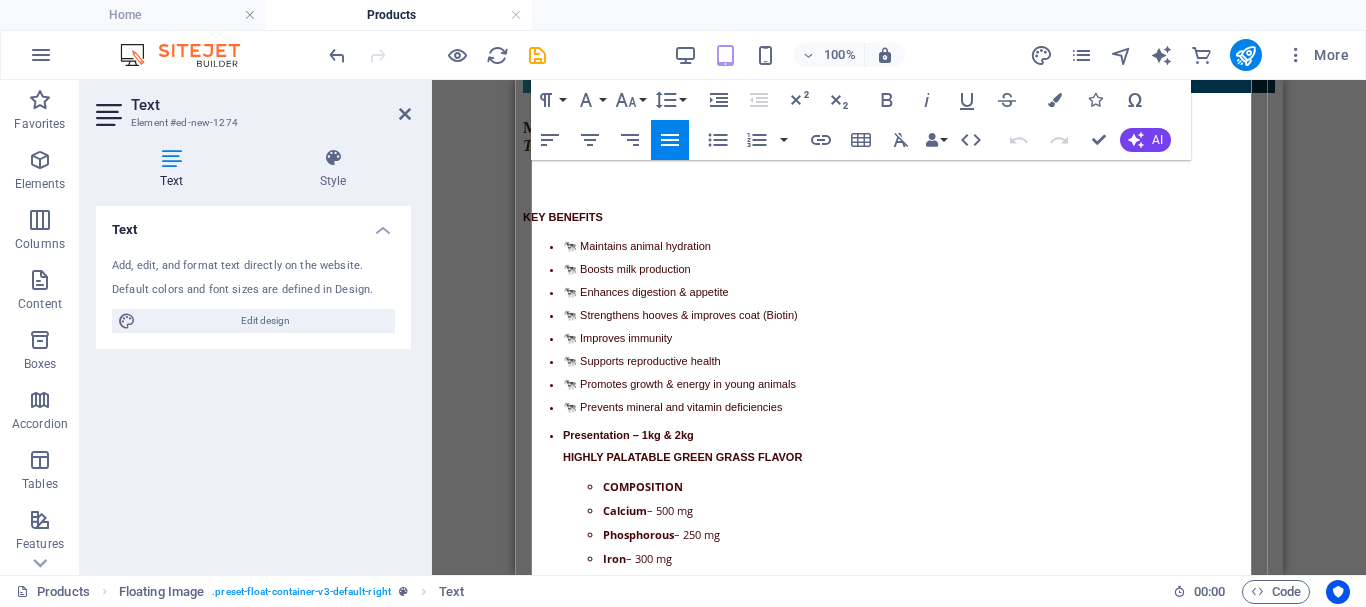 click at bounding box center [899, 6266] 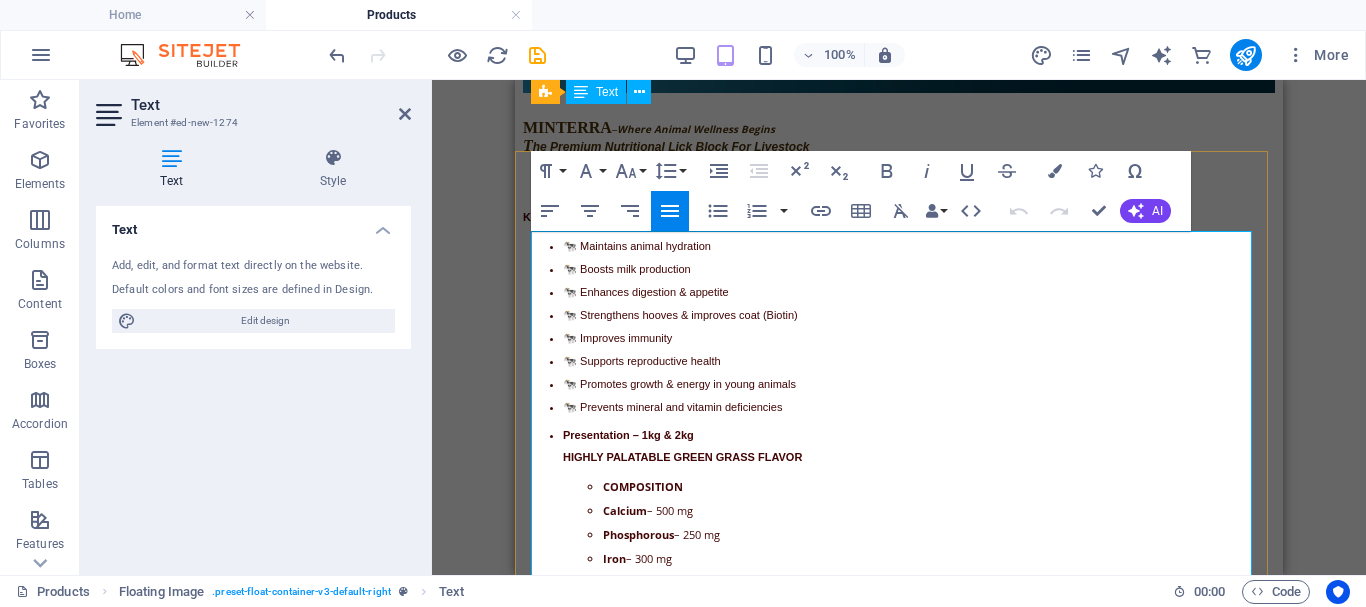 scroll, scrollTop: 3991, scrollLeft: 0, axis: vertical 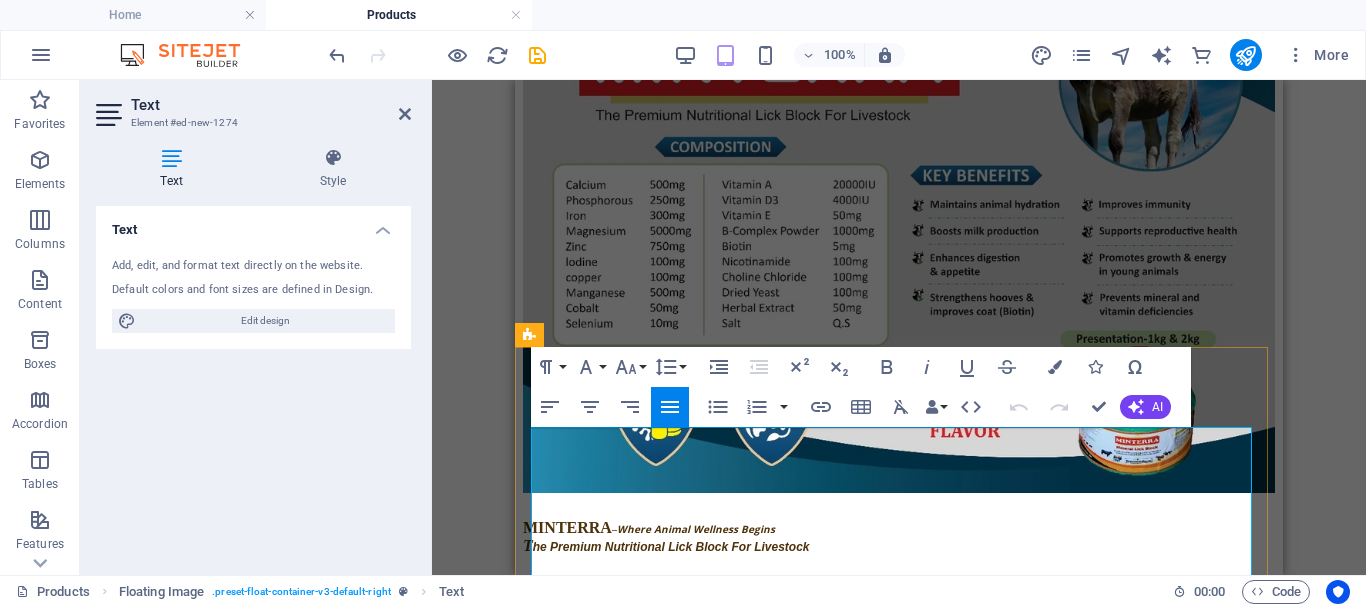 click at bounding box center (899, 6666) 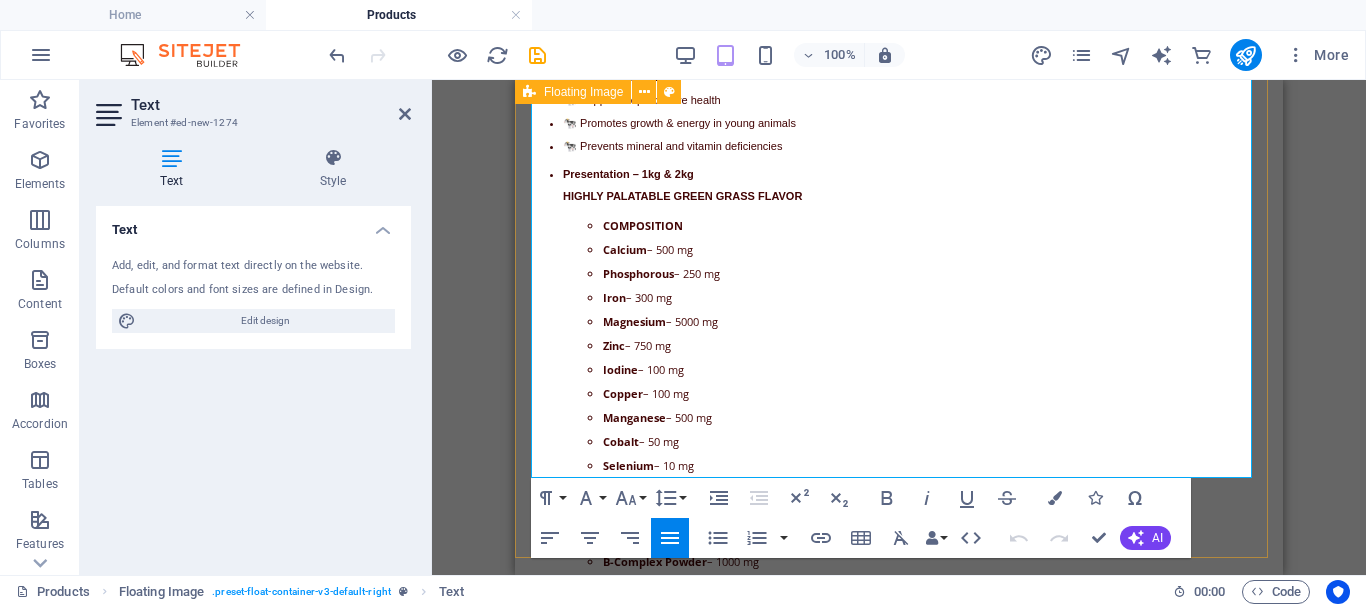 scroll, scrollTop: 4779, scrollLeft: 0, axis: vertical 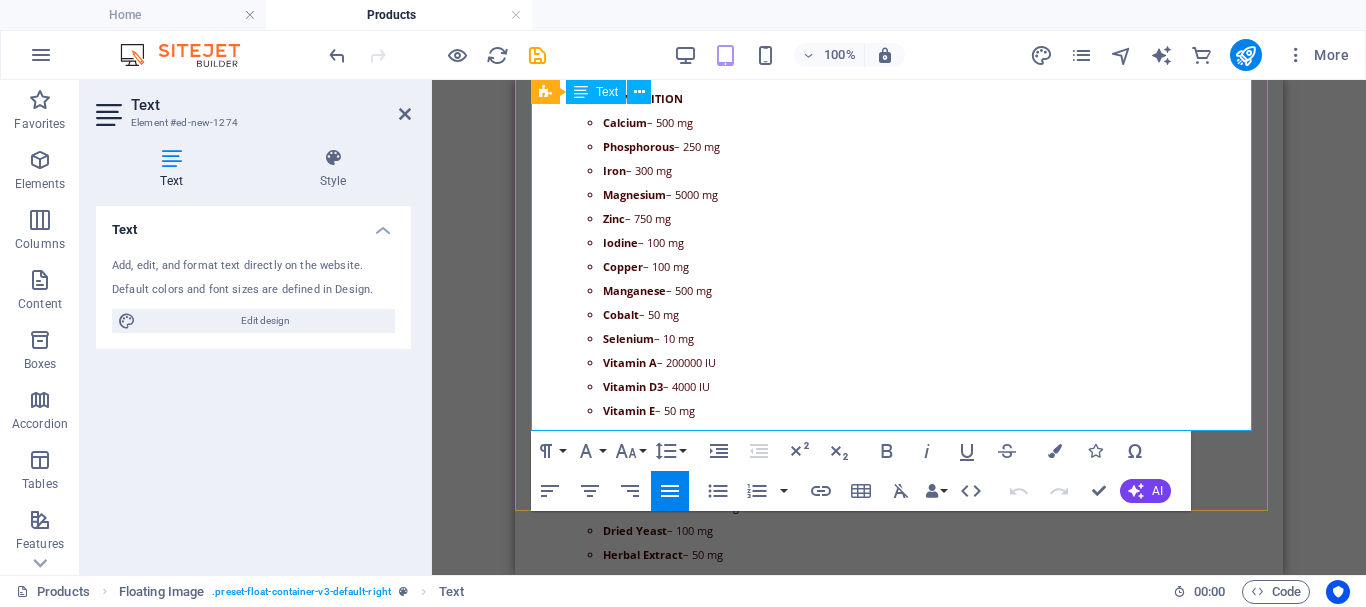 drag, startPoint x: 555, startPoint y: 436, endPoint x: 974, endPoint y: 414, distance: 419.57718 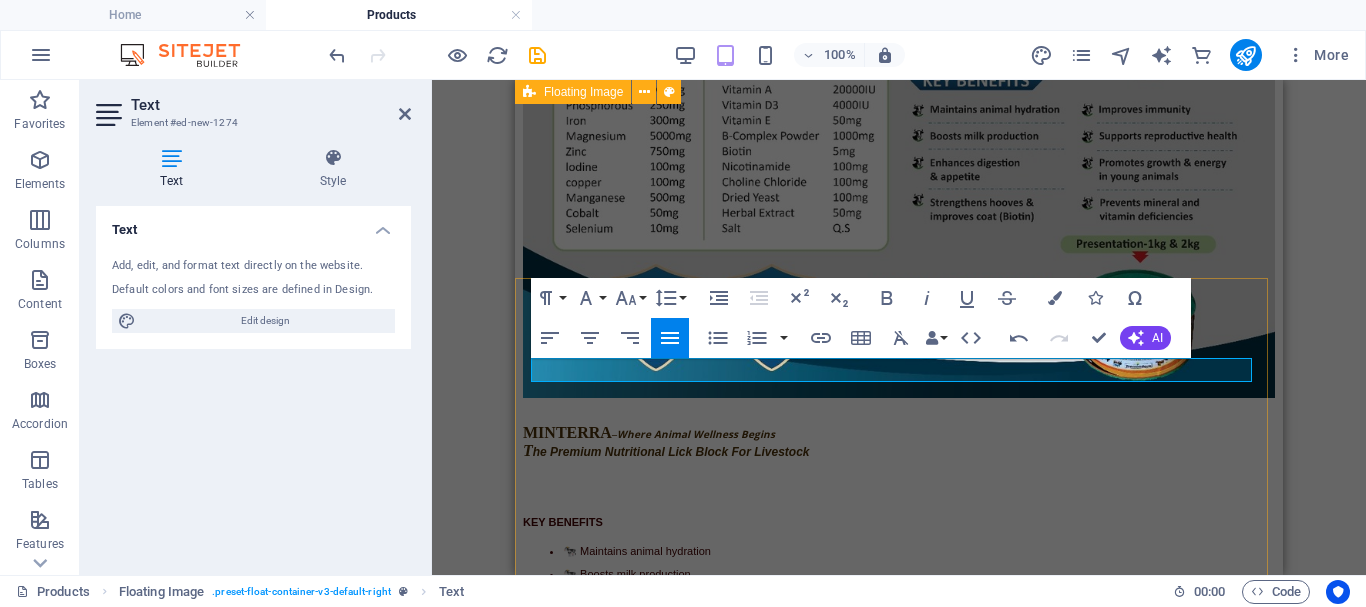 scroll, scrollTop: 4036, scrollLeft: 0, axis: vertical 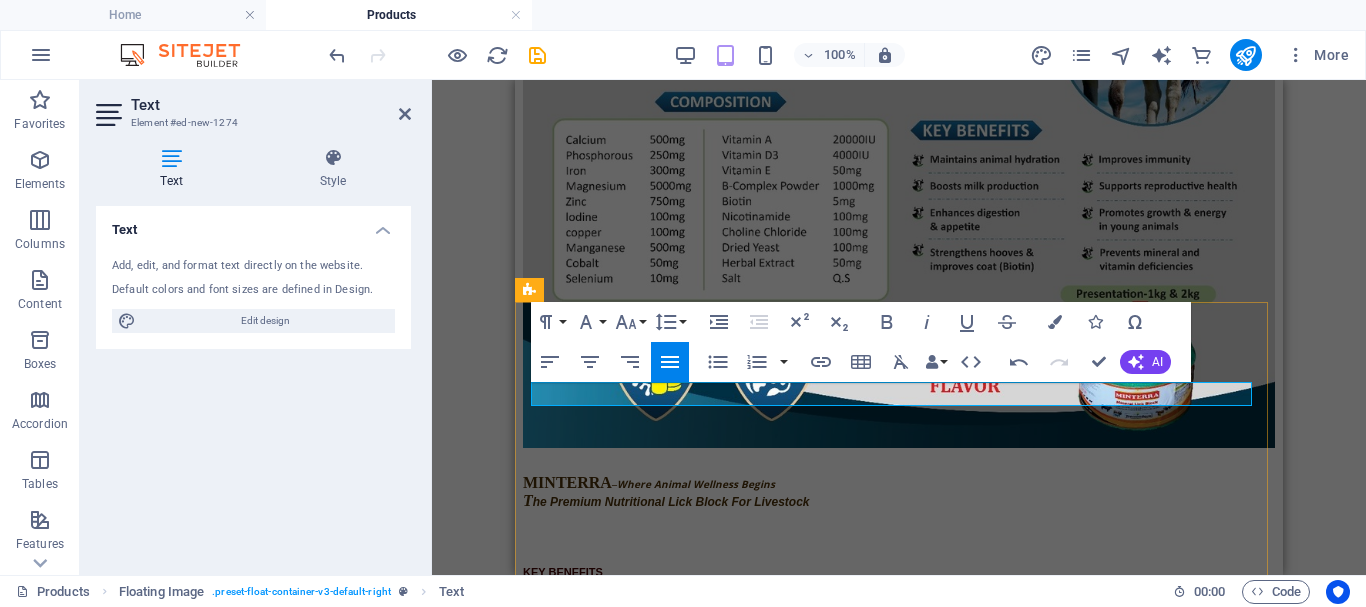 type 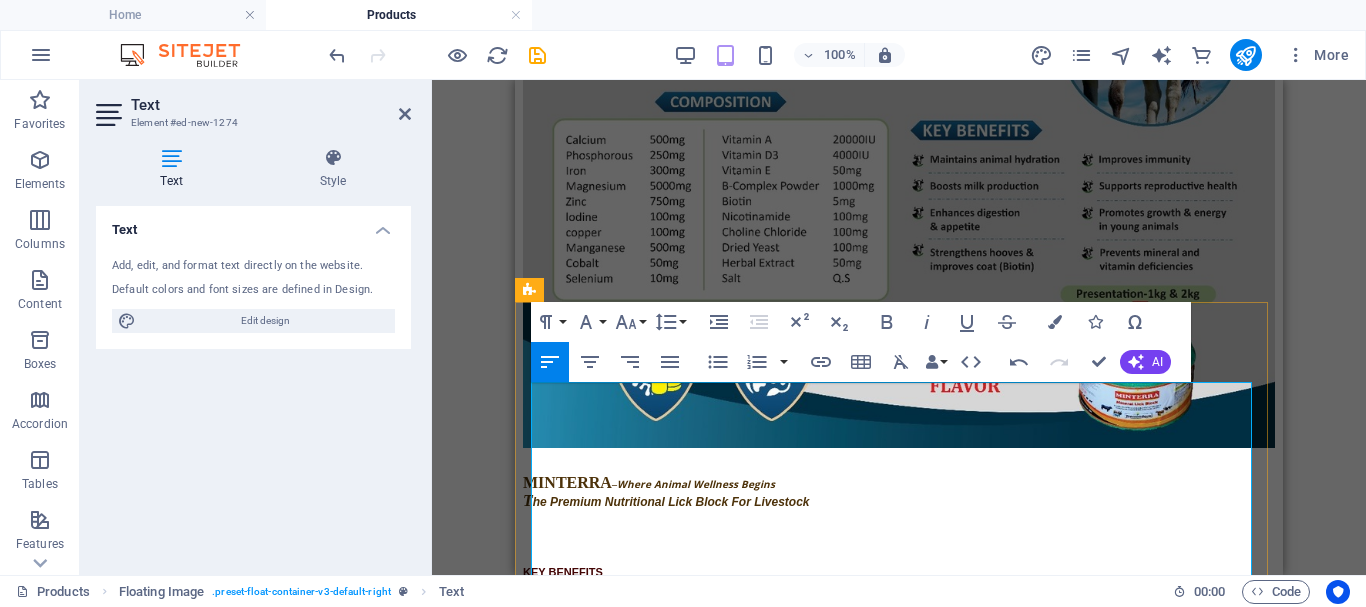 click on "Lor" at bounding box center (899, 6513) 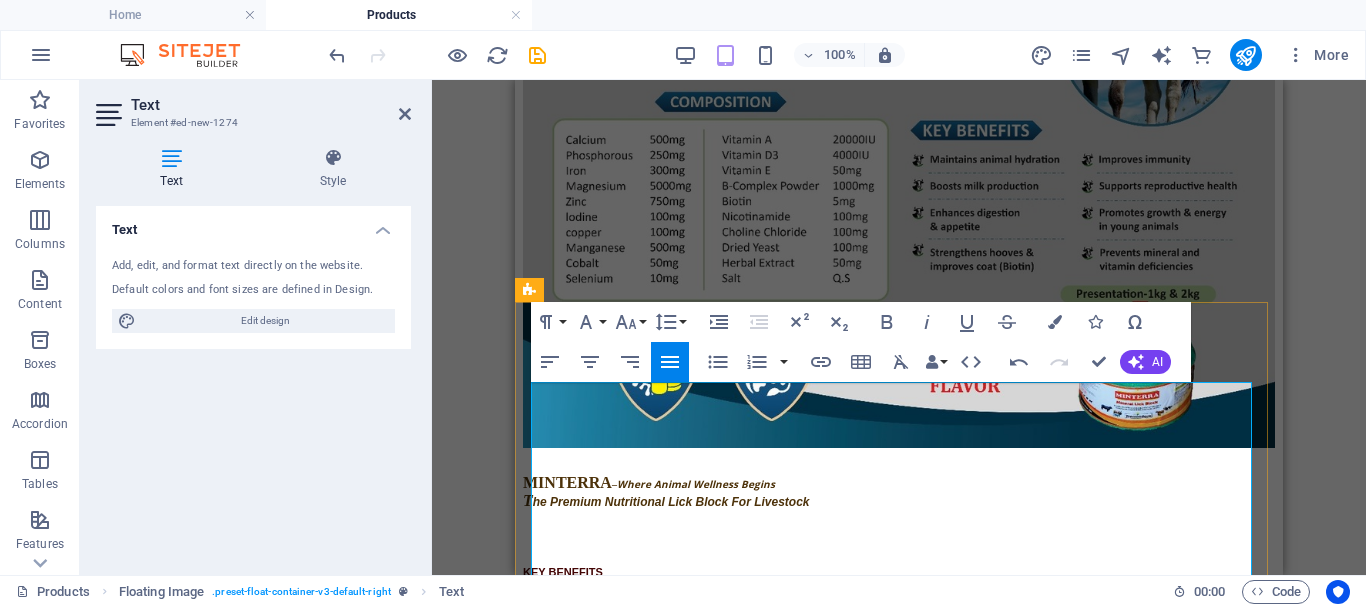 click on "UDDER DELITE Carotene, Biotin (Vitamin-H), Multivitamins, fortified with Chelated Trace Minerals" at bounding box center (899, 6556) 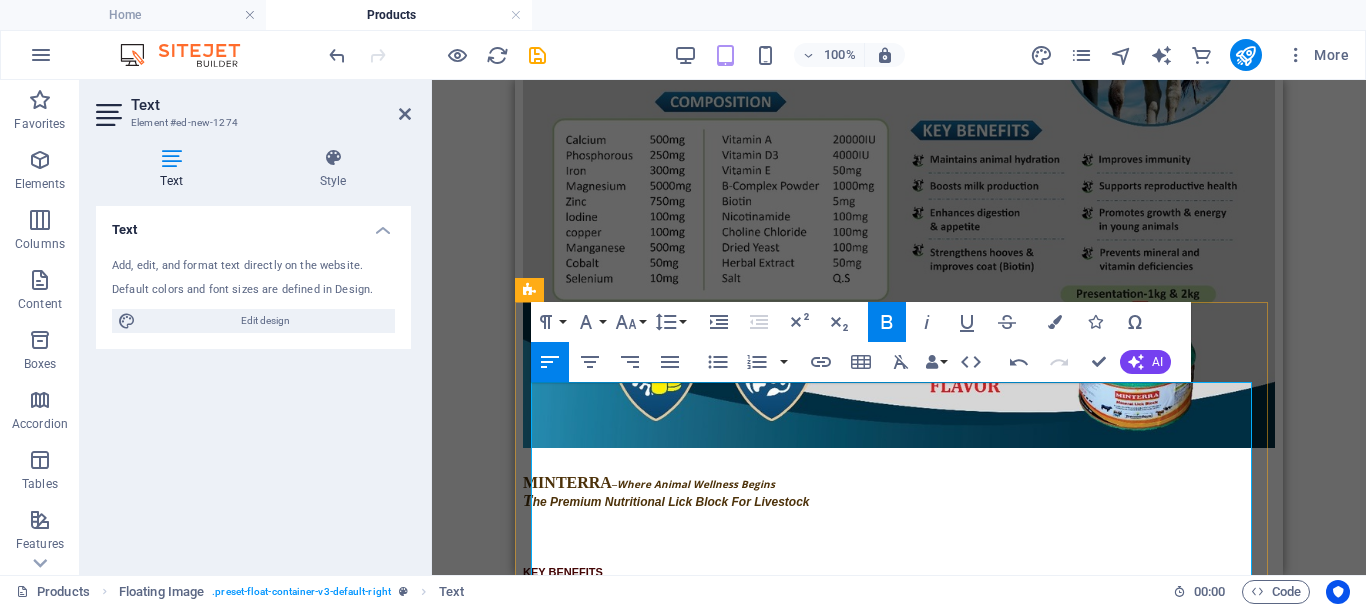 click on "UDDER DELITE" at bounding box center (583, 6546) 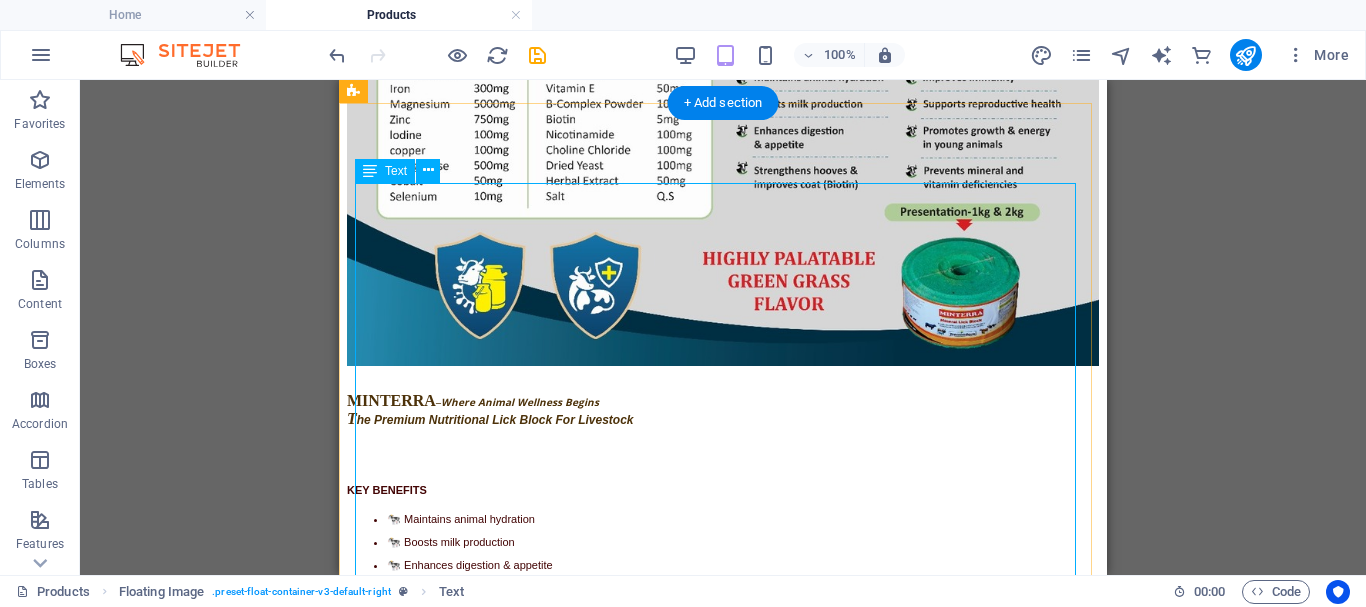 scroll, scrollTop: 4236, scrollLeft: 0, axis: vertical 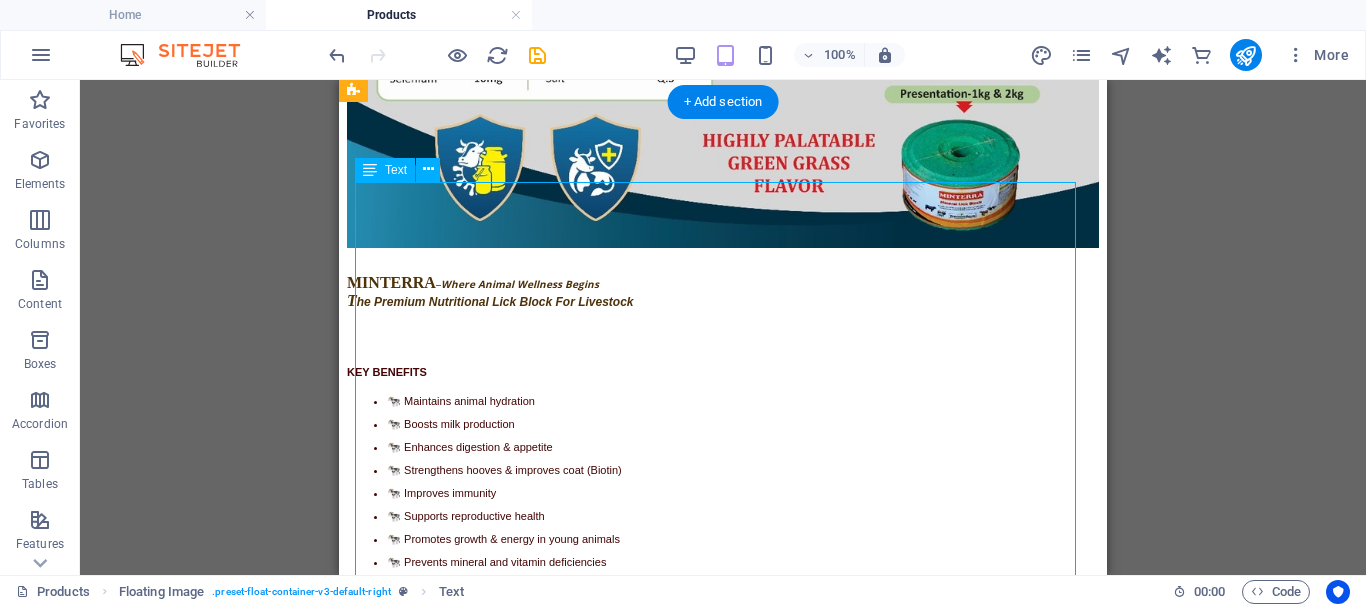 drag, startPoint x: 469, startPoint y: 191, endPoint x: 370, endPoint y: 196, distance: 99.12618 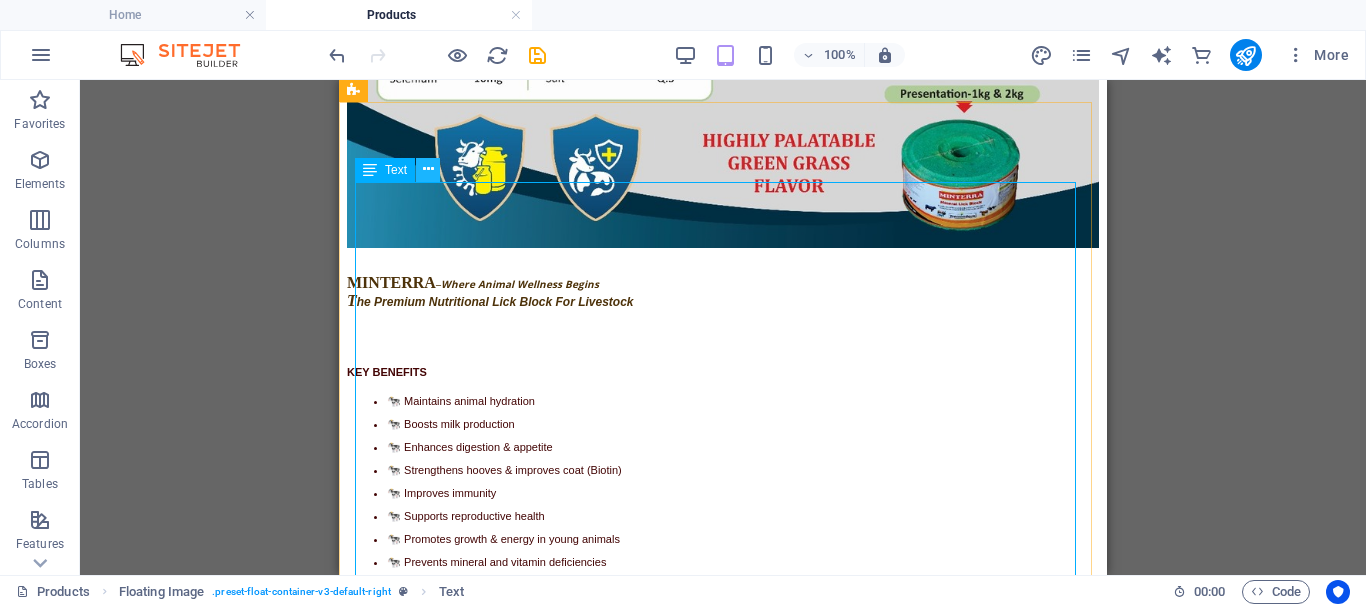 click at bounding box center [428, 169] 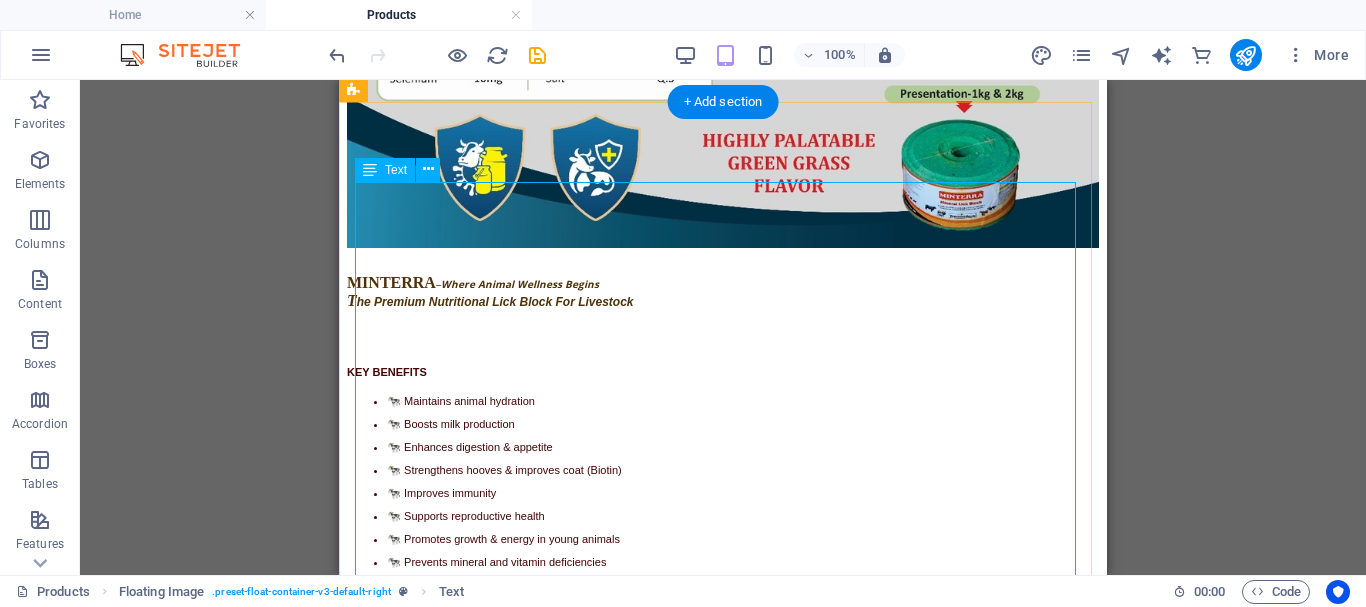 click on "UDDER DELITE Carotene, Biotin (Vitamin-H), Multivitamins, fortified with Chelated Trace Minerals ADVANCED FORMULATION FOR UDDER DEVELOPMENT AND MORE MILK 🌸 BENEFITS Helps in increasing udder size Strengthens udder tissue and muscles Improves milk production Only 10ml daily 📋 RECOMMENDED USAGE 10 ml daily orally starting from 30 days before calving Presentation  – 250ml, 500ml, 1ltr" at bounding box center (723, 6543) 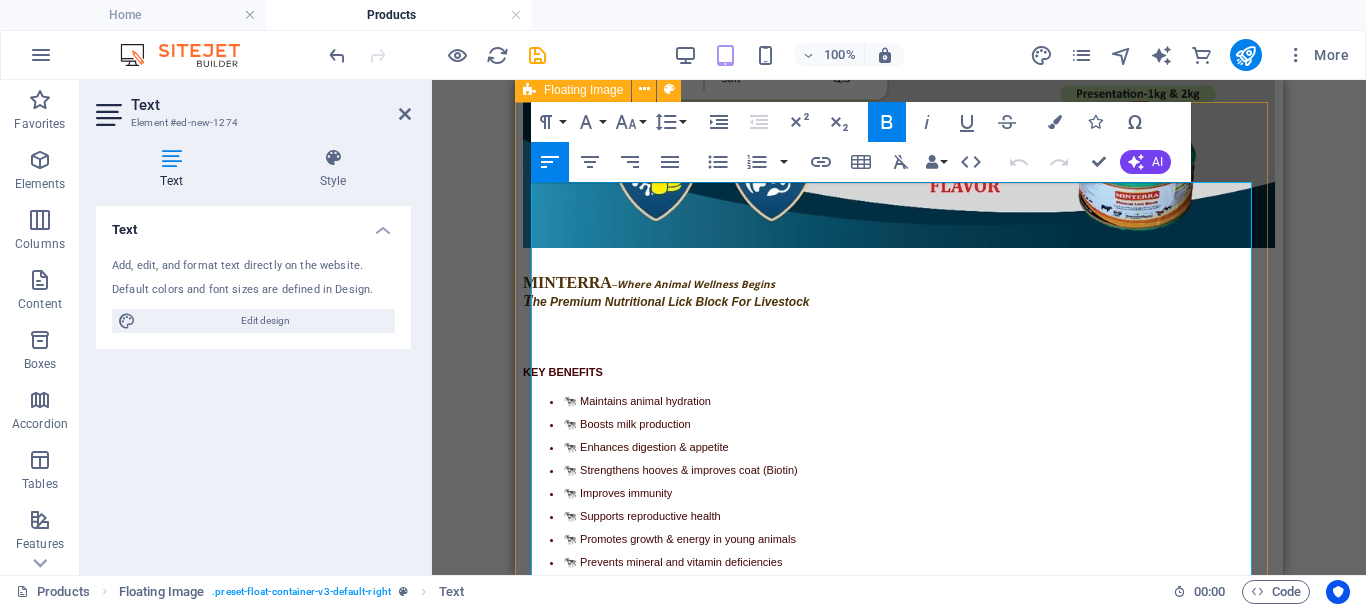 drag, startPoint x: 657, startPoint y: 190, endPoint x: 524, endPoint y: 190, distance: 133 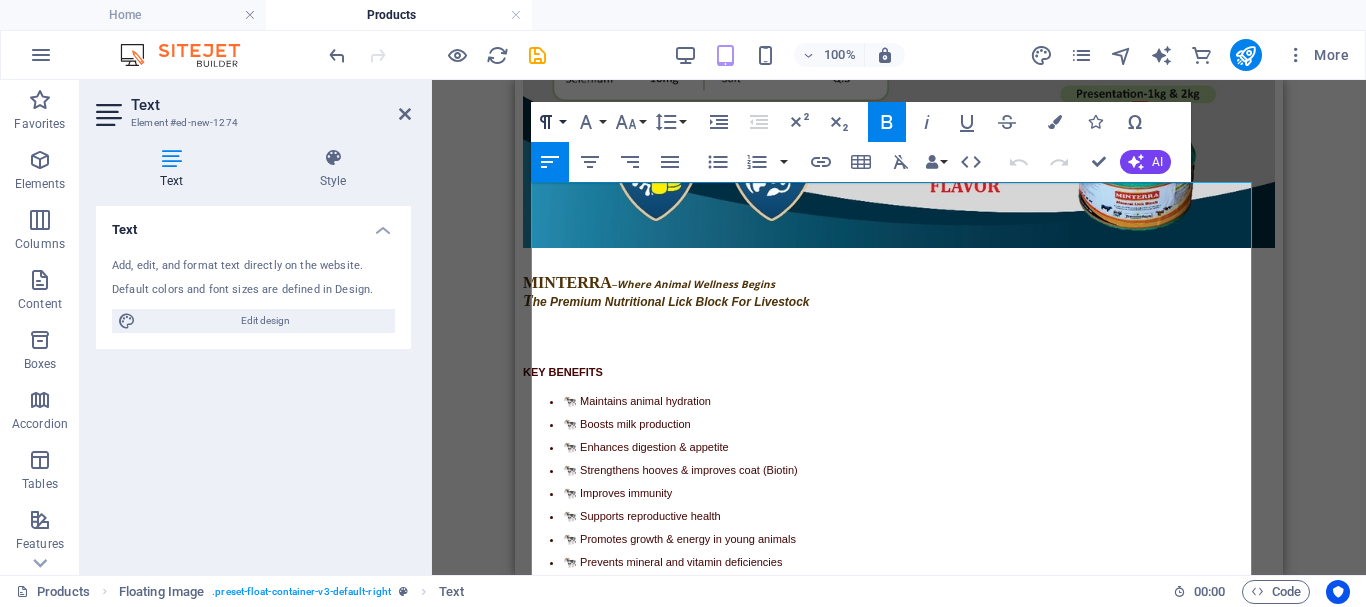 click on "Paragraph Format" at bounding box center (550, 122) 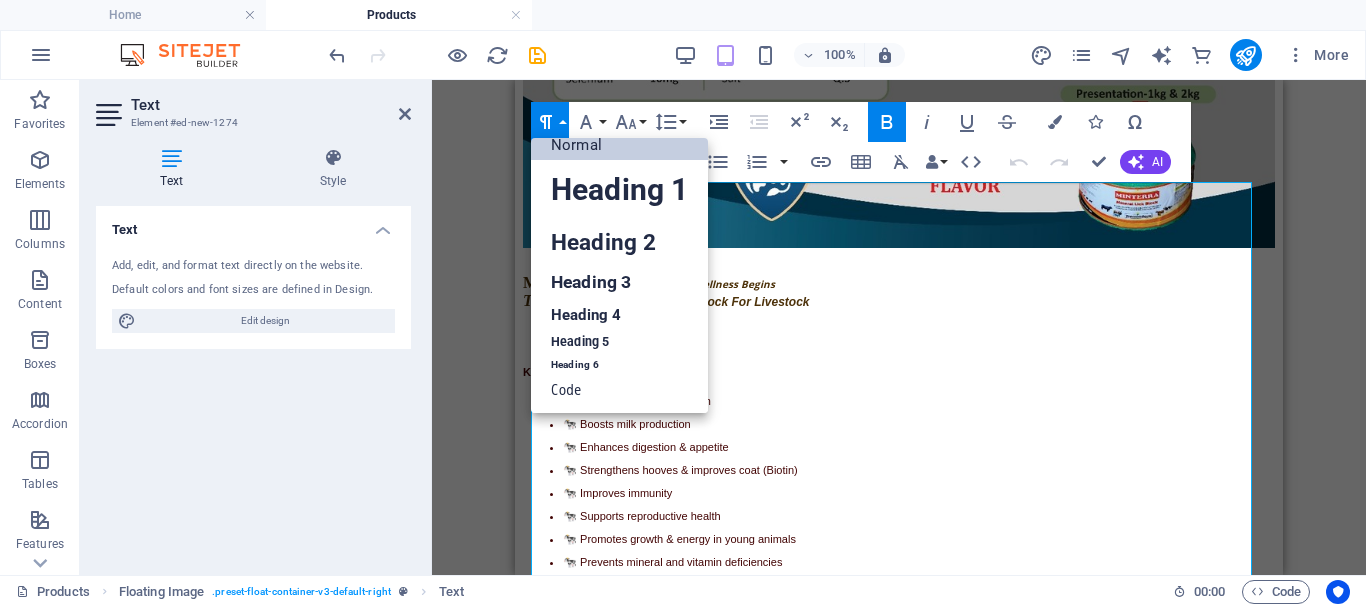 scroll, scrollTop: 16, scrollLeft: 0, axis: vertical 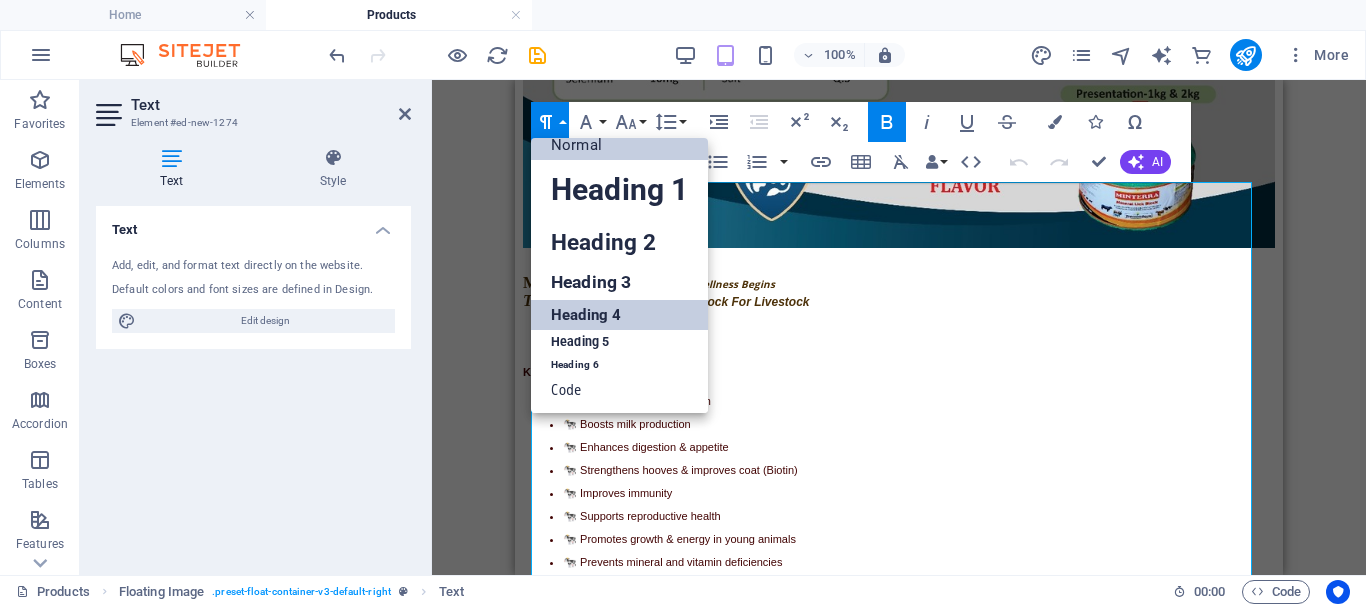 click on "Heading 4" at bounding box center [619, 315] 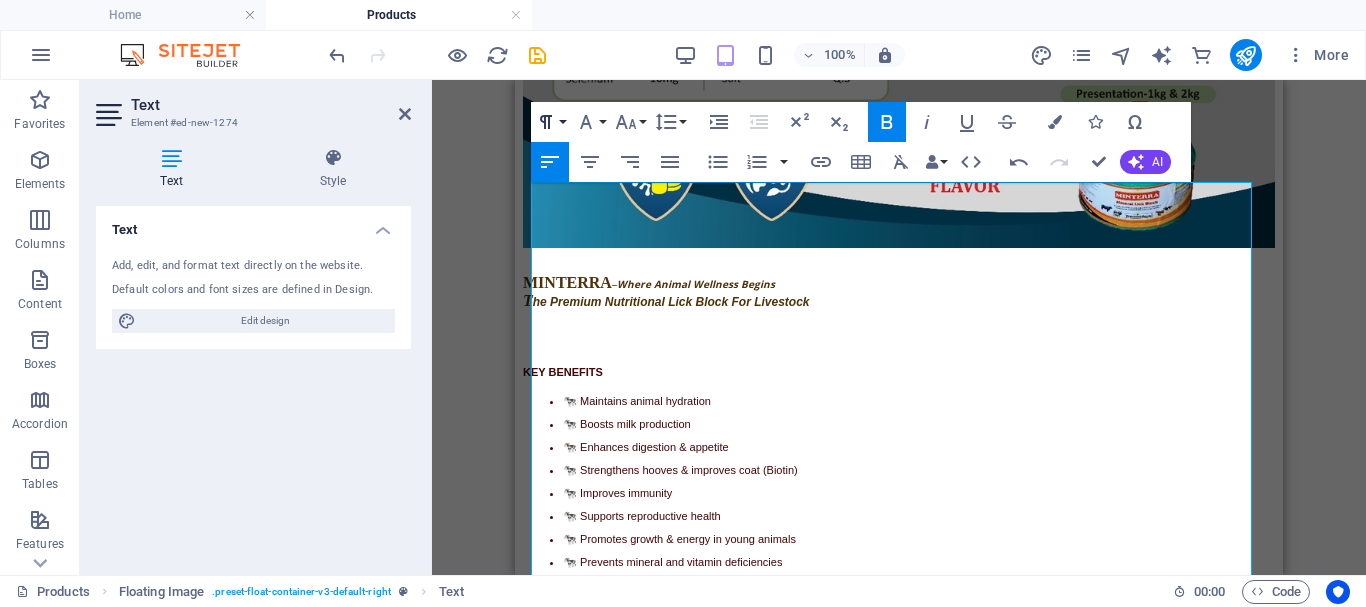 click on "Paragraph Format" at bounding box center [550, 122] 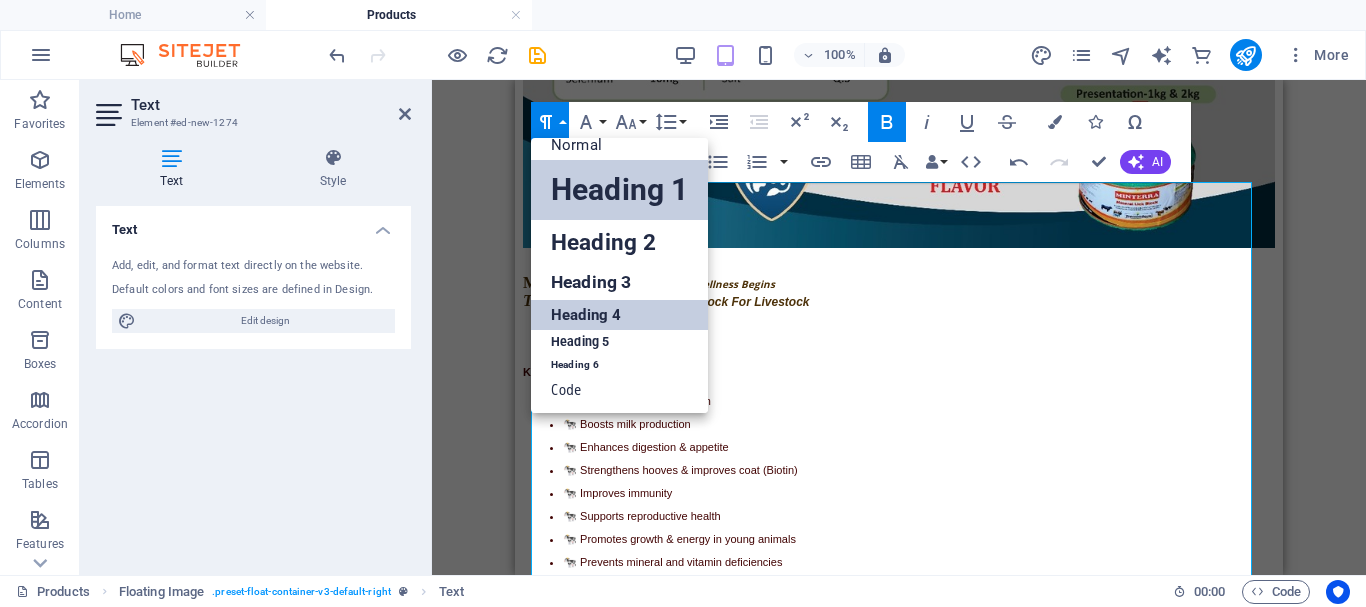 scroll, scrollTop: 16, scrollLeft: 0, axis: vertical 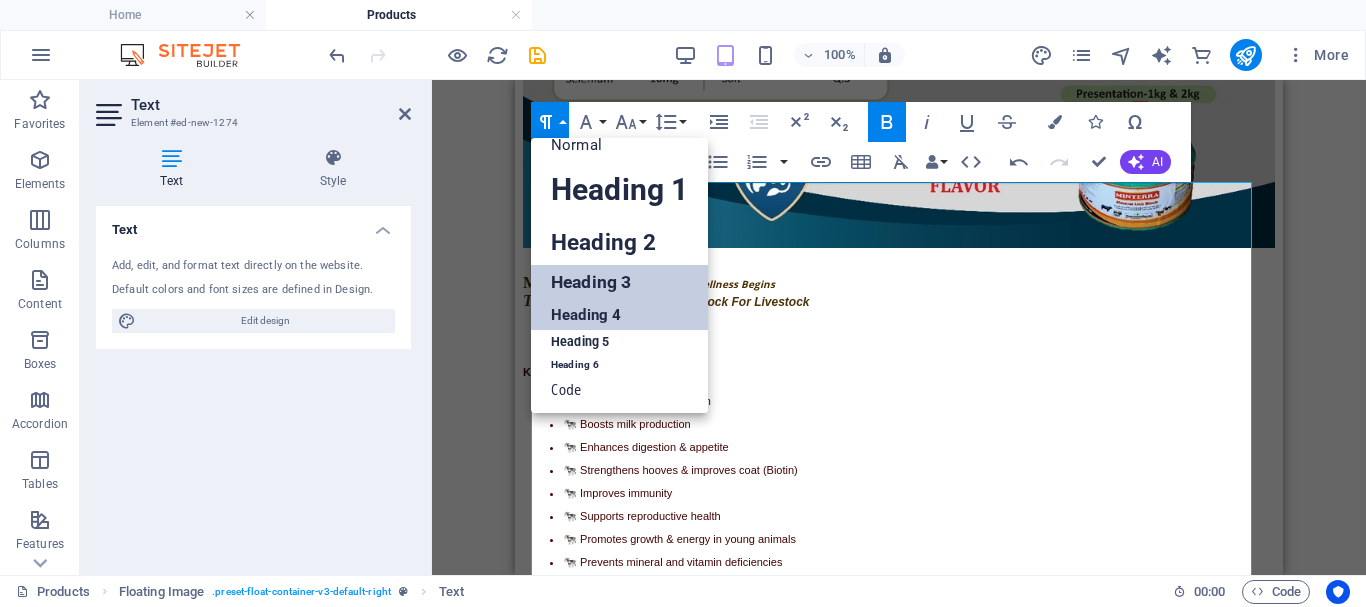 click on "Heading 3" at bounding box center [619, 282] 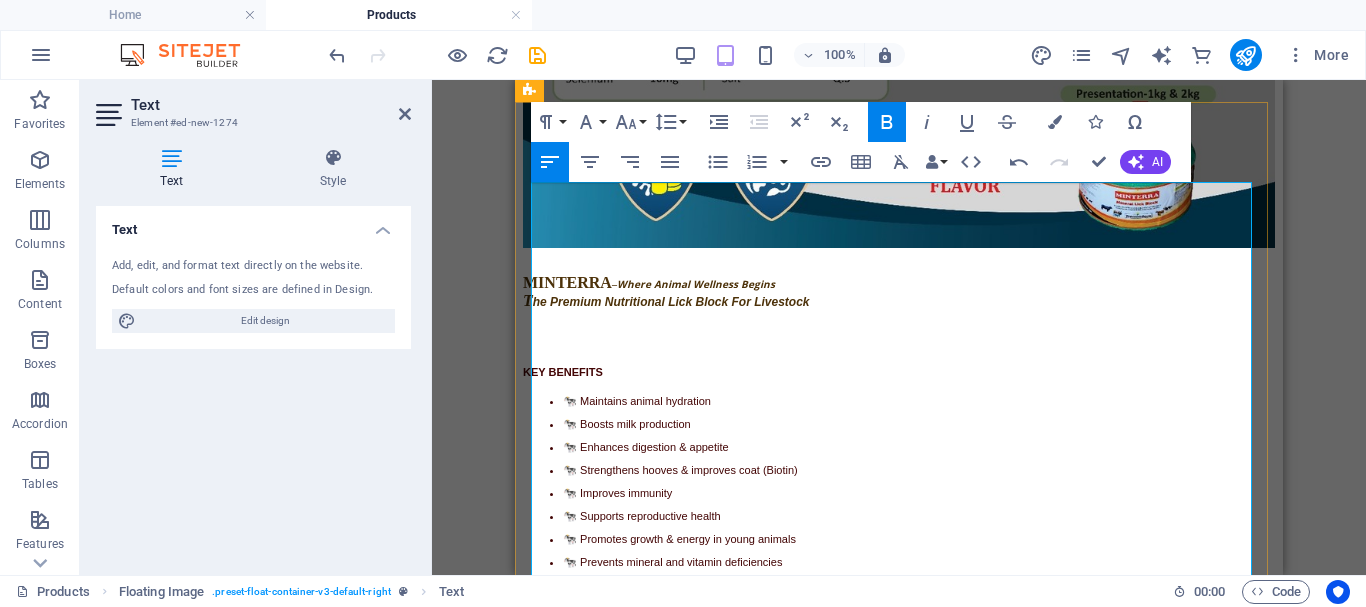drag, startPoint x: 536, startPoint y: 230, endPoint x: 674, endPoint y: 428, distance: 241.34622 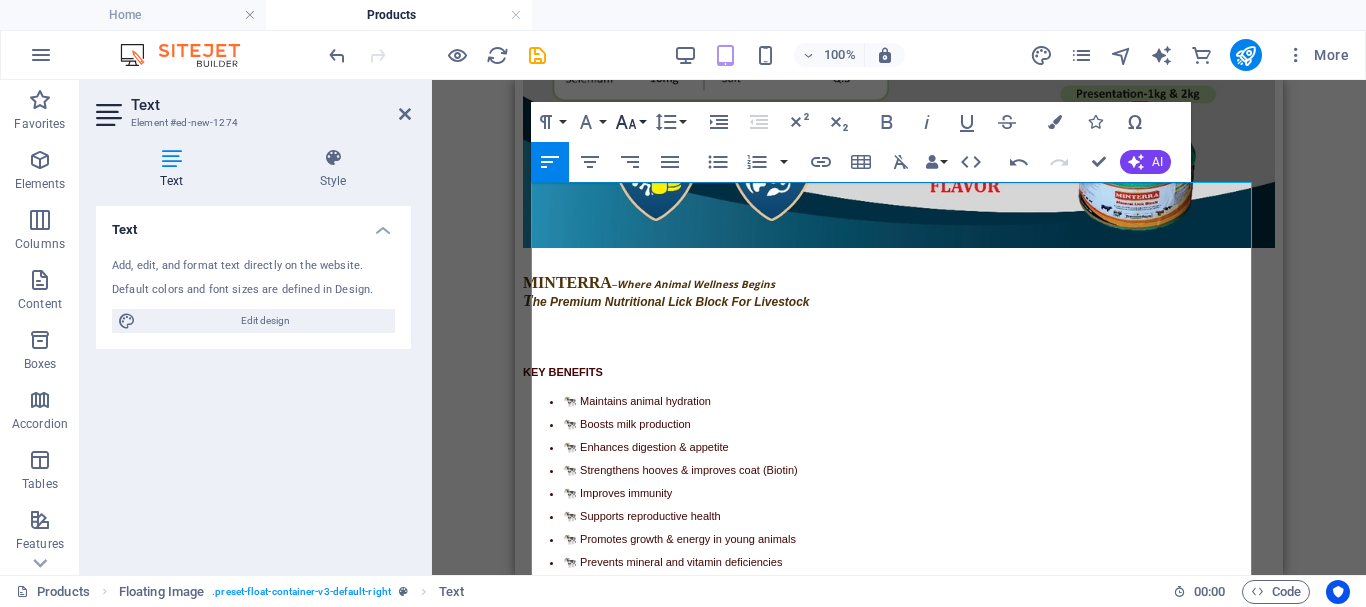 click on "Font Size" at bounding box center (630, 122) 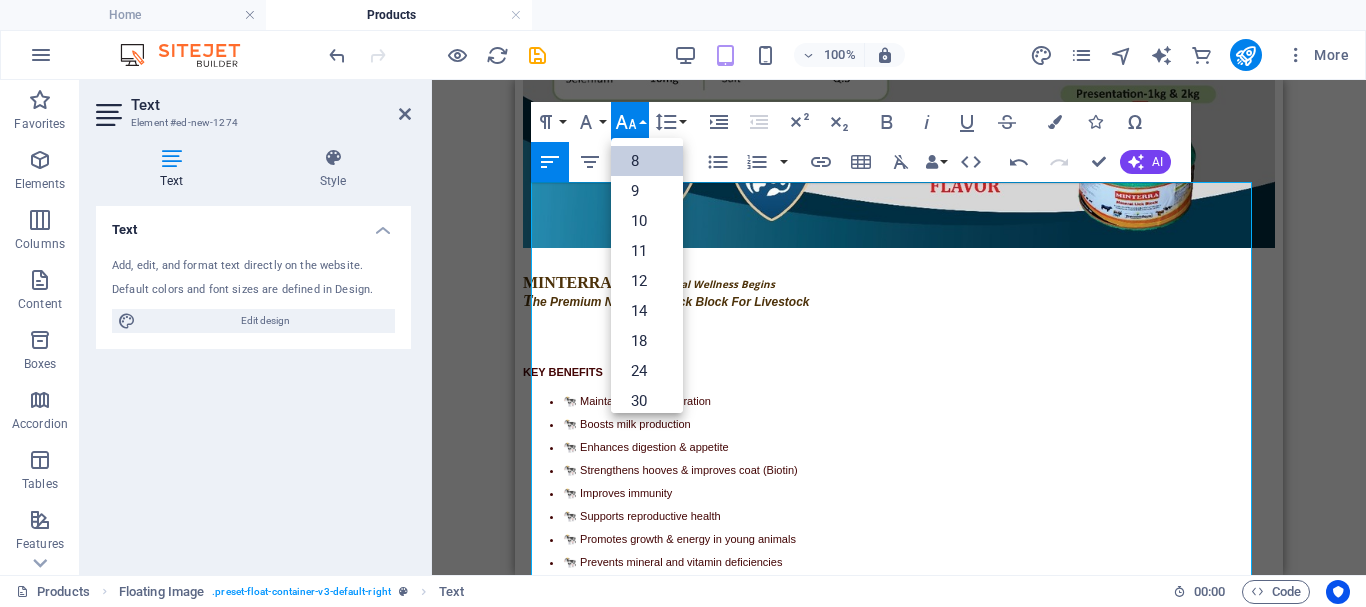 click on "8" at bounding box center [647, 161] 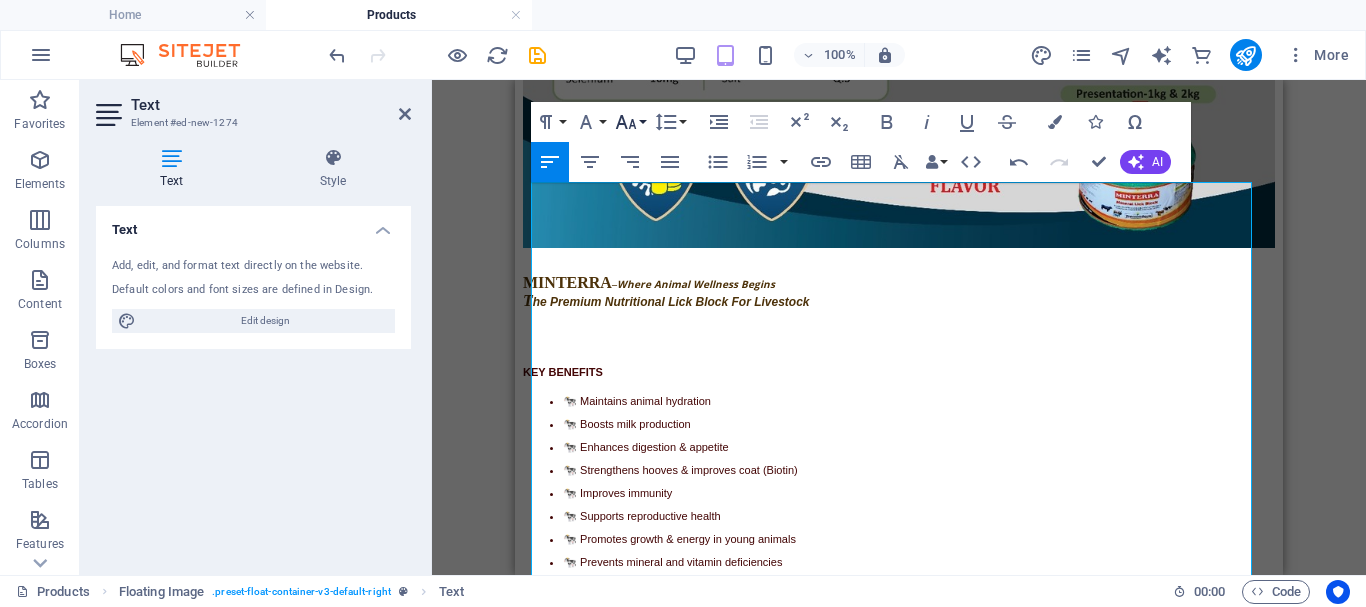 click on "Font Size" at bounding box center [630, 122] 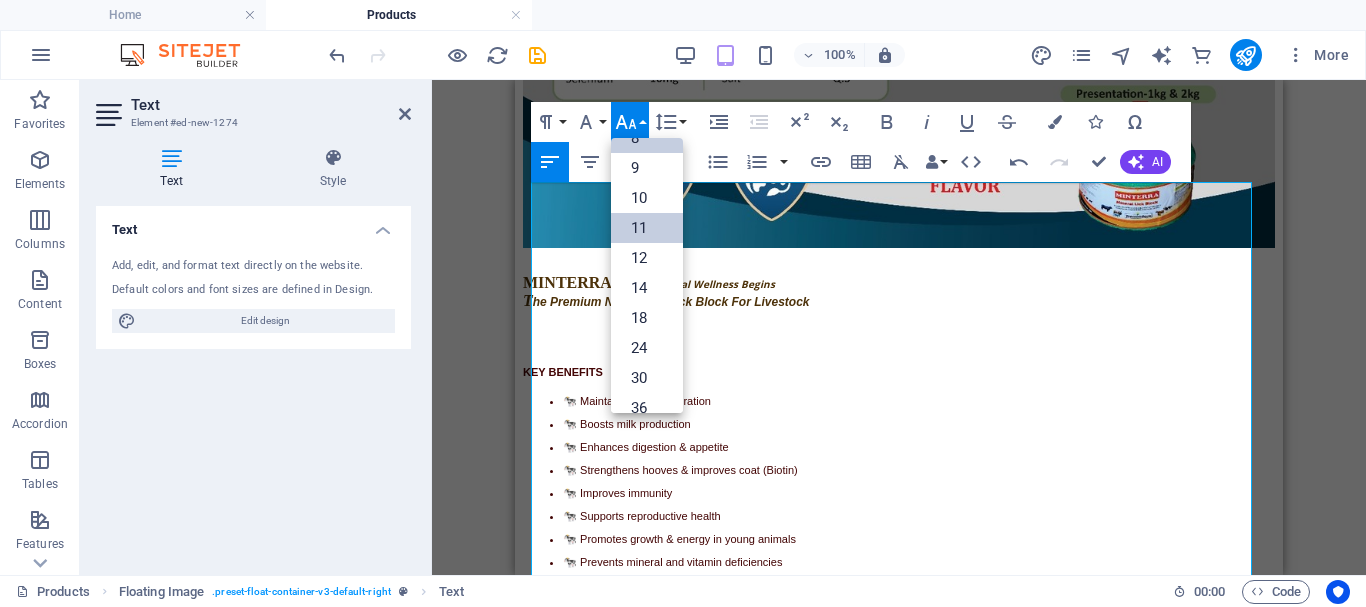 click on "11" at bounding box center [647, 228] 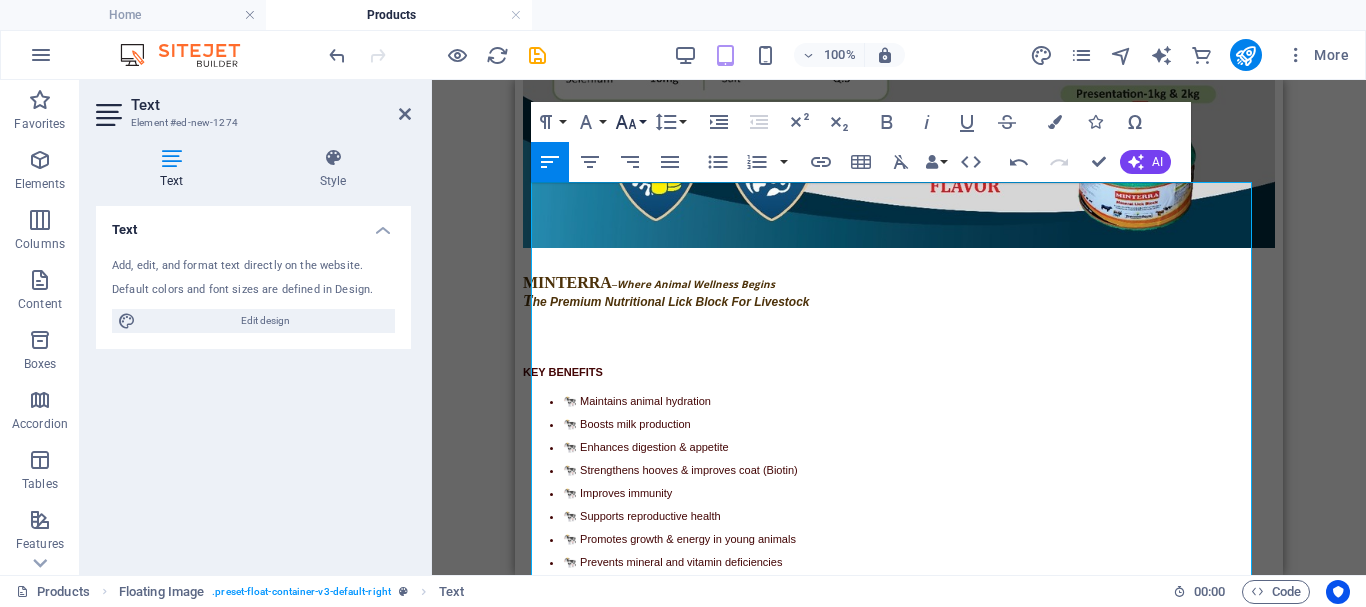 click on "Font Size" at bounding box center (630, 122) 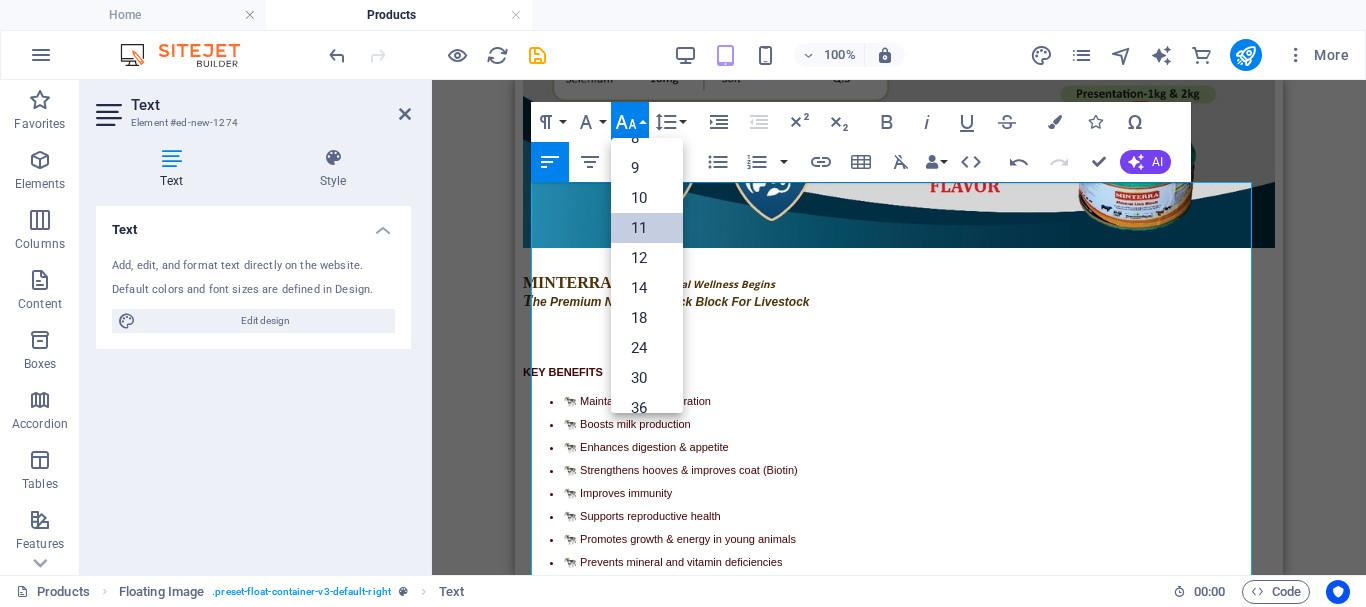 scroll, scrollTop: 113, scrollLeft: 0, axis: vertical 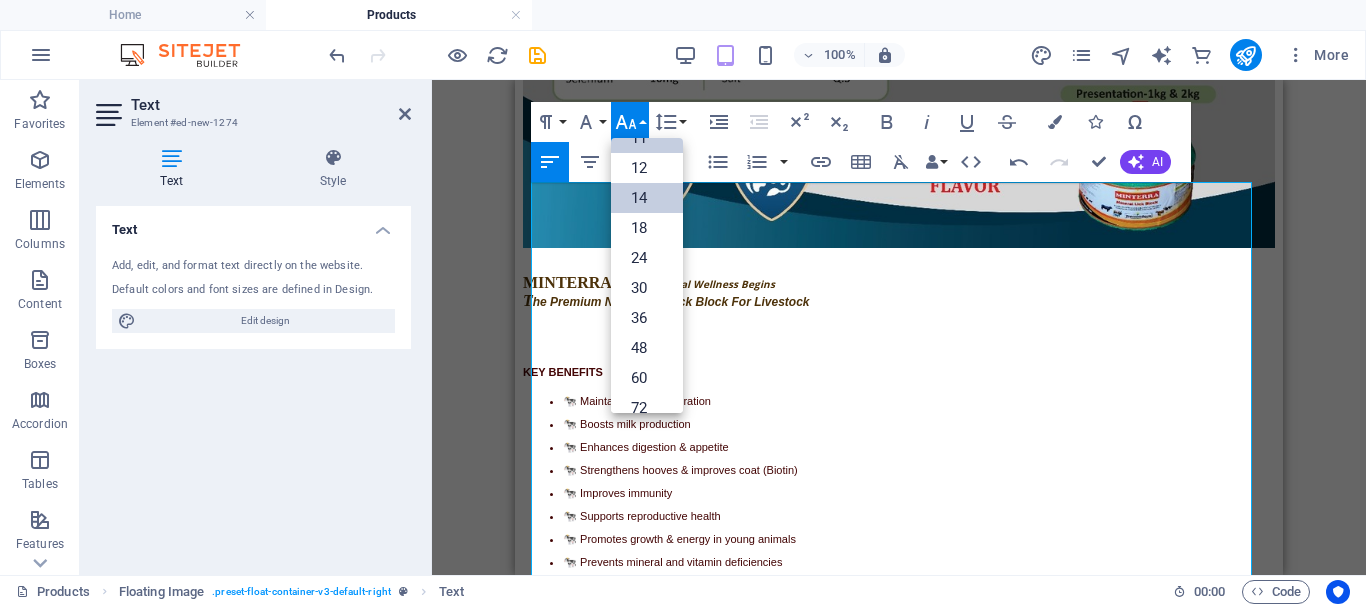 click on "14" at bounding box center [647, 198] 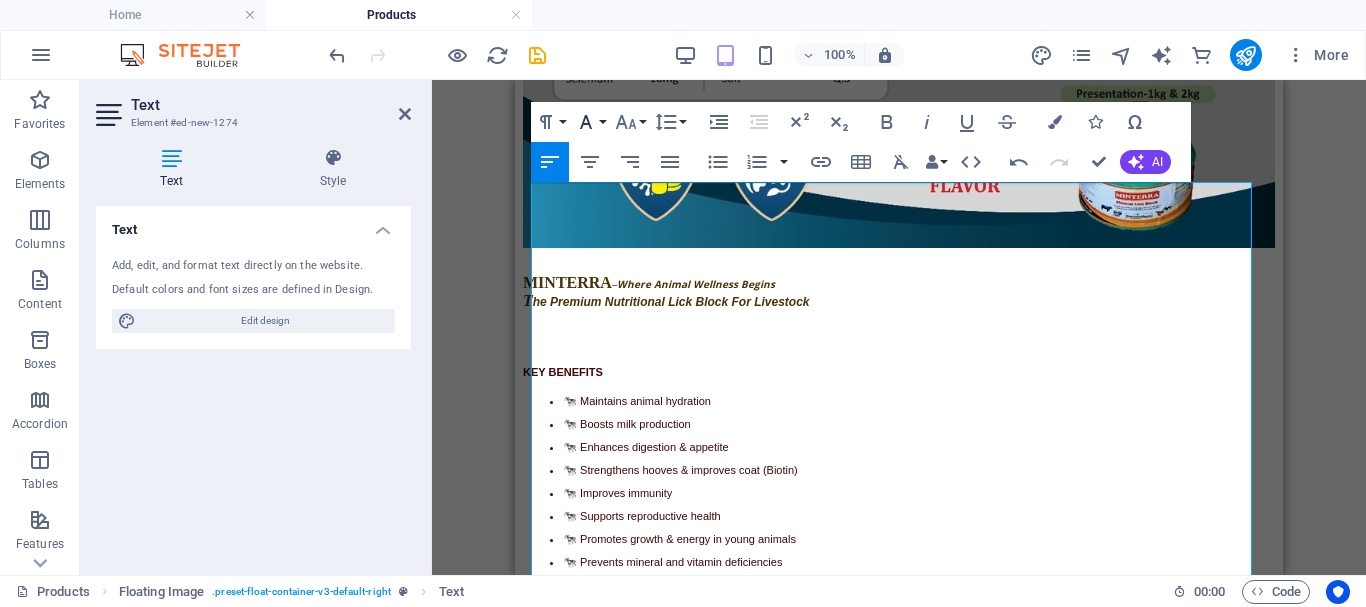 click on "Font Family" at bounding box center (590, 122) 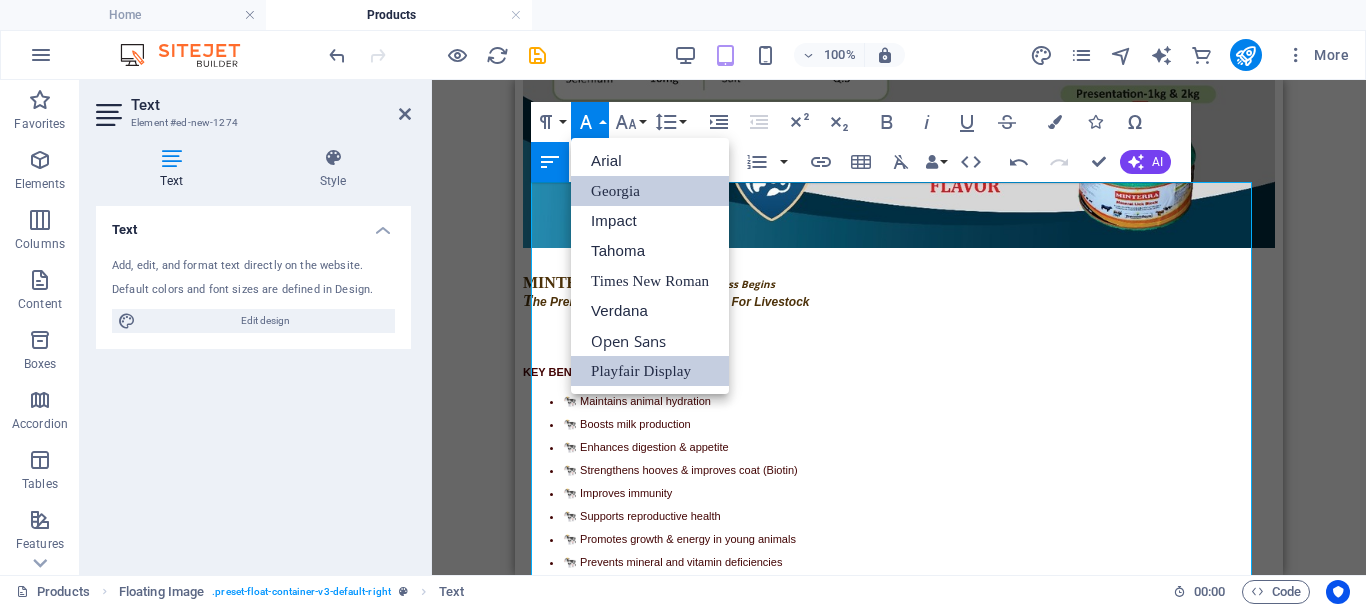 scroll, scrollTop: 0, scrollLeft: 0, axis: both 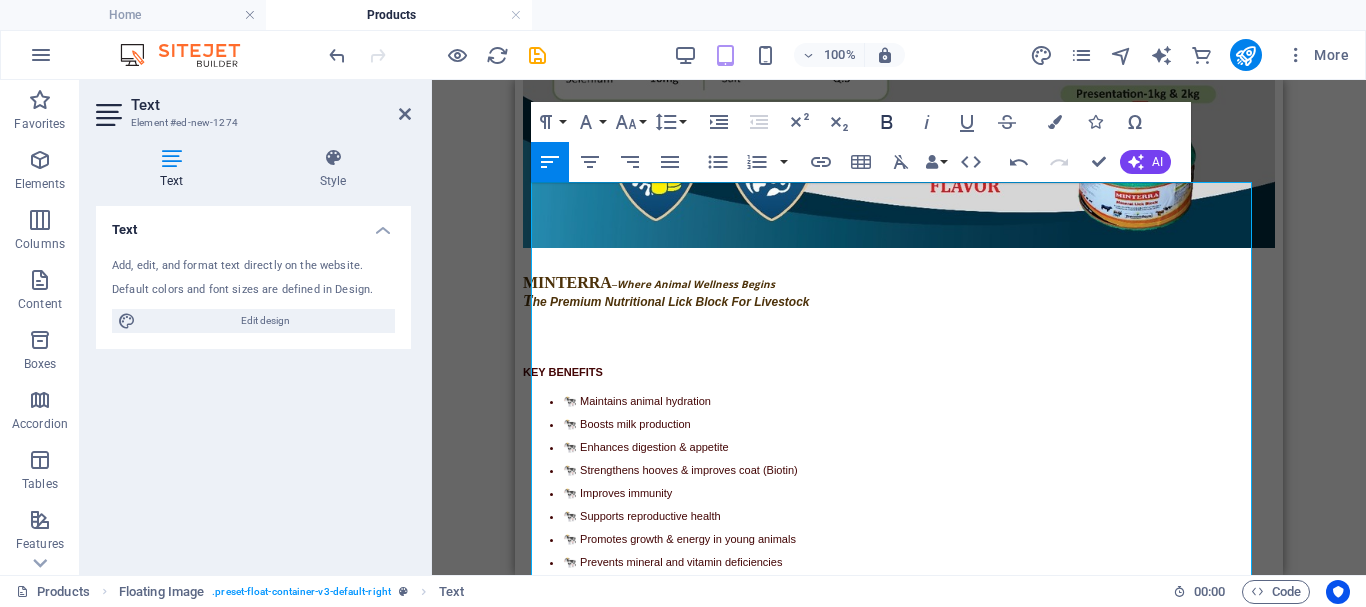 click 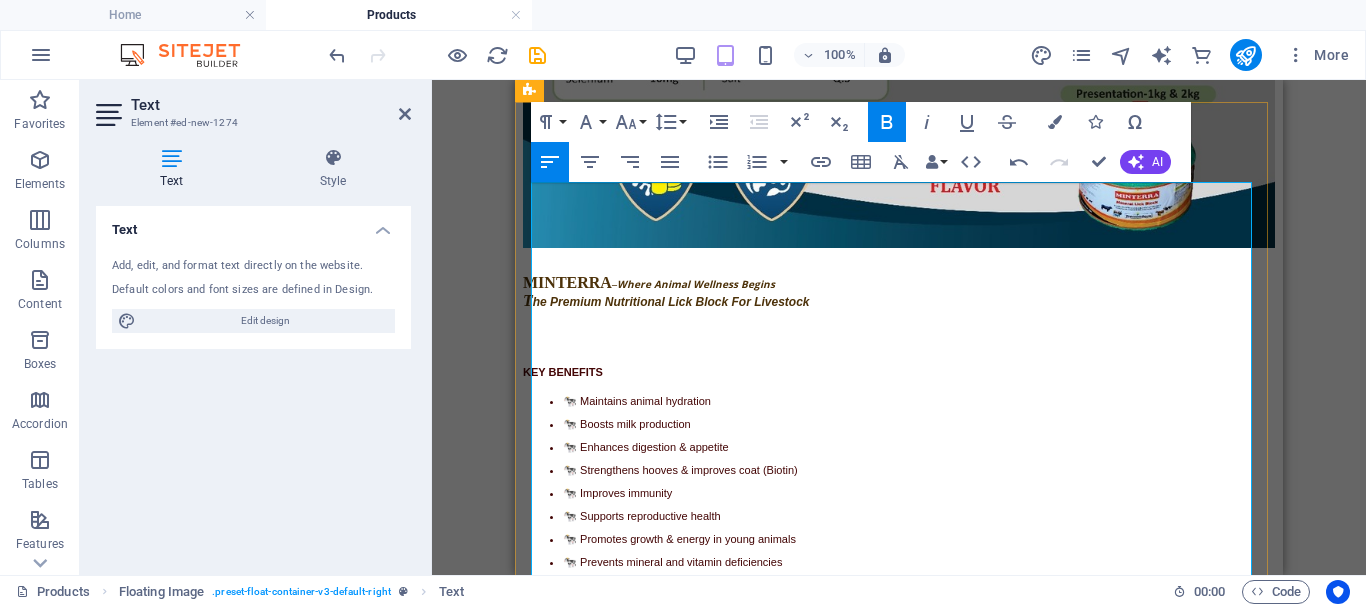 click on "UDDER DELITE Carotene, Biotin (Vitamin-H), Multivitamins, fortified with Chelated Trace Minerals" at bounding box center [899, 6329] 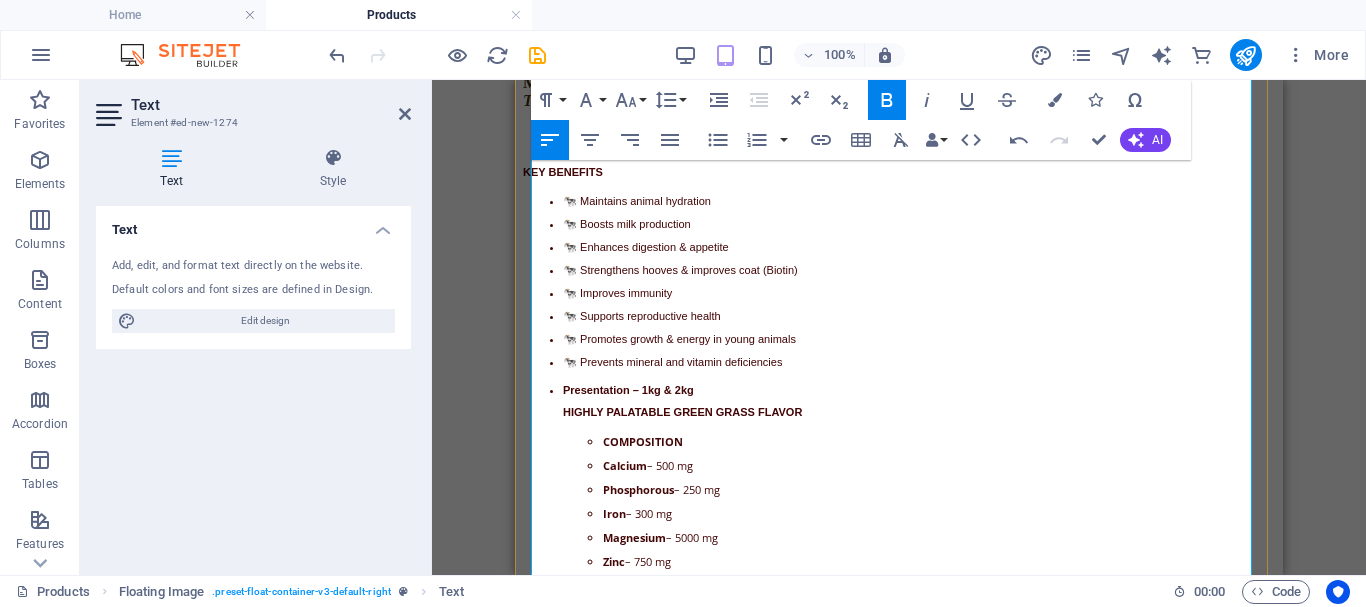 scroll, scrollTop: 4336, scrollLeft: 0, axis: vertical 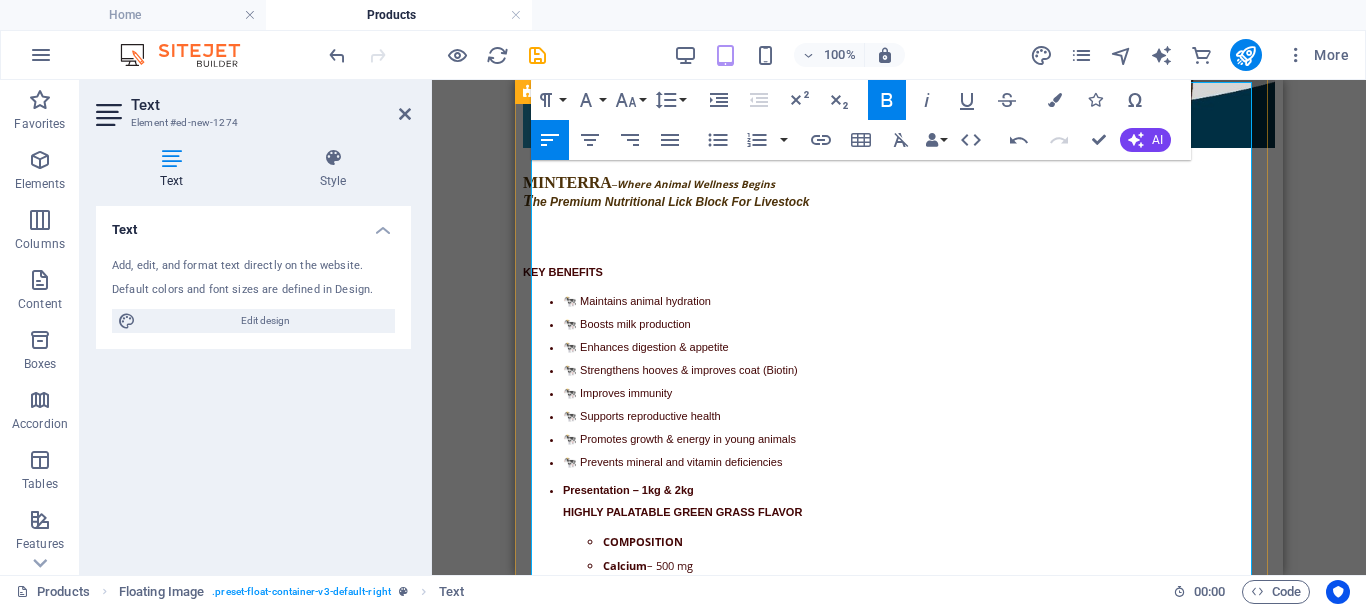 drag, startPoint x: 543, startPoint y: 306, endPoint x: 731, endPoint y: 449, distance: 236.20541 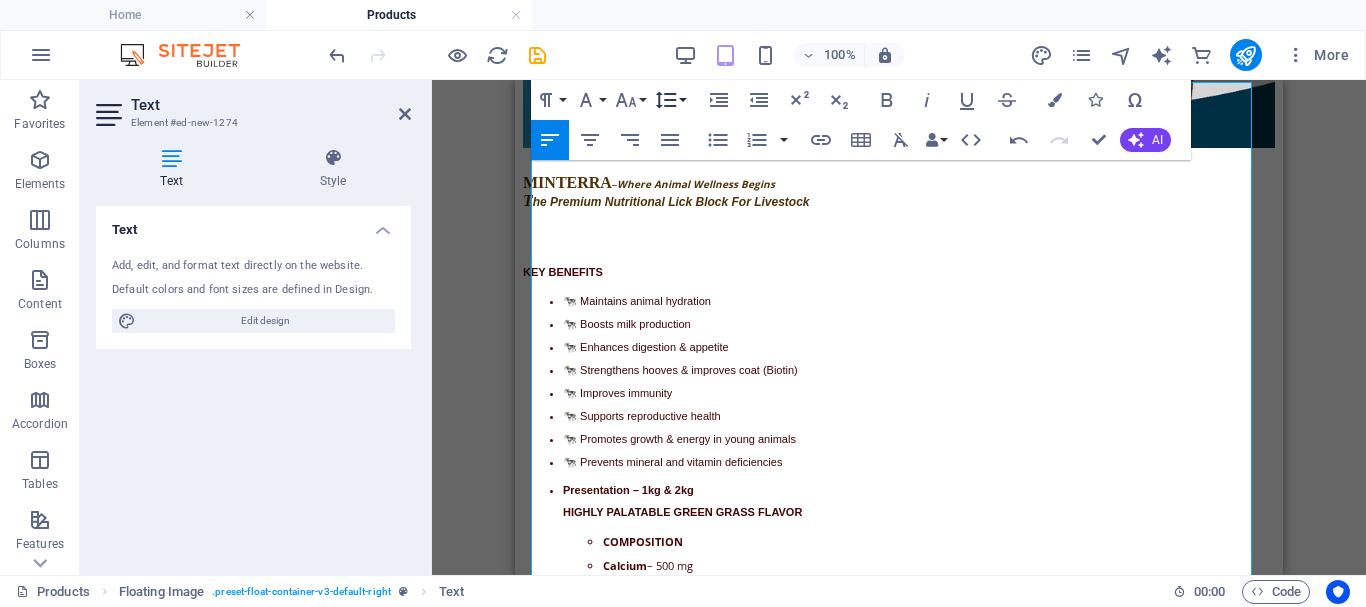 click on "Line Height" at bounding box center (670, 100) 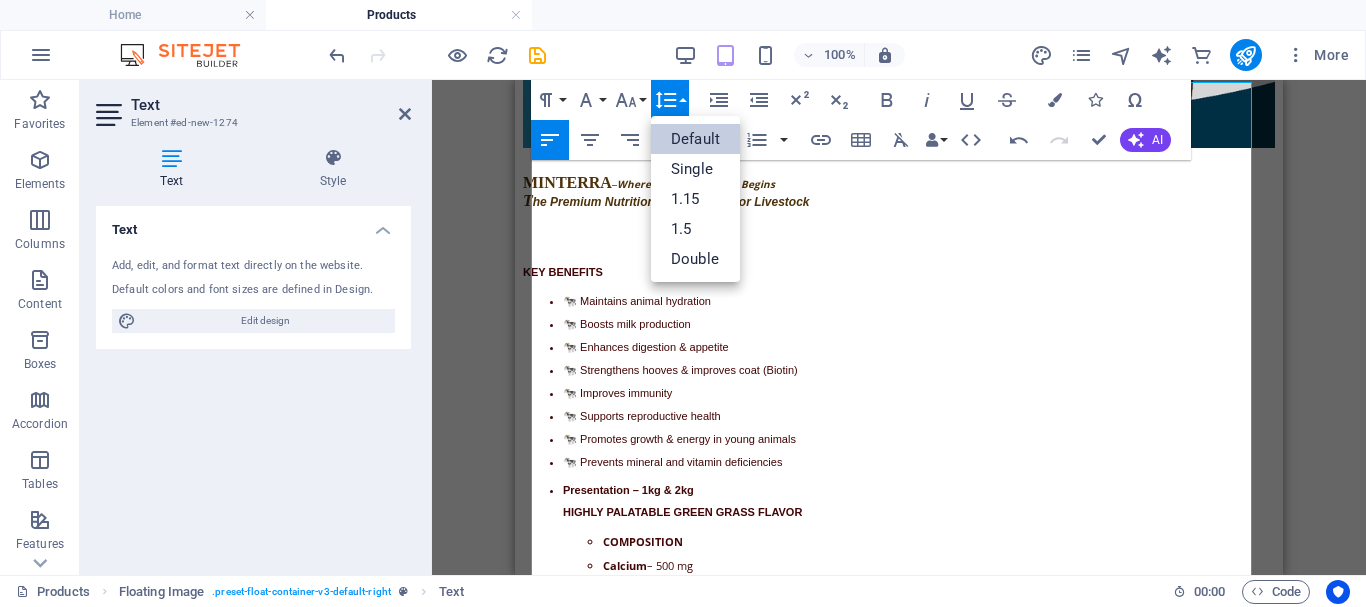 scroll, scrollTop: 0, scrollLeft: 0, axis: both 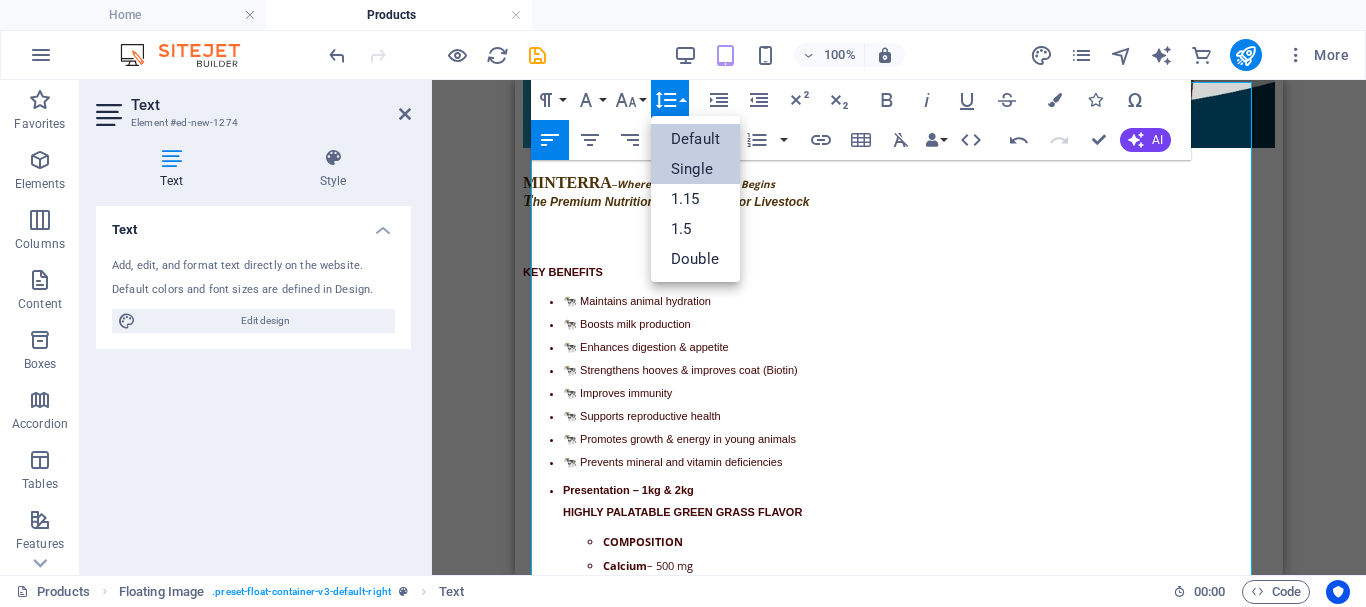 click on "Single" at bounding box center [695, 169] 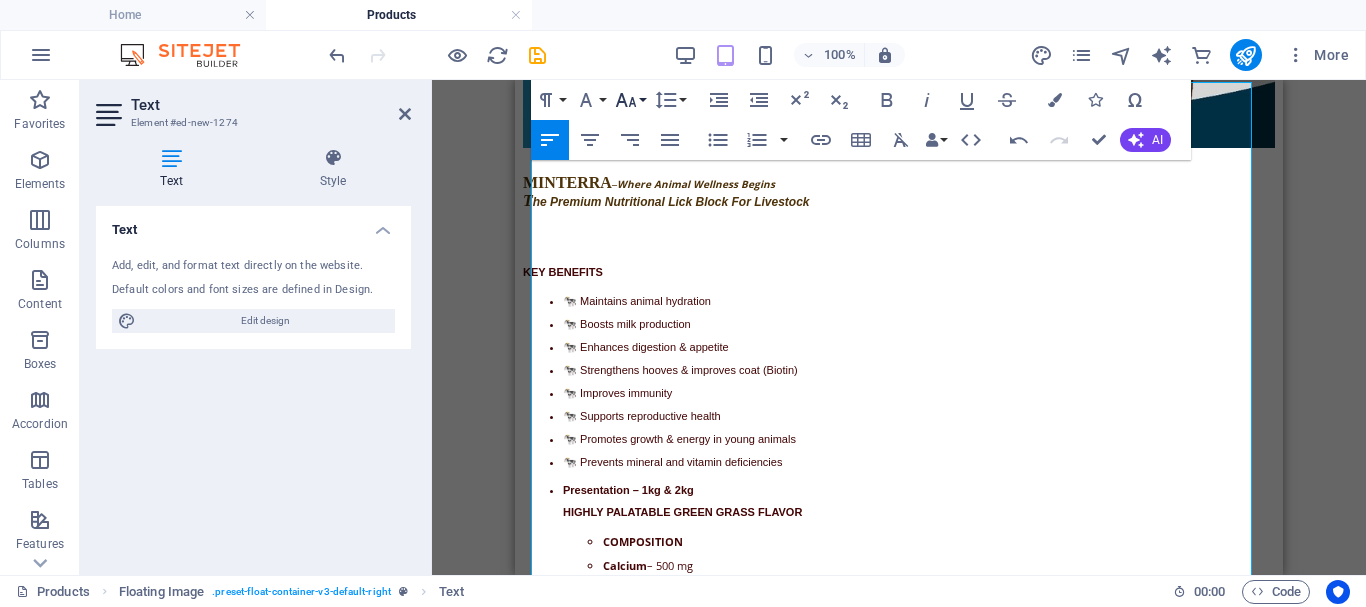 click on "Font Size" at bounding box center [630, 100] 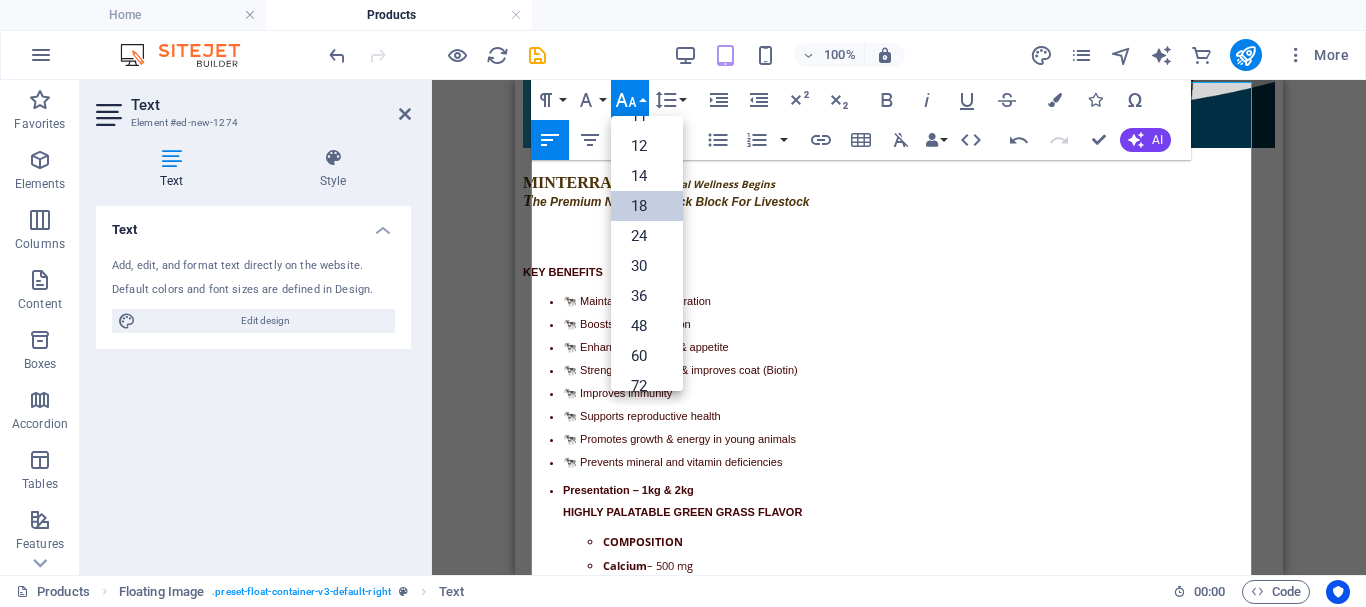 click on "18" at bounding box center (647, 206) 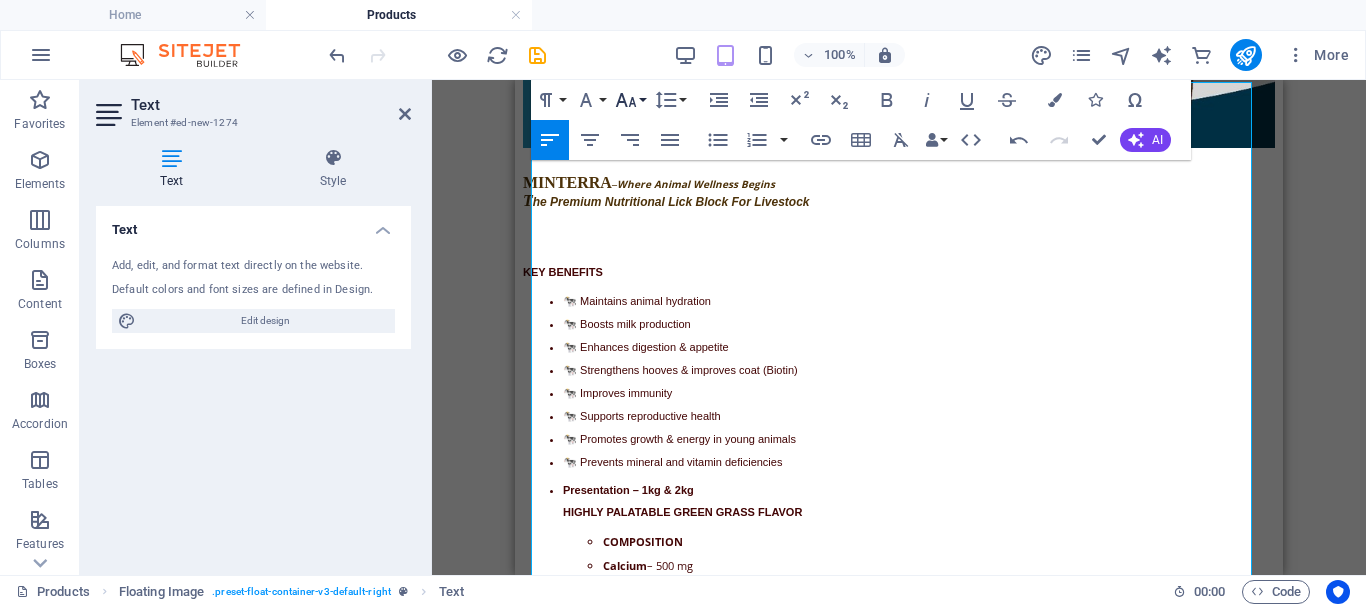 click on "Font Size" at bounding box center (630, 100) 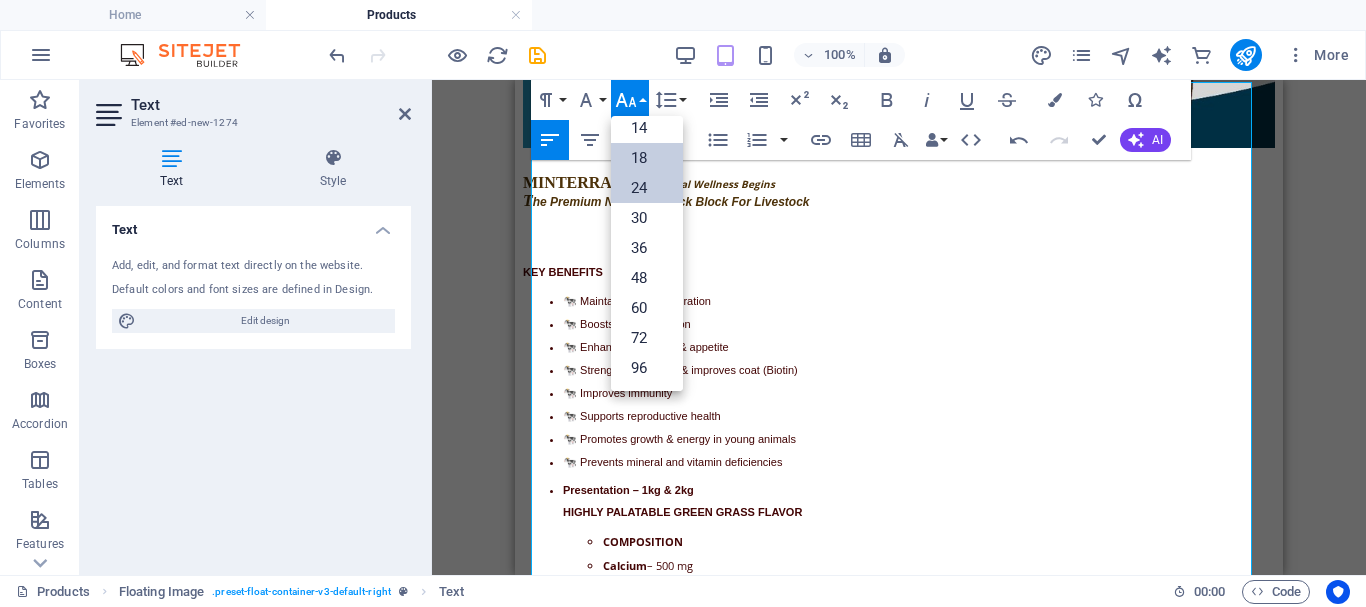 scroll, scrollTop: 161, scrollLeft: 0, axis: vertical 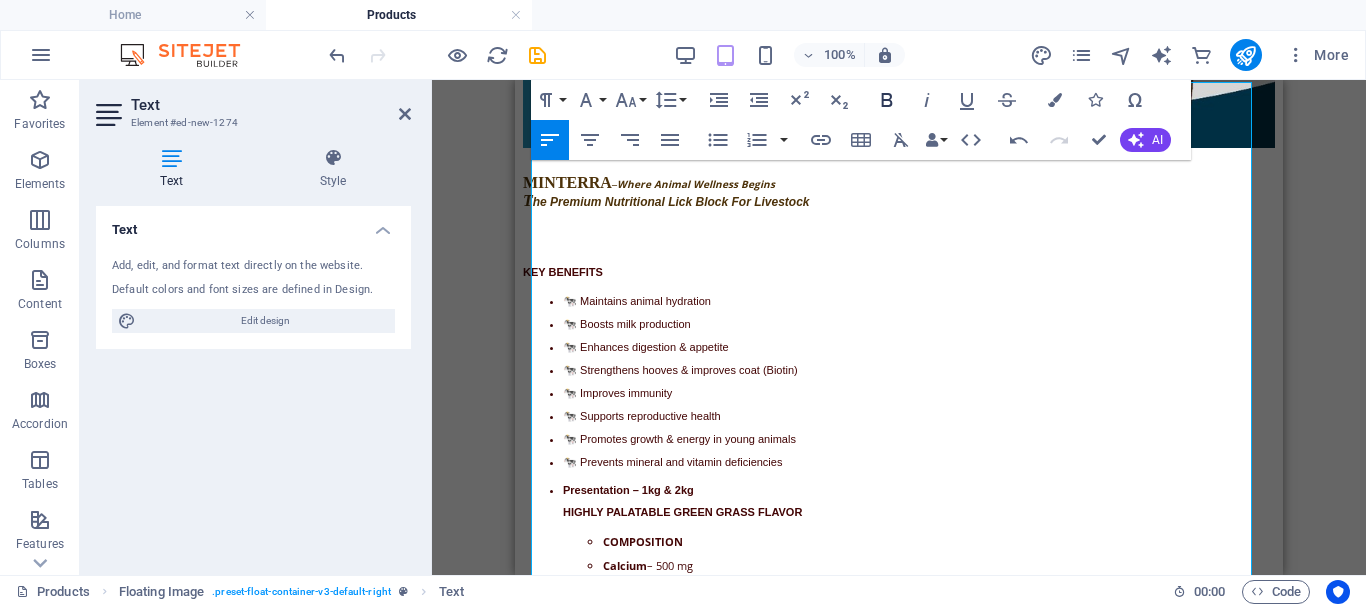 click 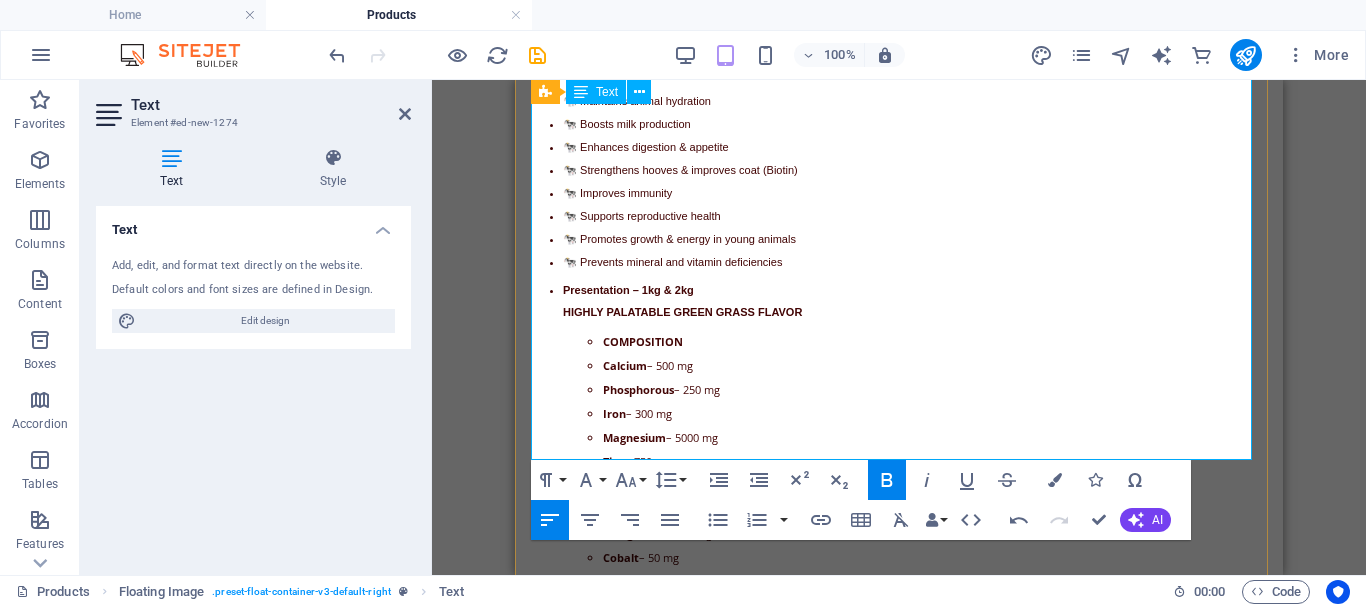scroll, scrollTop: 4636, scrollLeft: 0, axis: vertical 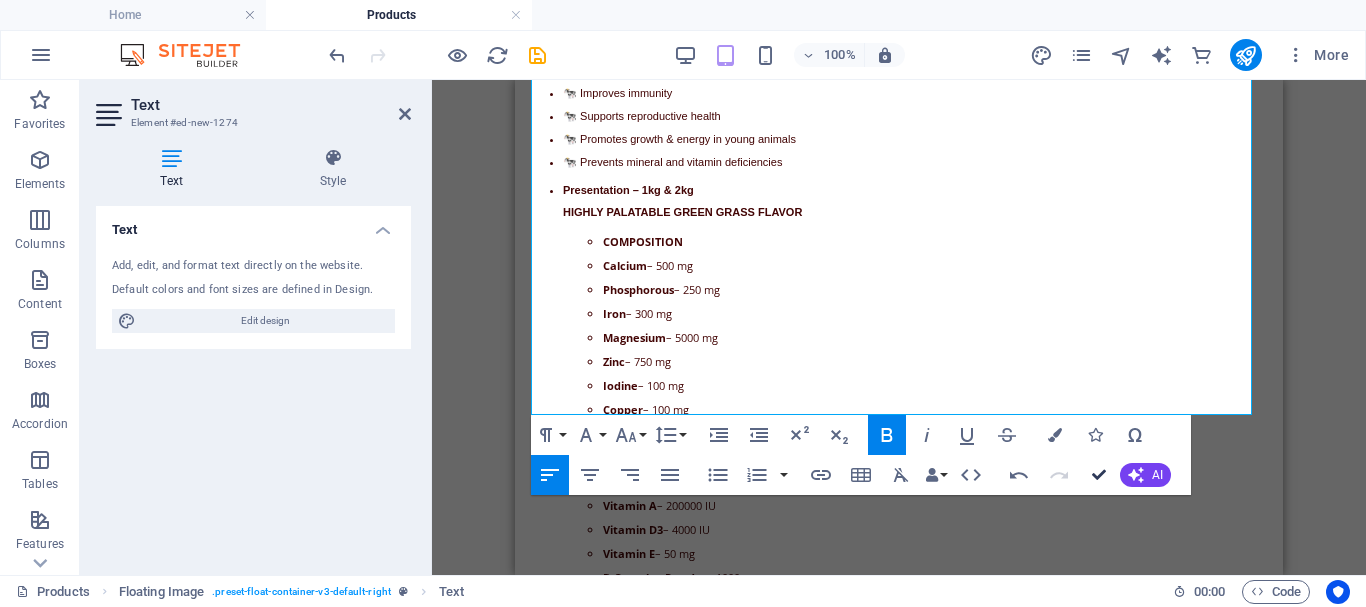 drag, startPoint x: 1099, startPoint y: 470, endPoint x: 749, endPoint y: 377, distance: 362.145 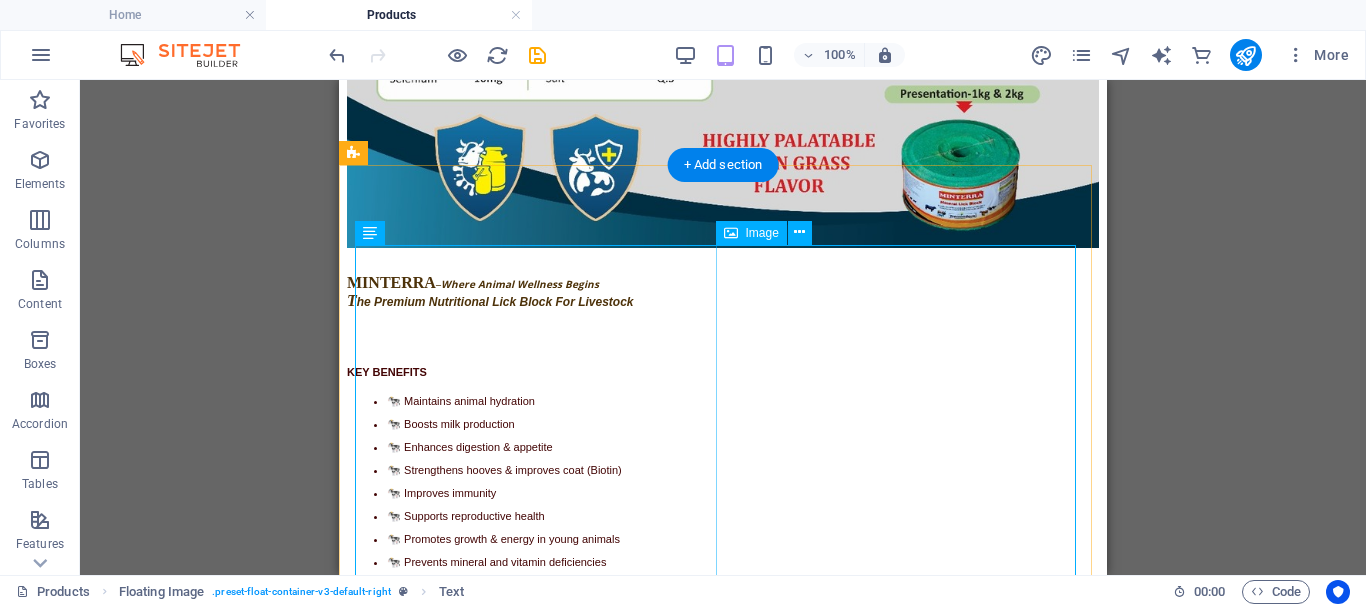 scroll, scrollTop: 3736, scrollLeft: 0, axis: vertical 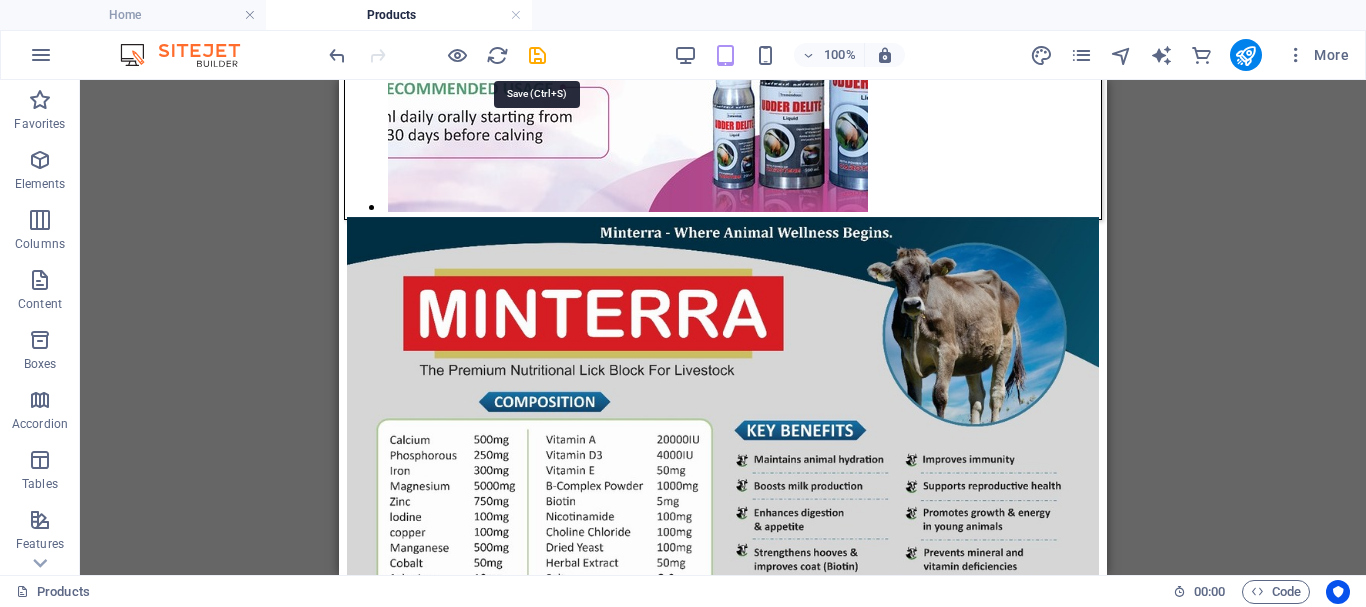 click at bounding box center [537, 55] 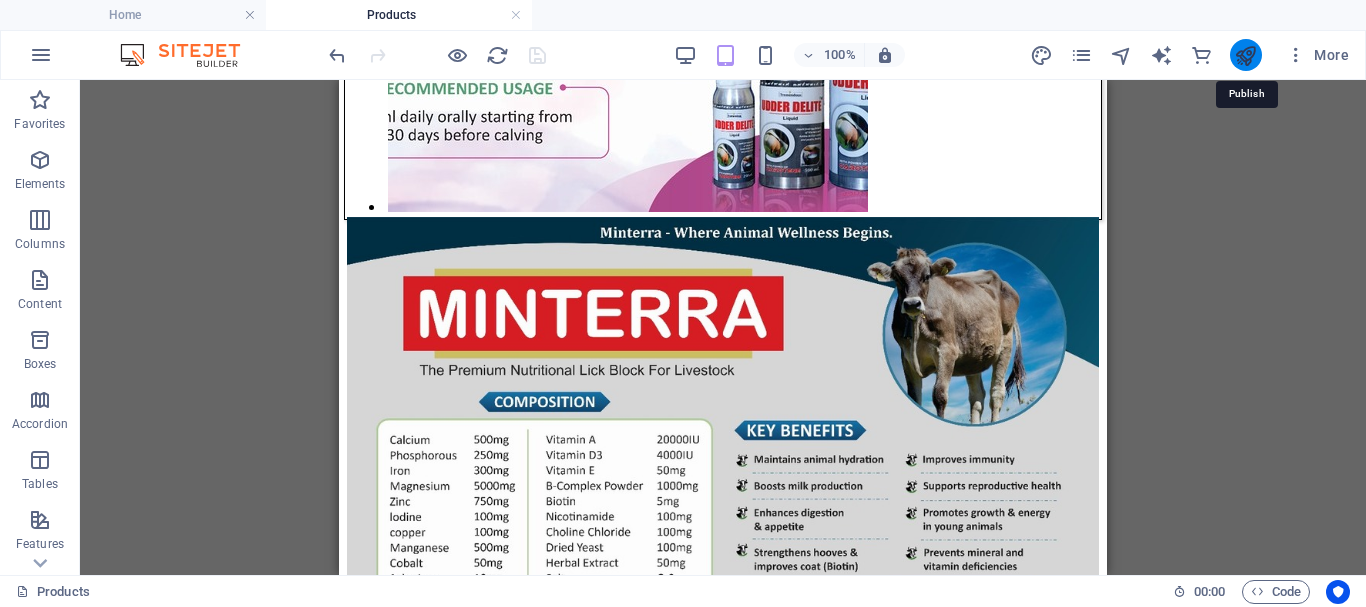 click at bounding box center (1245, 55) 